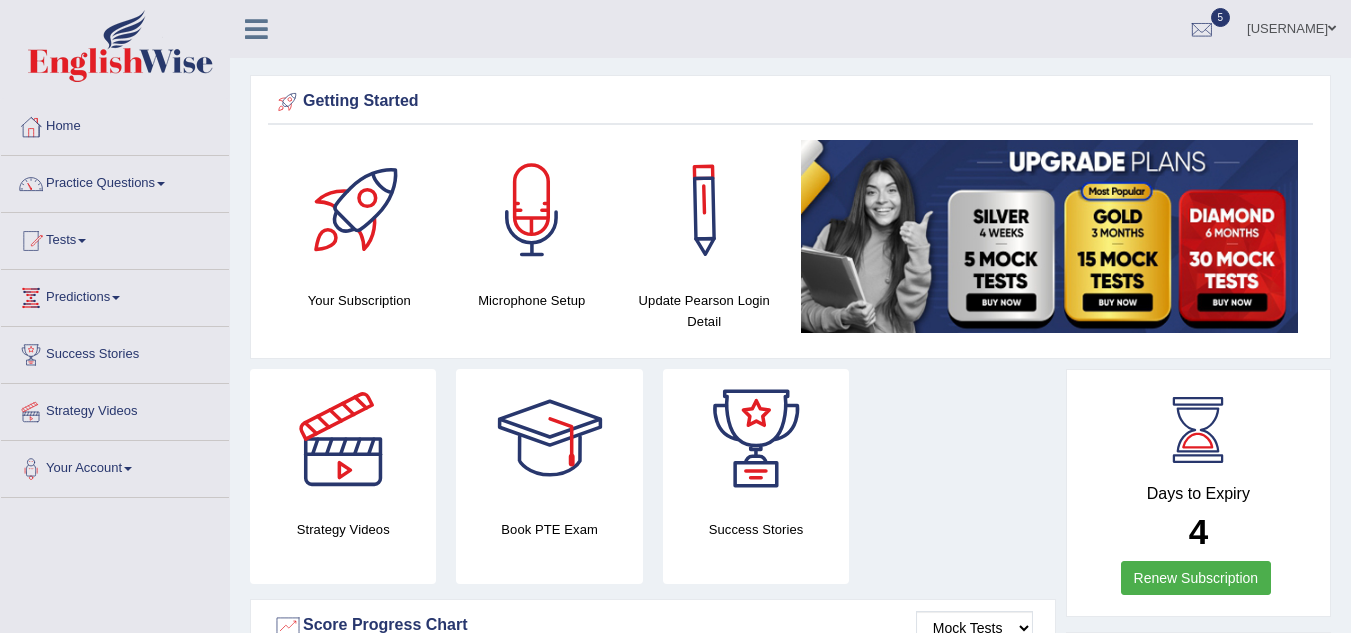 scroll, scrollTop: 0, scrollLeft: 0, axis: both 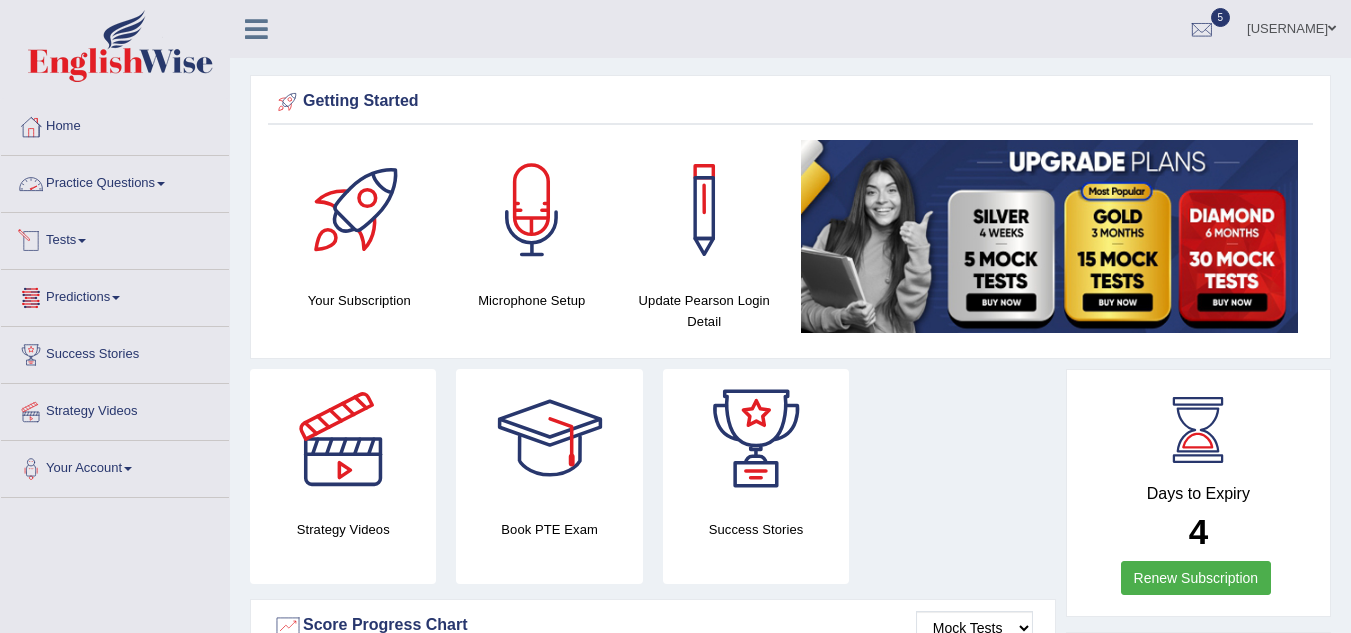 click on "Predictions" at bounding box center [115, 295] 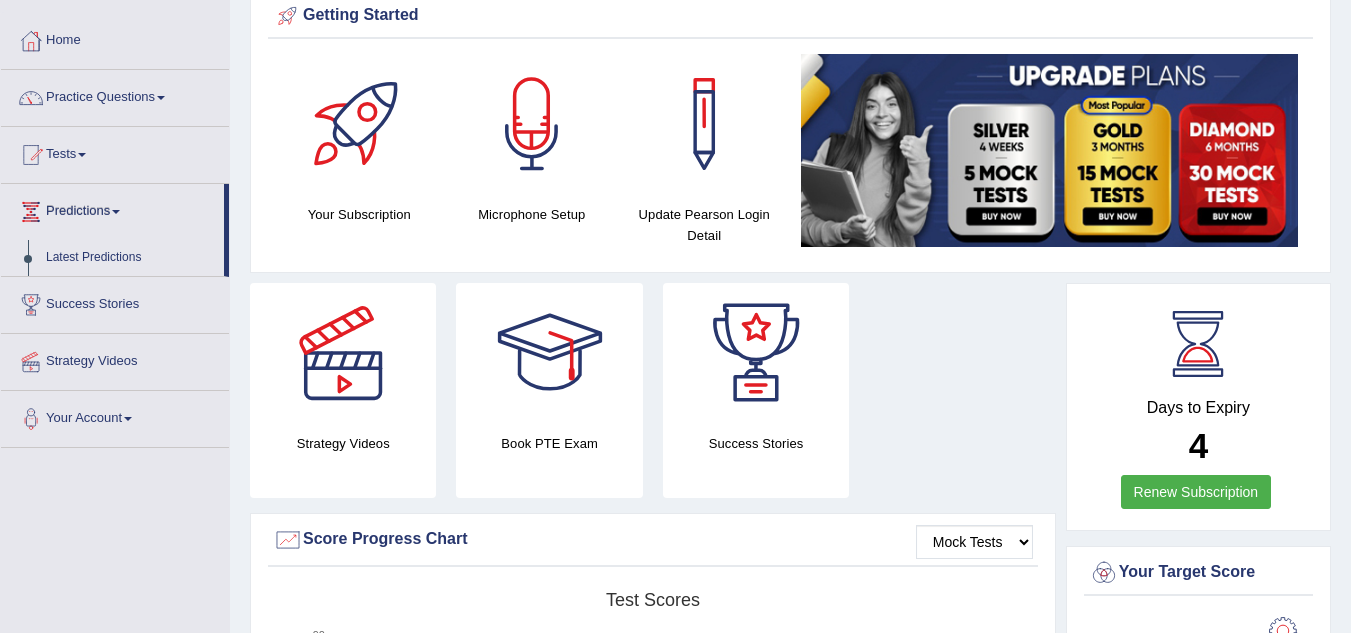 scroll, scrollTop: 100, scrollLeft: 0, axis: vertical 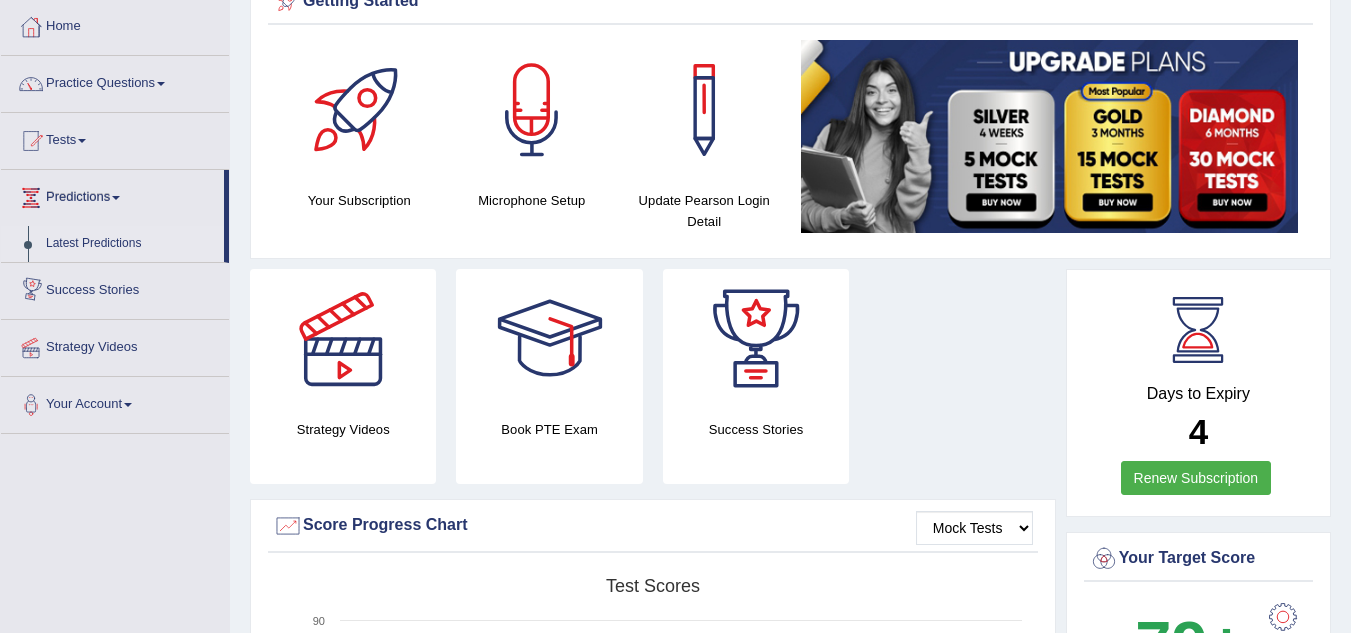 click on "Latest Predictions" at bounding box center [130, 244] 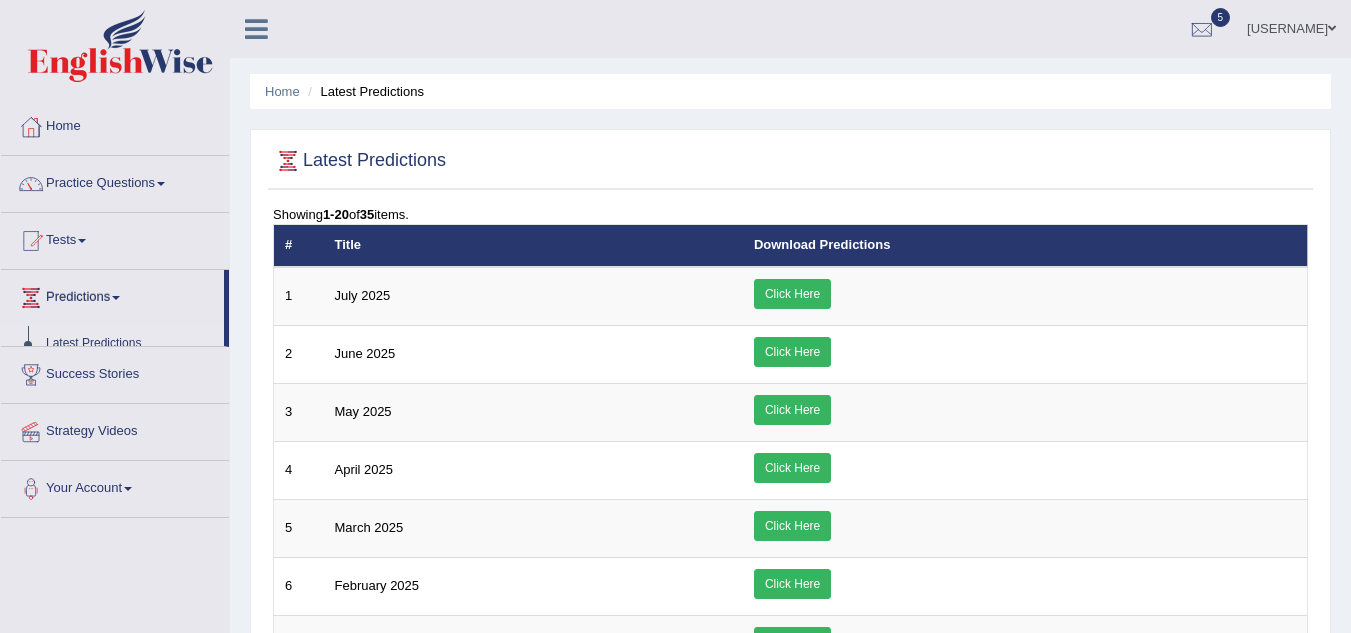 scroll, scrollTop: 0, scrollLeft: 0, axis: both 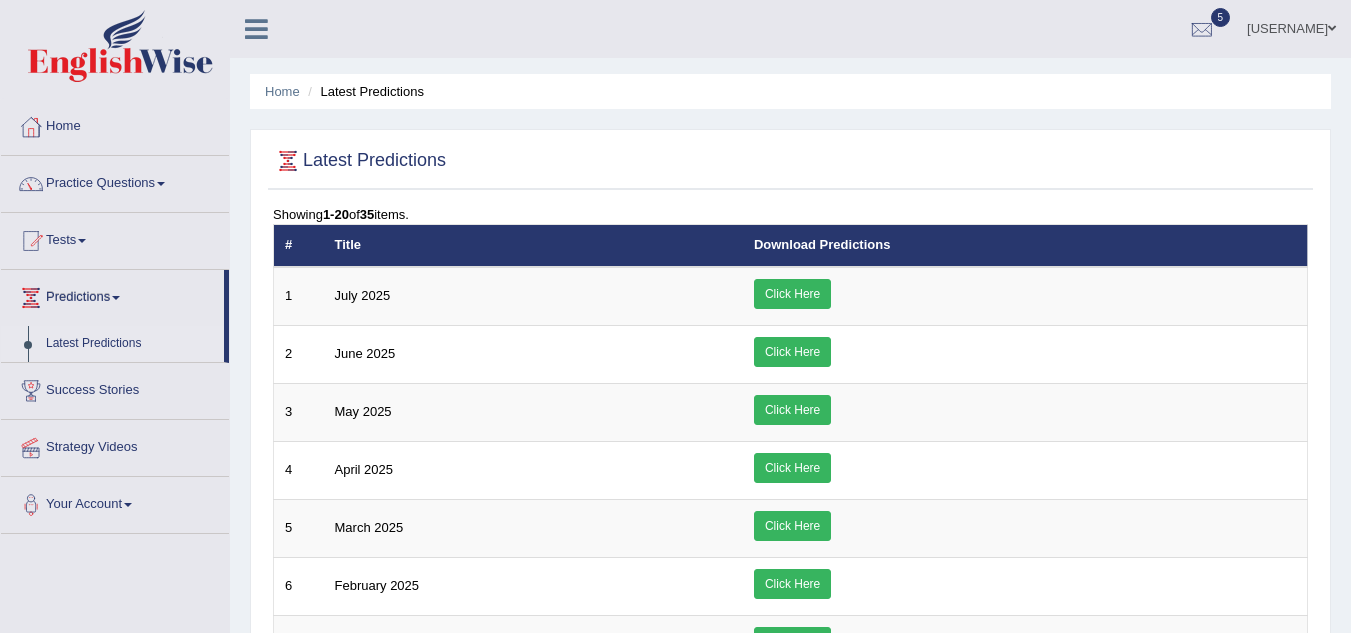 click on "Home" at bounding box center [115, 124] 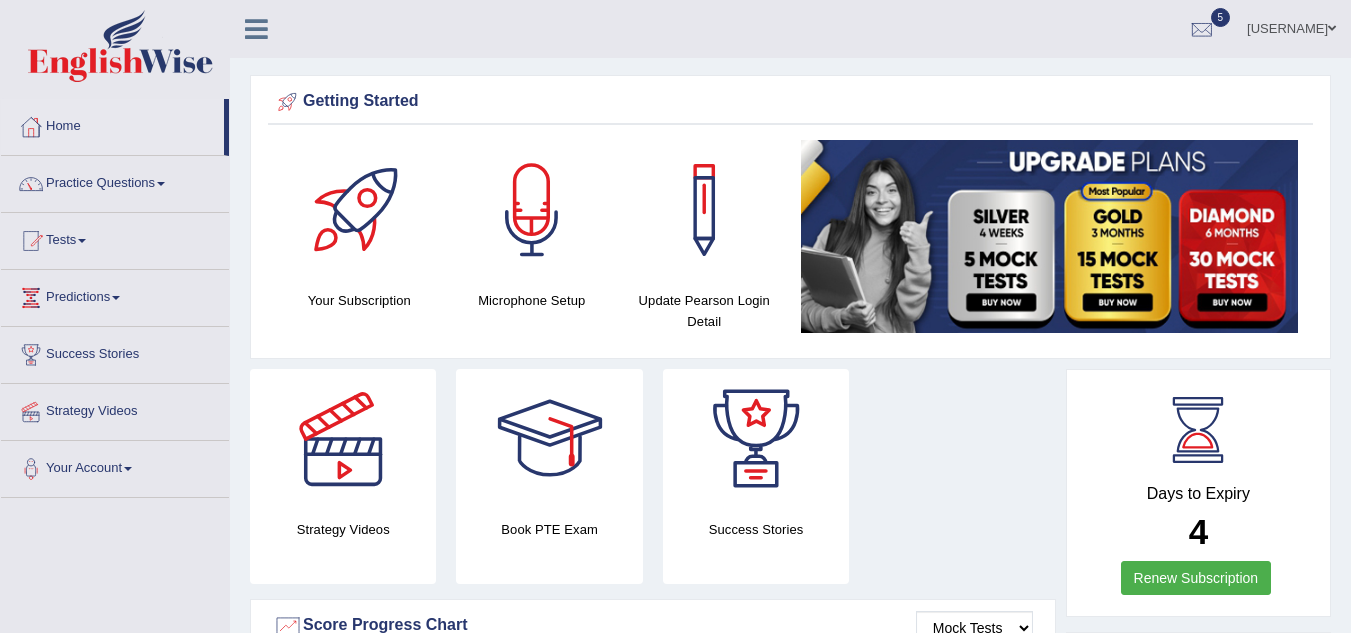 scroll, scrollTop: 0, scrollLeft: 0, axis: both 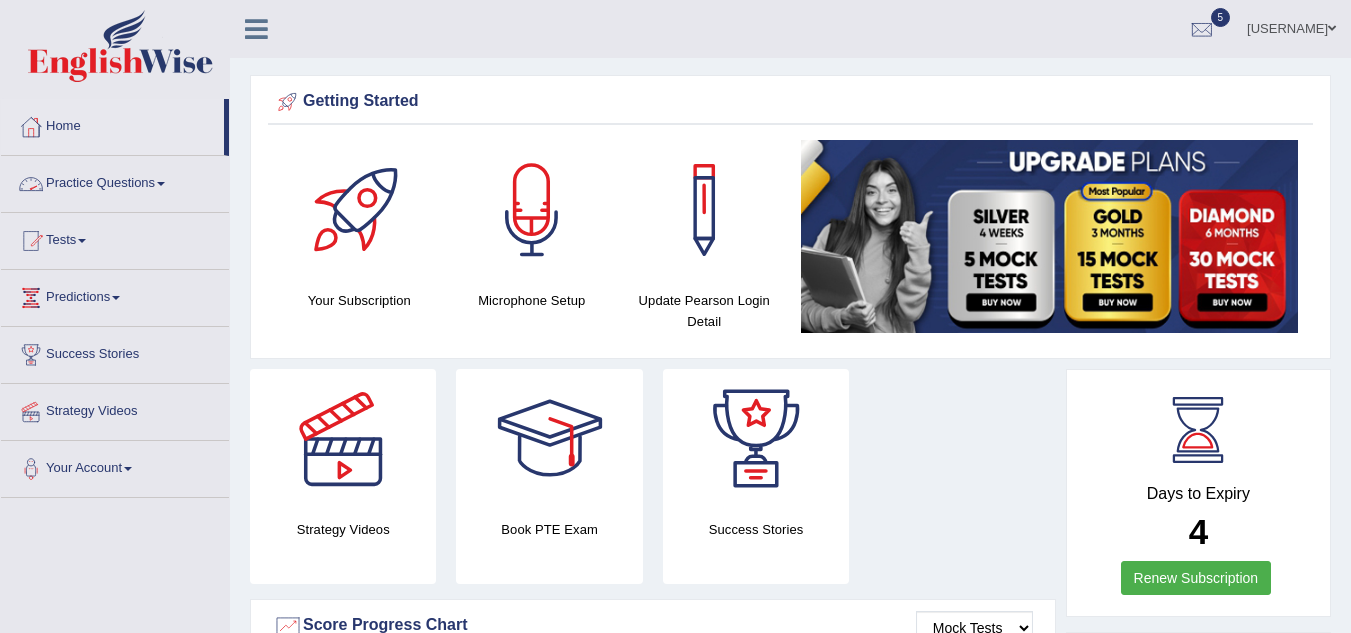click on "Practice Questions" at bounding box center (115, 181) 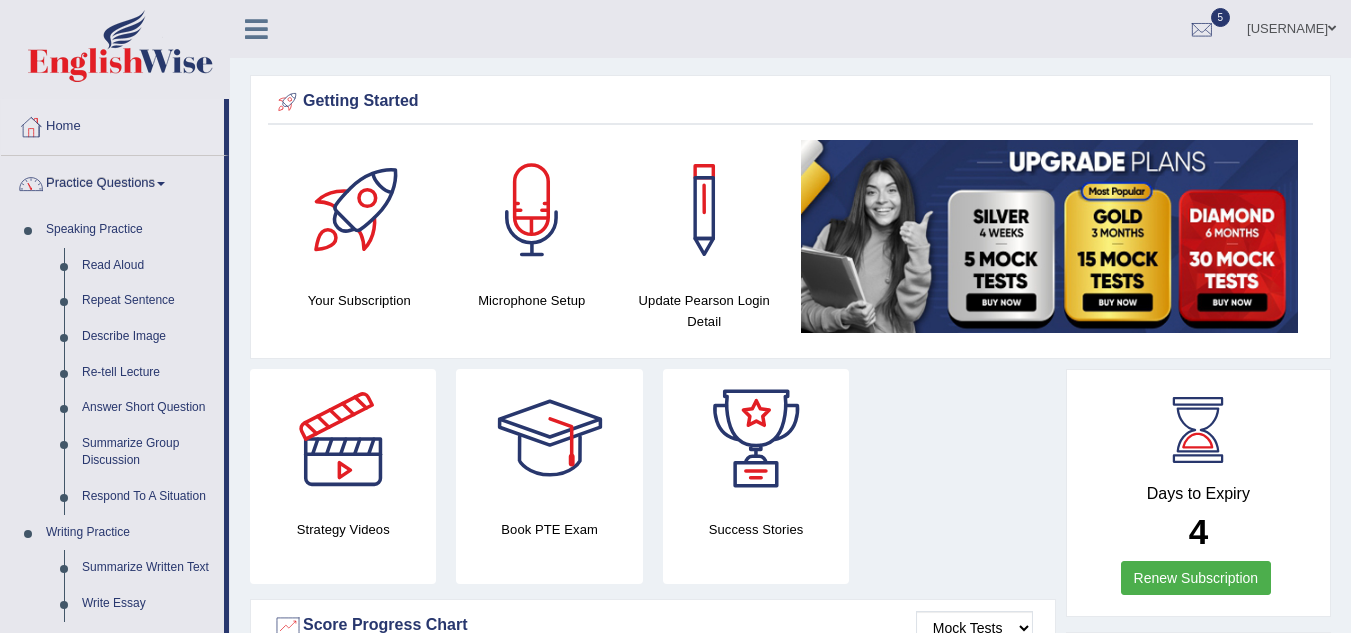 click on "Practice Questions" at bounding box center (112, 181) 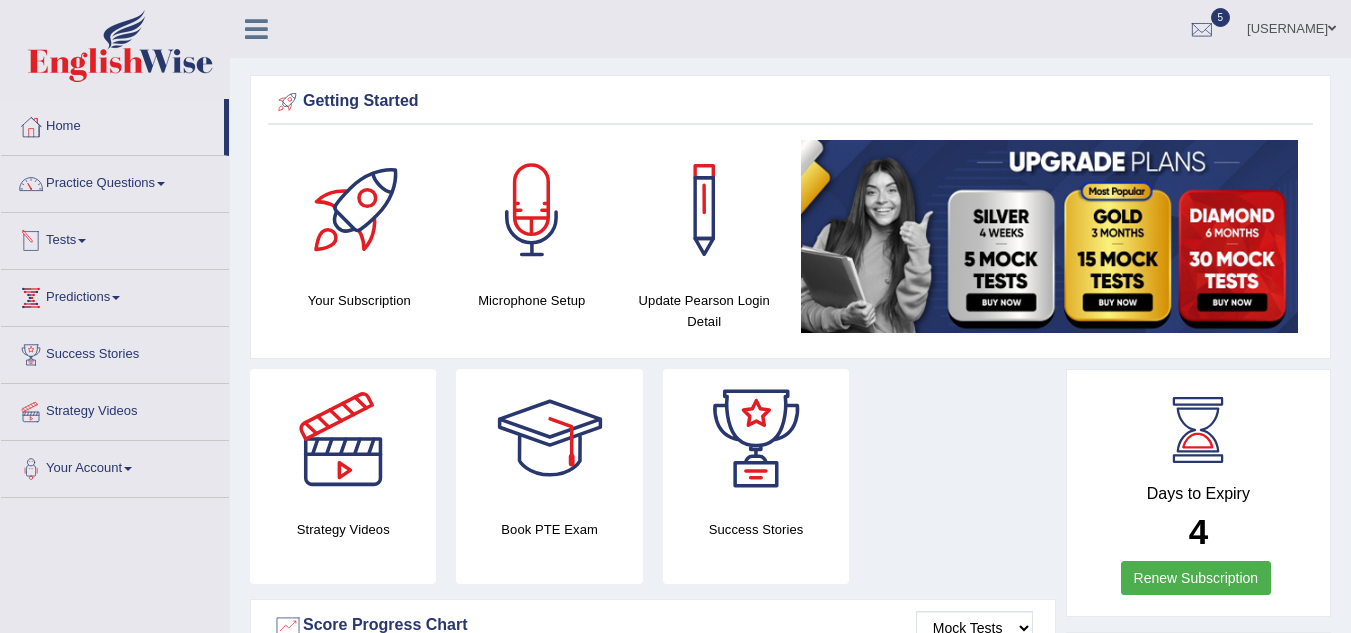 click on "Tests" at bounding box center (115, 238) 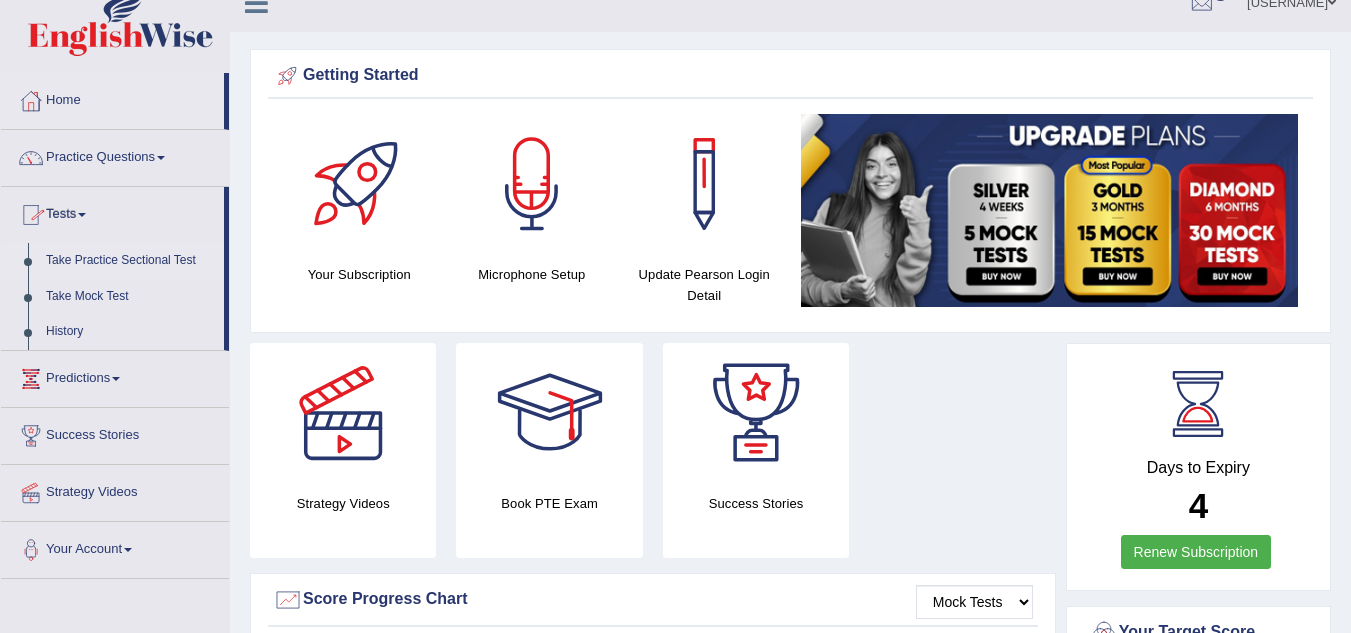 scroll, scrollTop: 33, scrollLeft: 0, axis: vertical 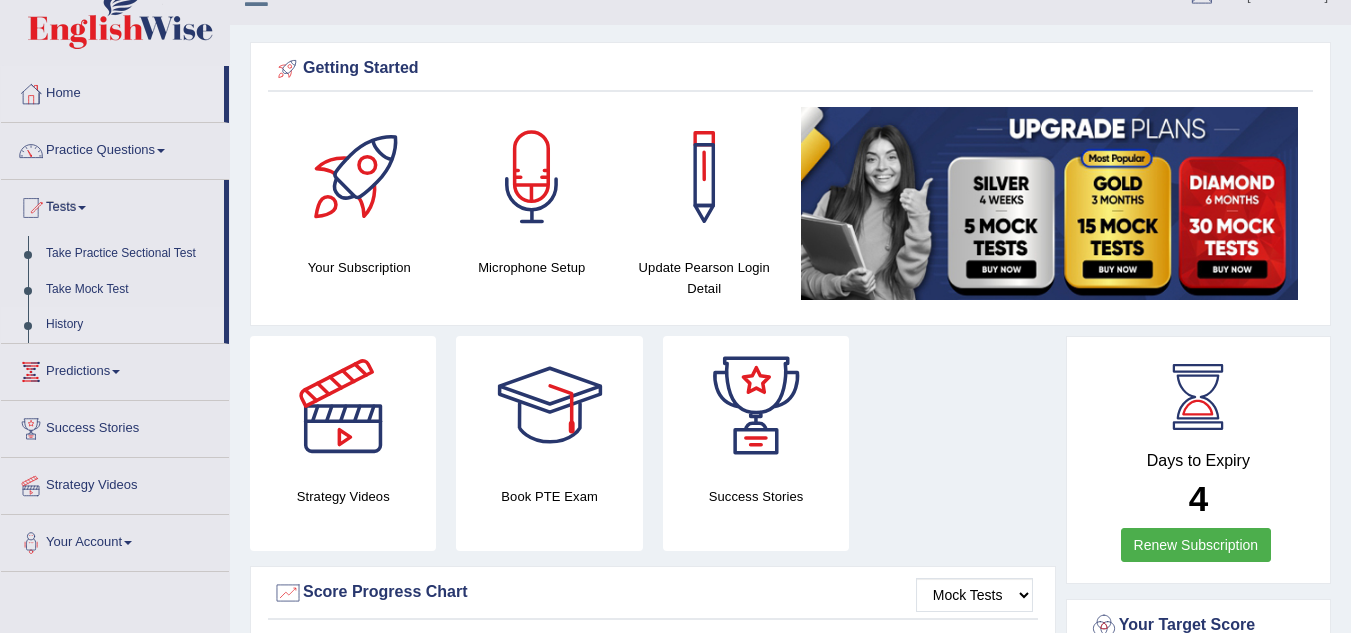 click on "History" at bounding box center (130, 325) 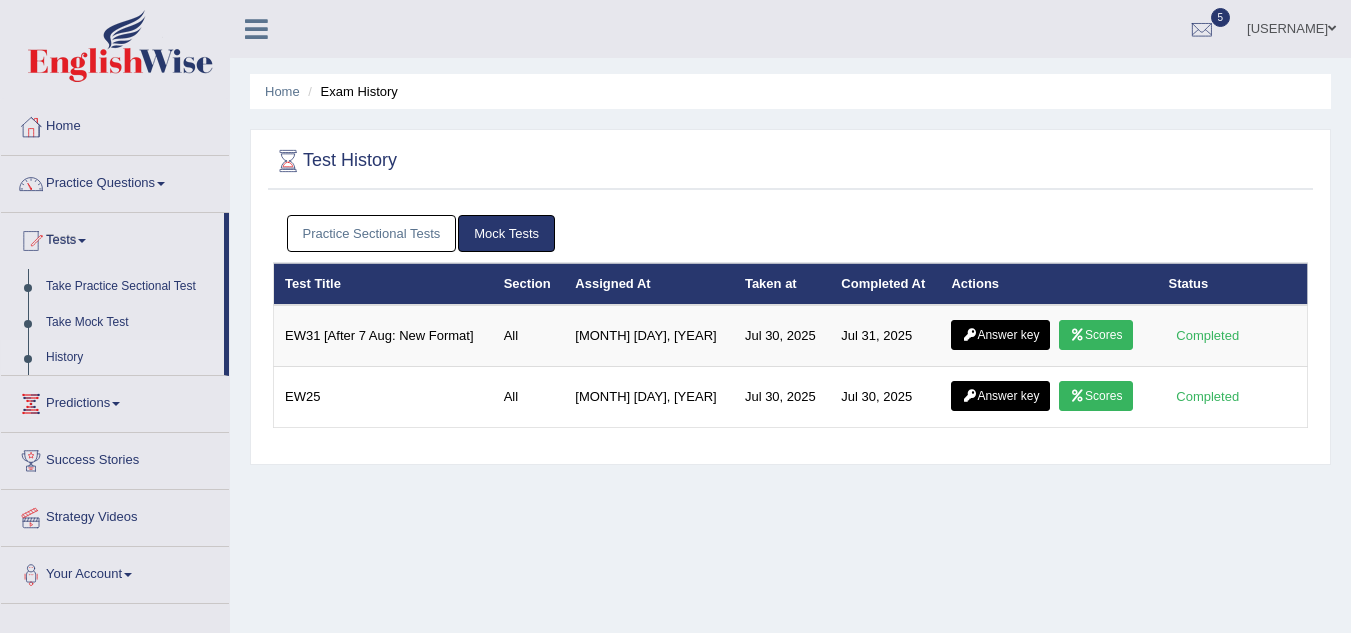 scroll, scrollTop: 0, scrollLeft: 0, axis: both 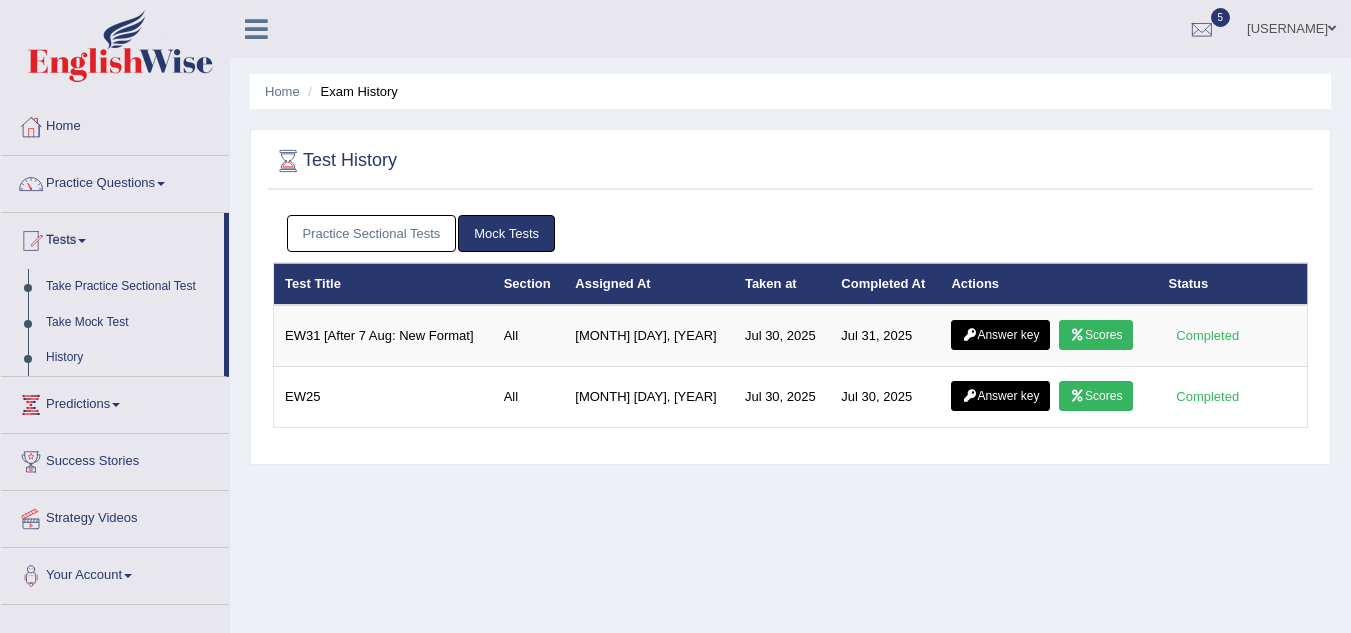 click on "Practice Sectional Tests" at bounding box center (372, 233) 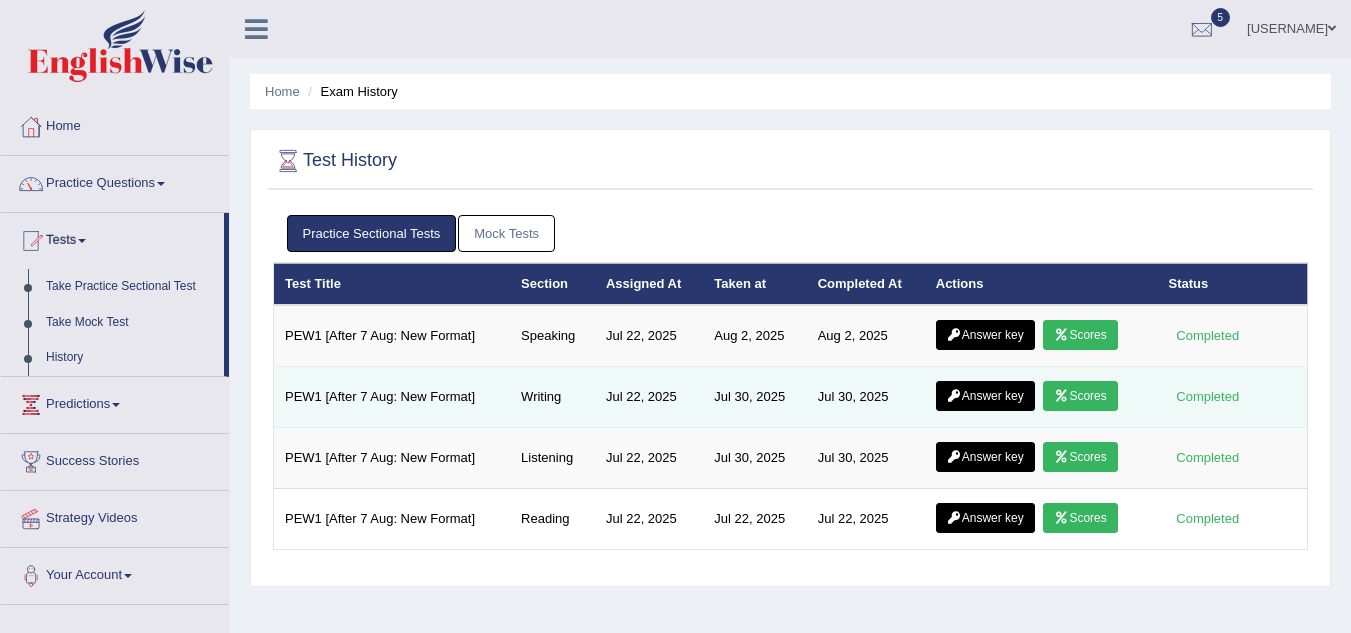 click on "Scores" at bounding box center (1080, 396) 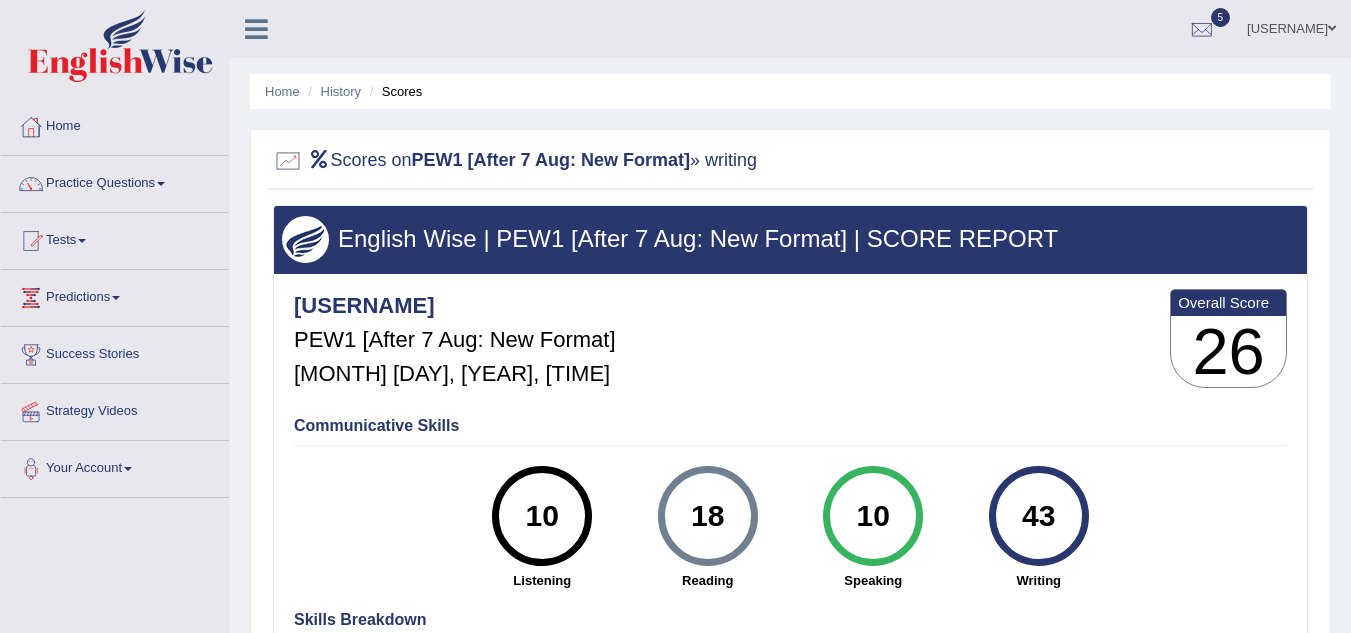 scroll, scrollTop: 0, scrollLeft: 0, axis: both 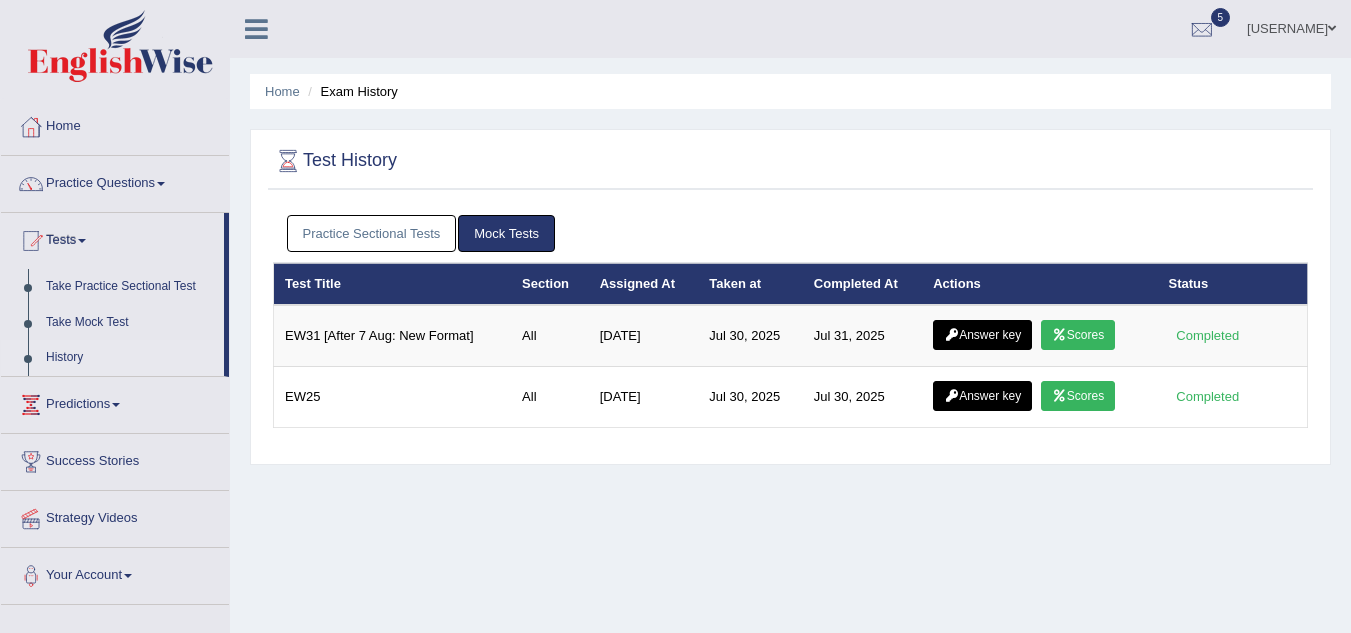 click on "Practice Sectional Tests" at bounding box center [372, 233] 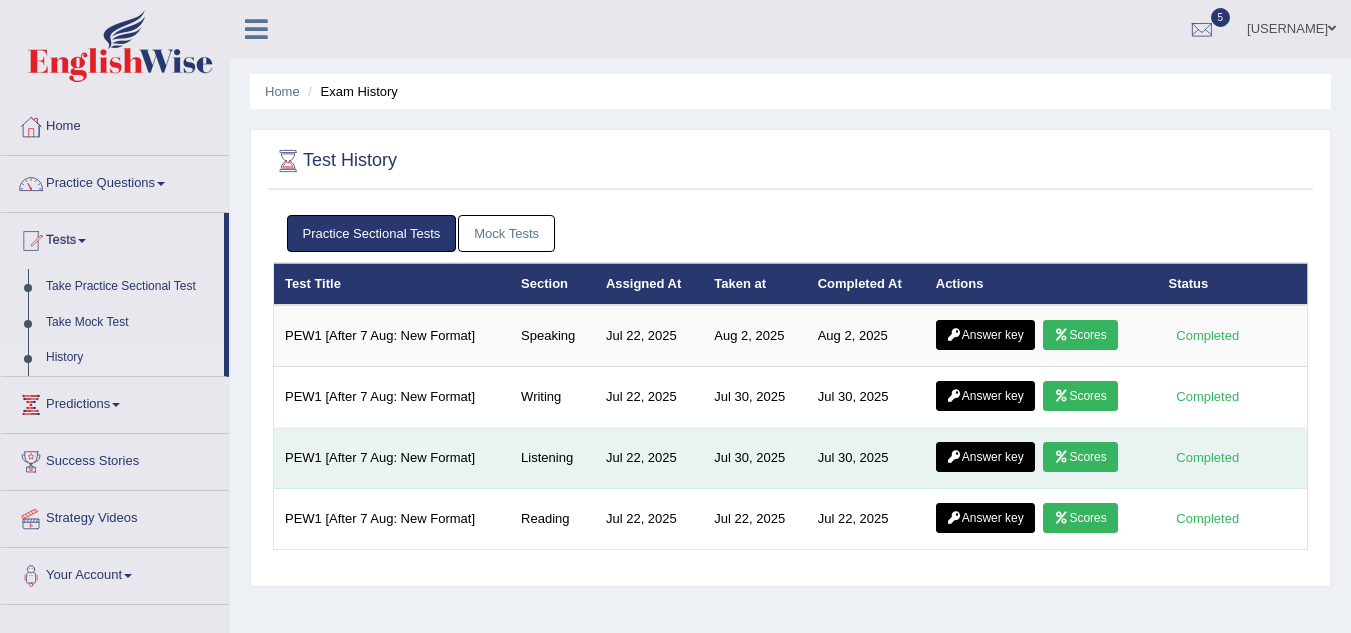 click on "Scores" at bounding box center (1080, 457) 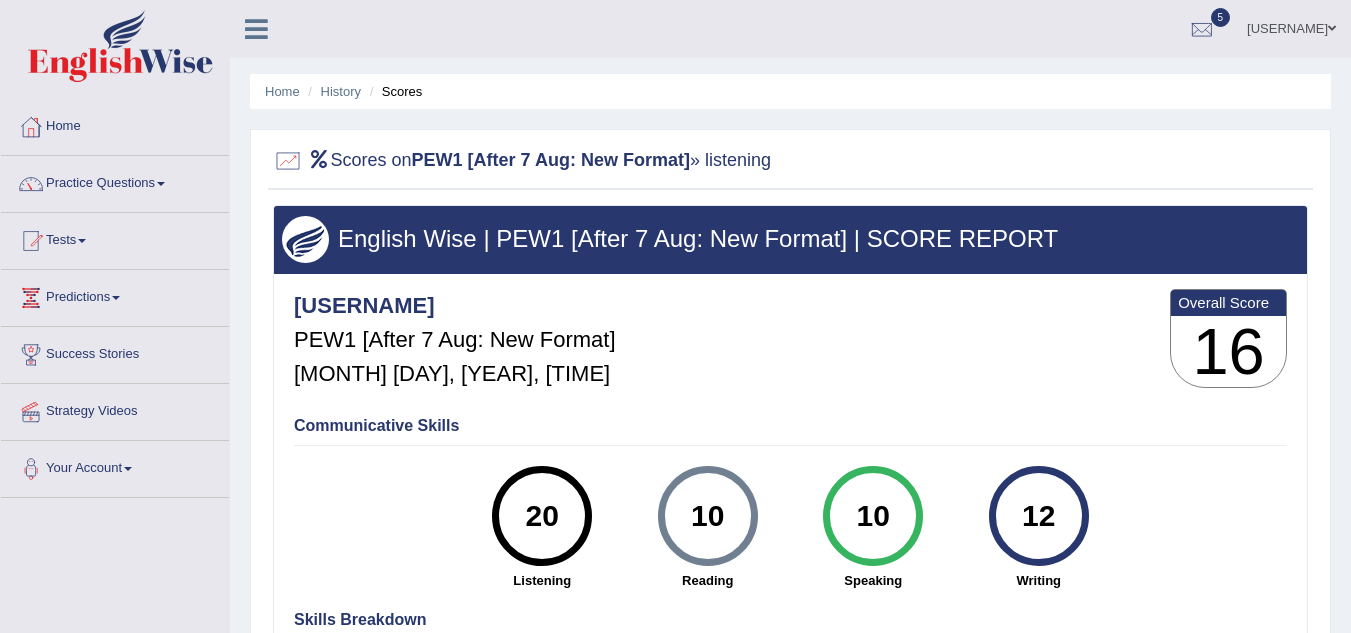 scroll, scrollTop: 0, scrollLeft: 0, axis: both 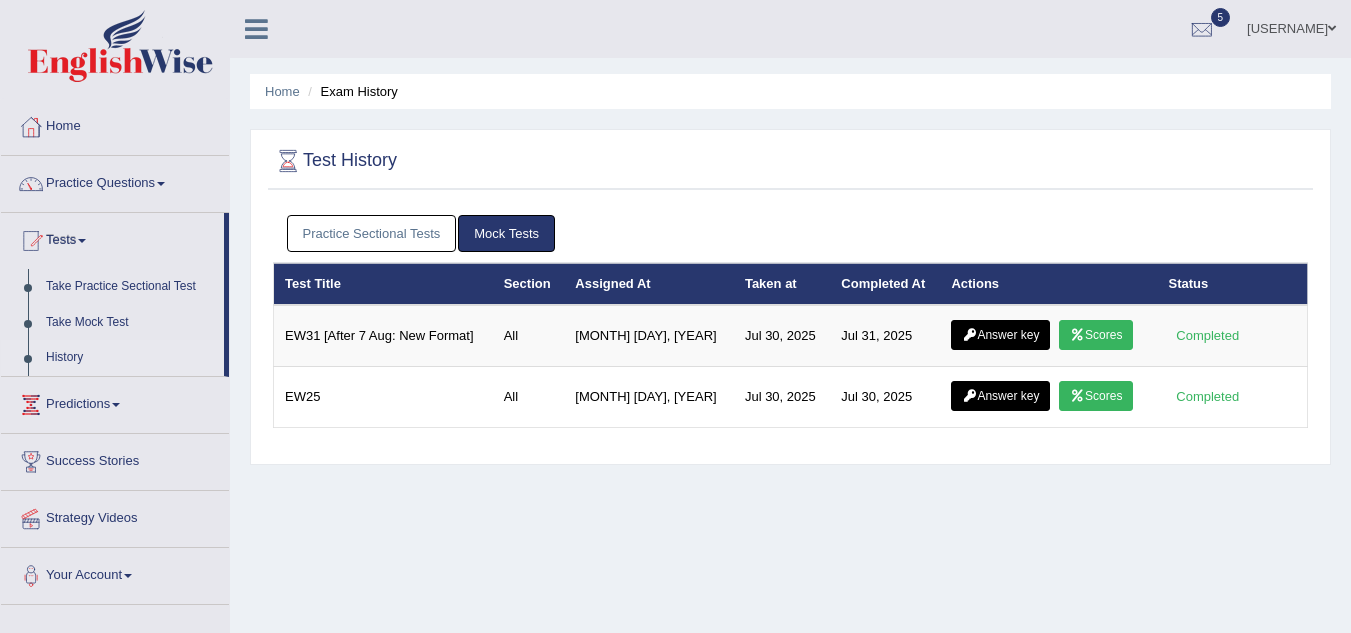 click on "Practice Sectional Tests" at bounding box center (372, 233) 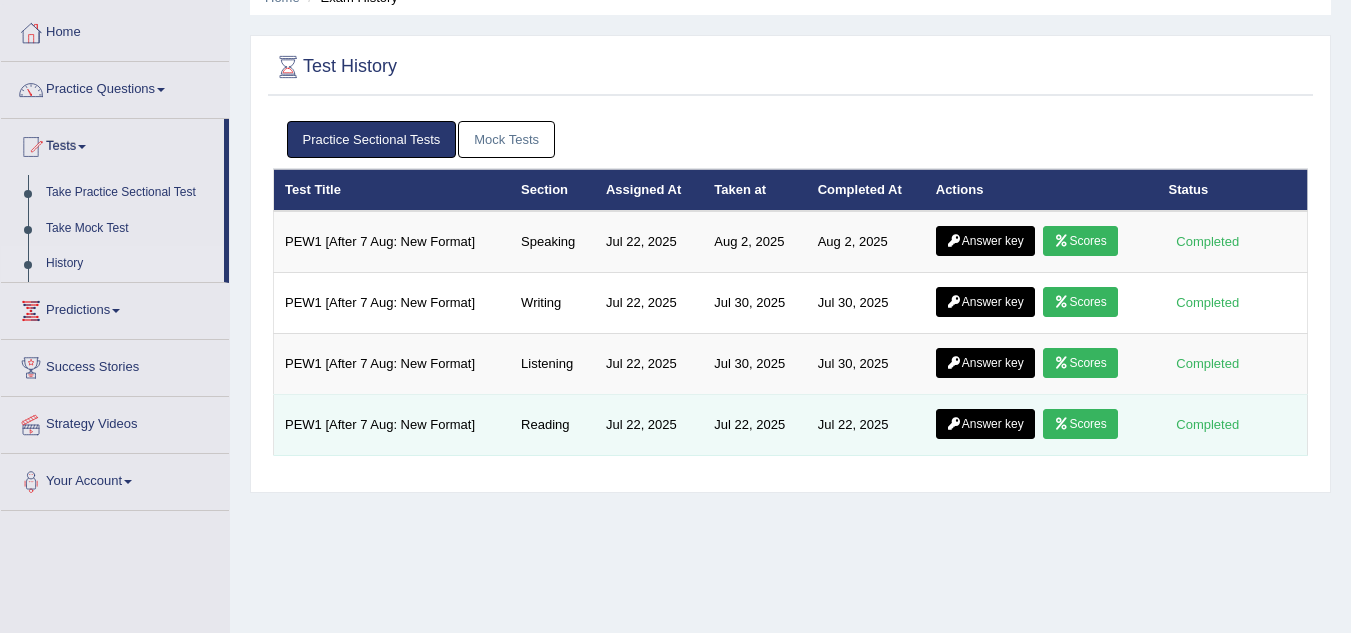 scroll, scrollTop: 133, scrollLeft: 0, axis: vertical 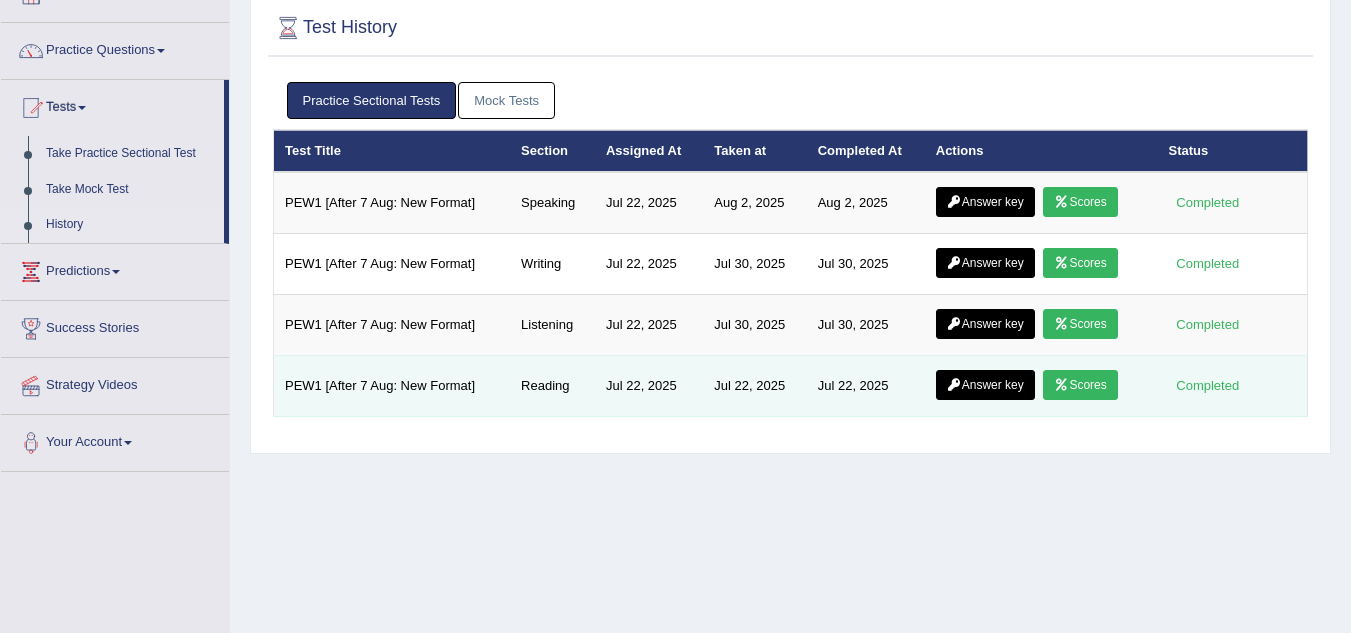 click on "Scores" at bounding box center [1080, 385] 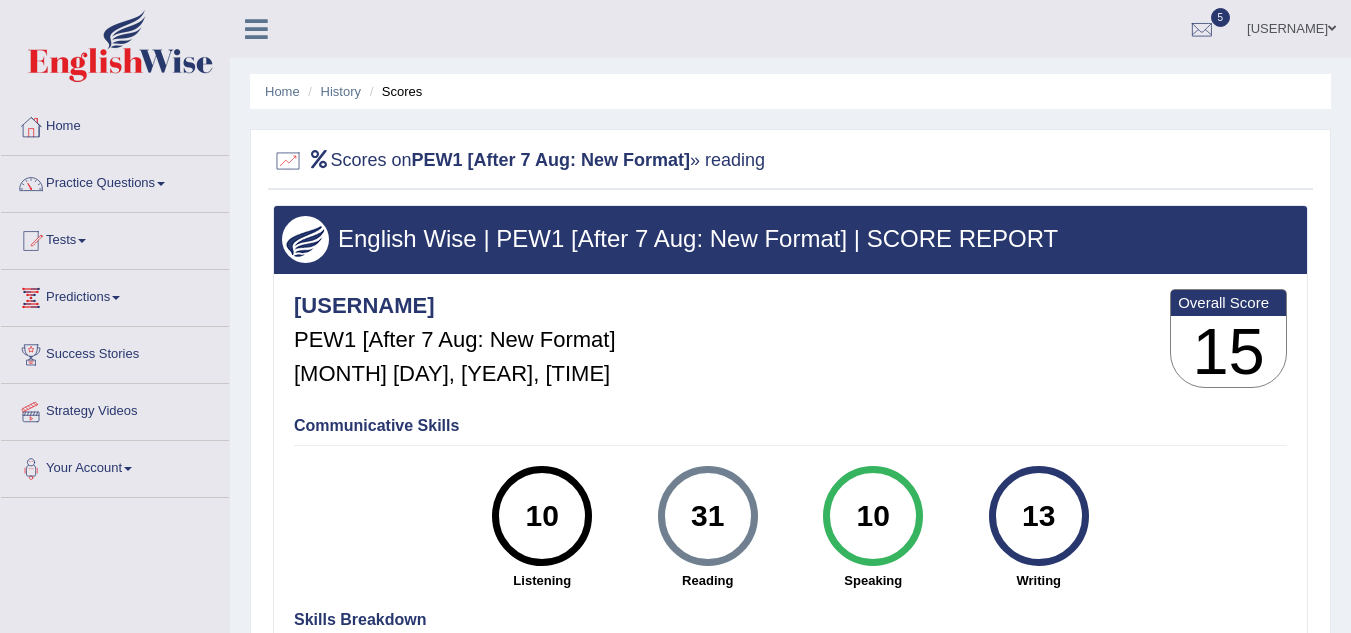 scroll, scrollTop: 0, scrollLeft: 0, axis: both 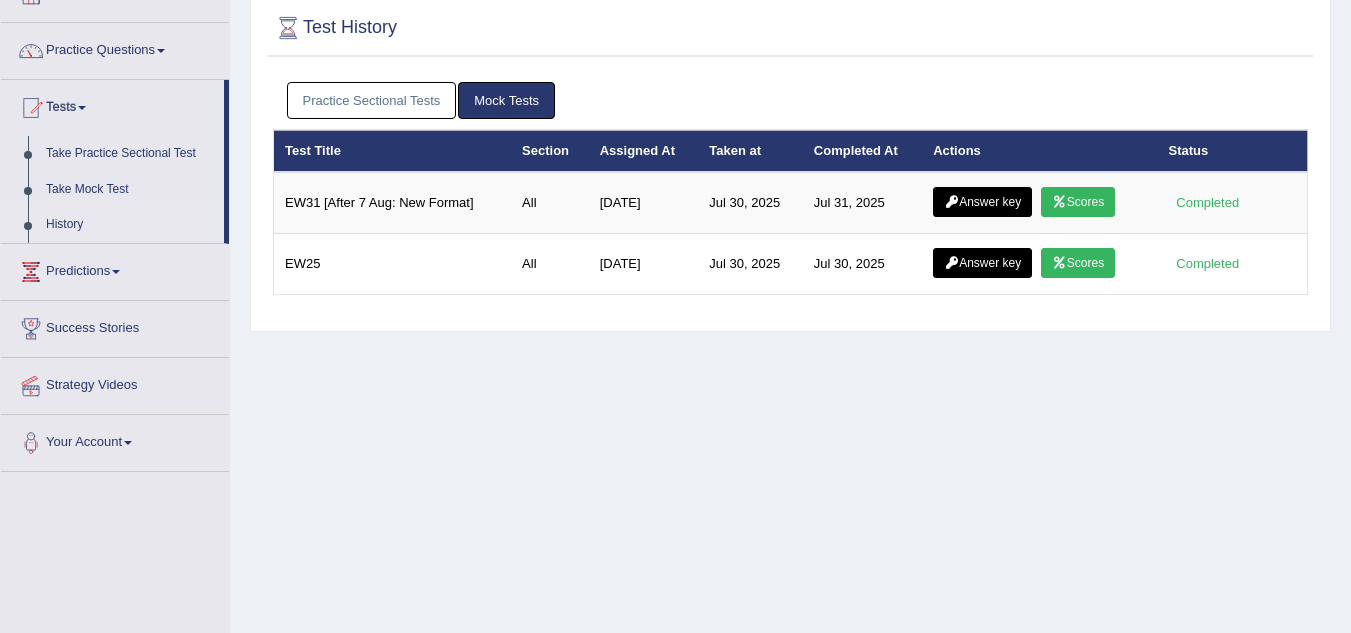 click on "Practice Sectional Tests" at bounding box center [372, 100] 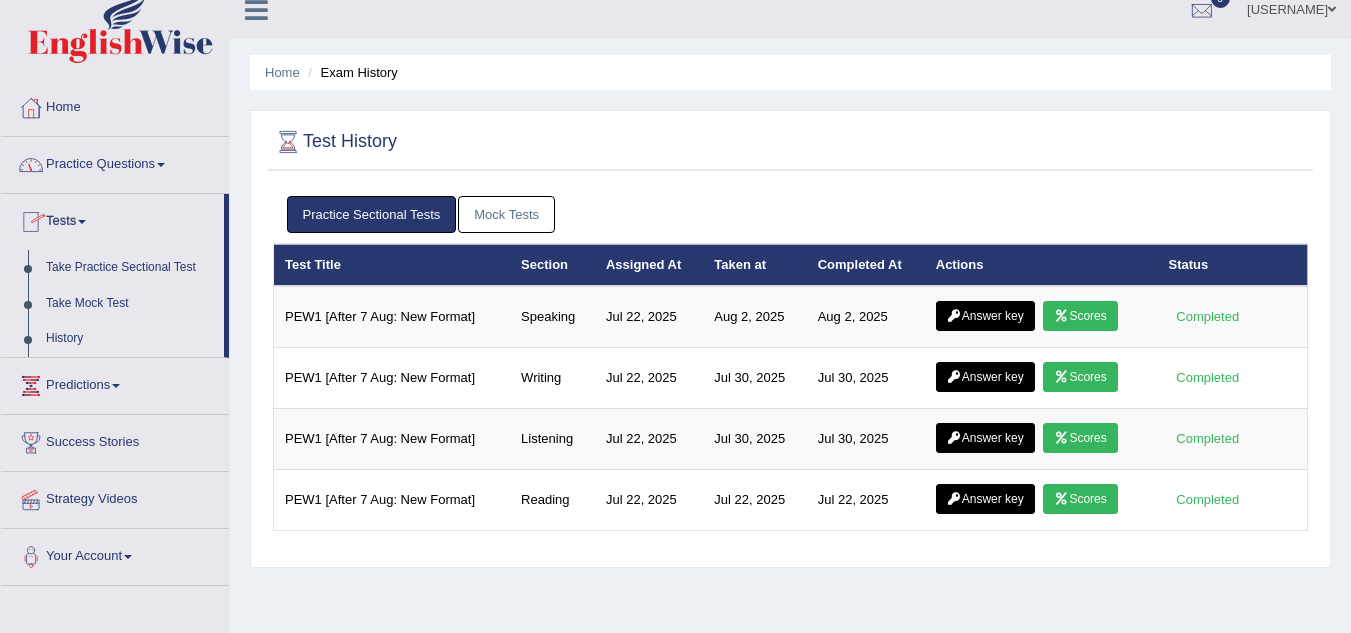 scroll, scrollTop: 0, scrollLeft: 0, axis: both 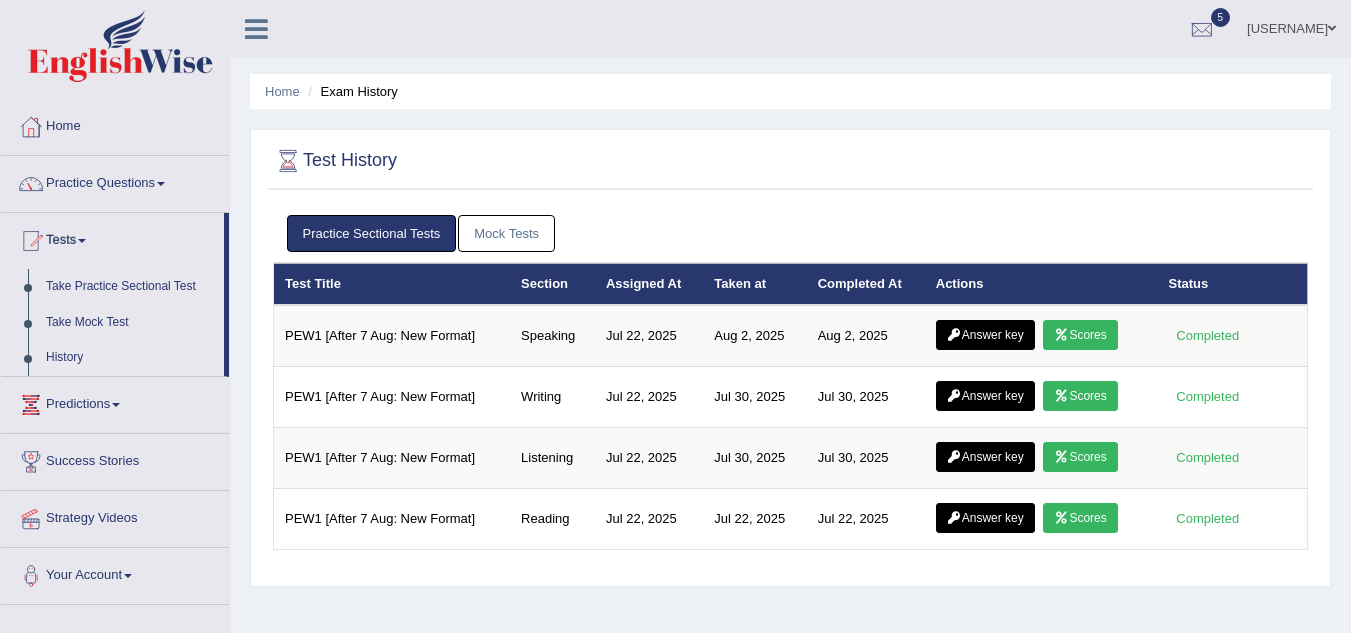 click on "Practice Questions" at bounding box center [115, 181] 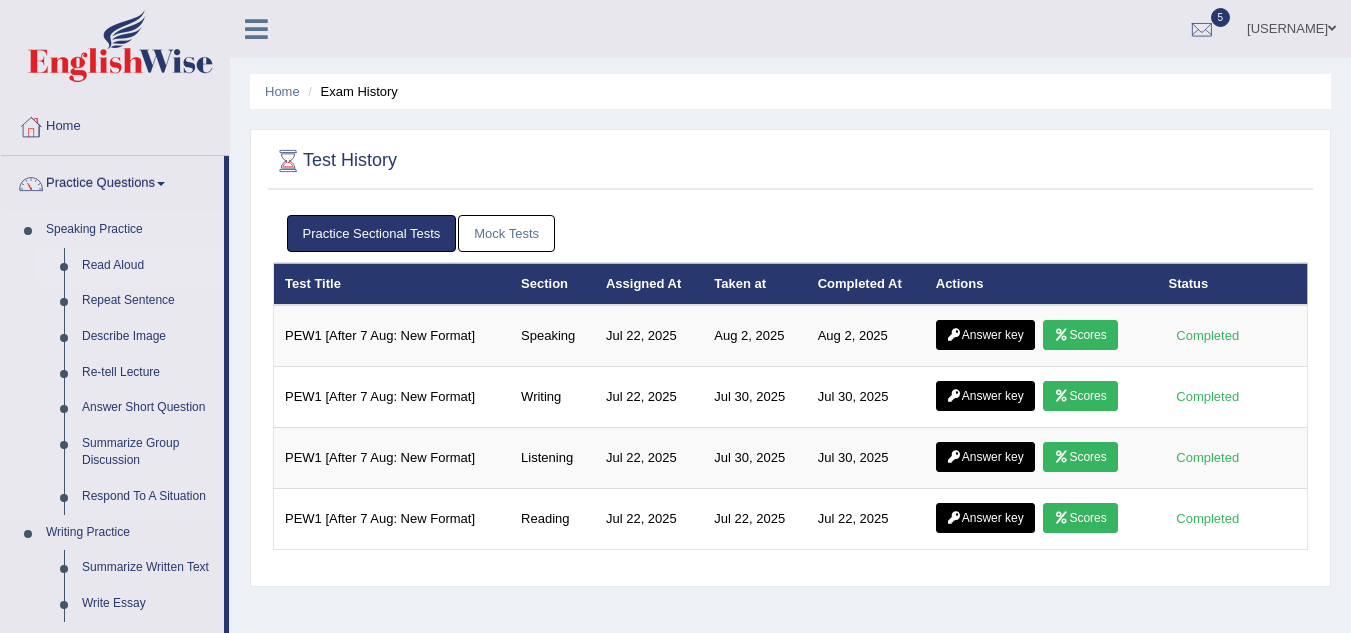 click on "Read Aloud" at bounding box center (148, 266) 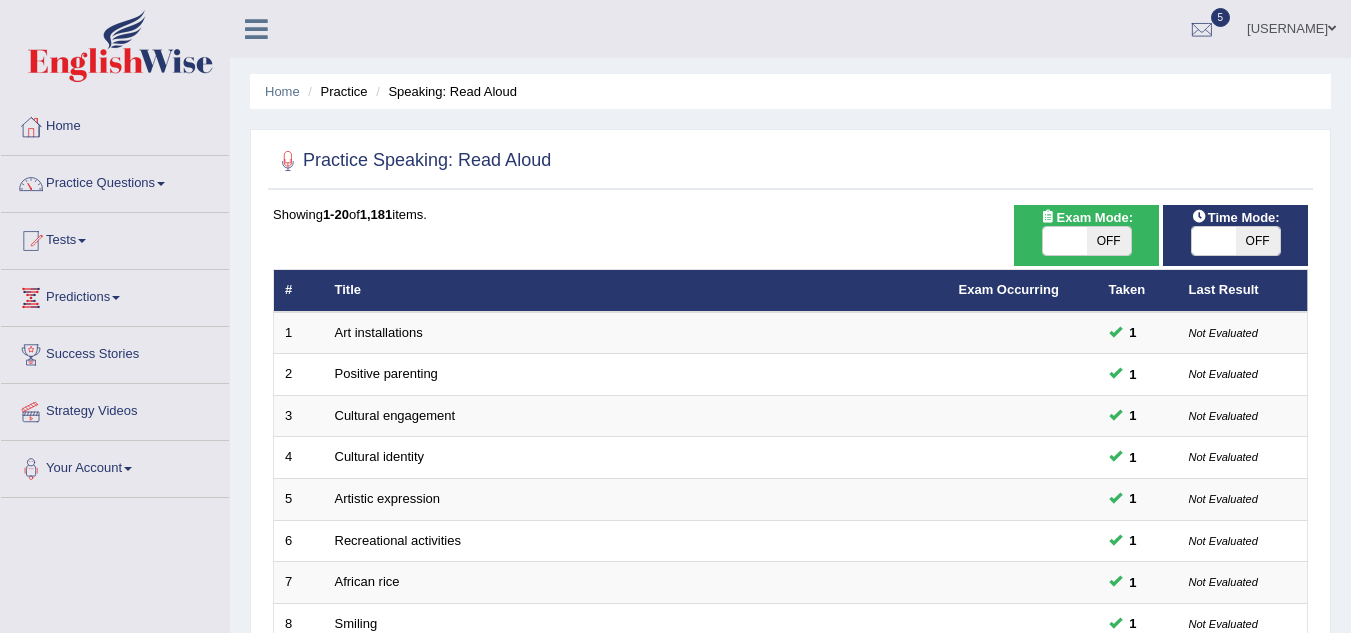 scroll, scrollTop: 0, scrollLeft: 0, axis: both 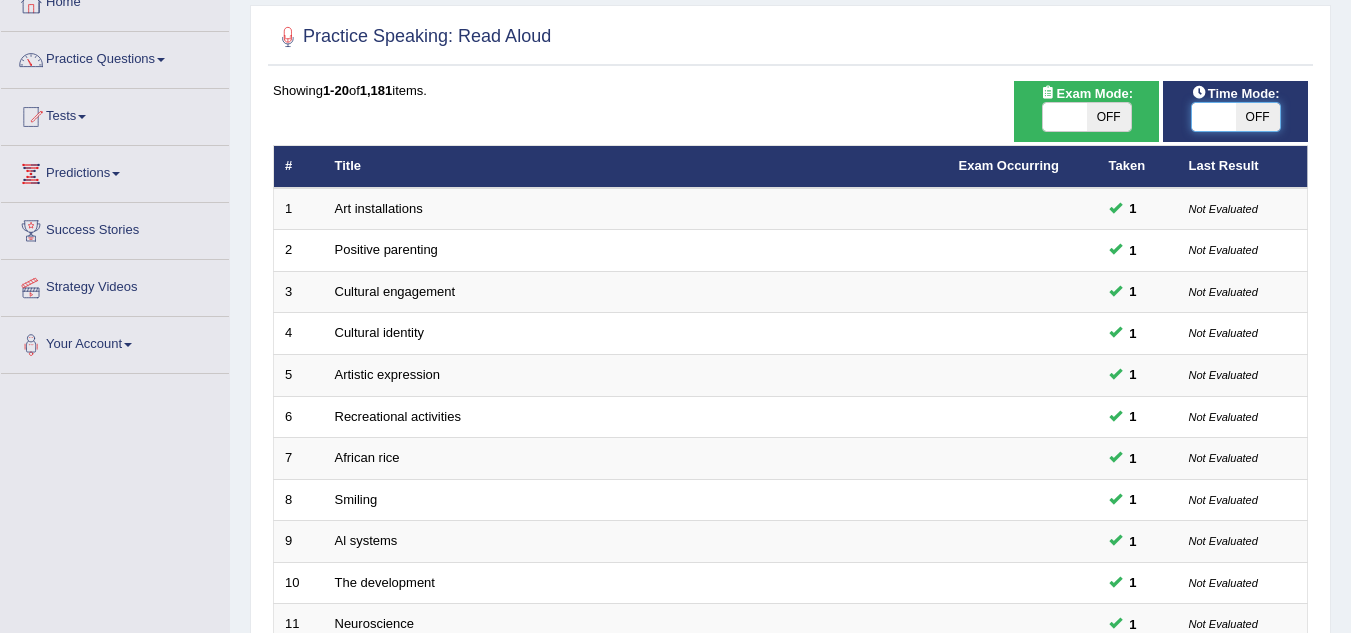 click at bounding box center [1214, 117] 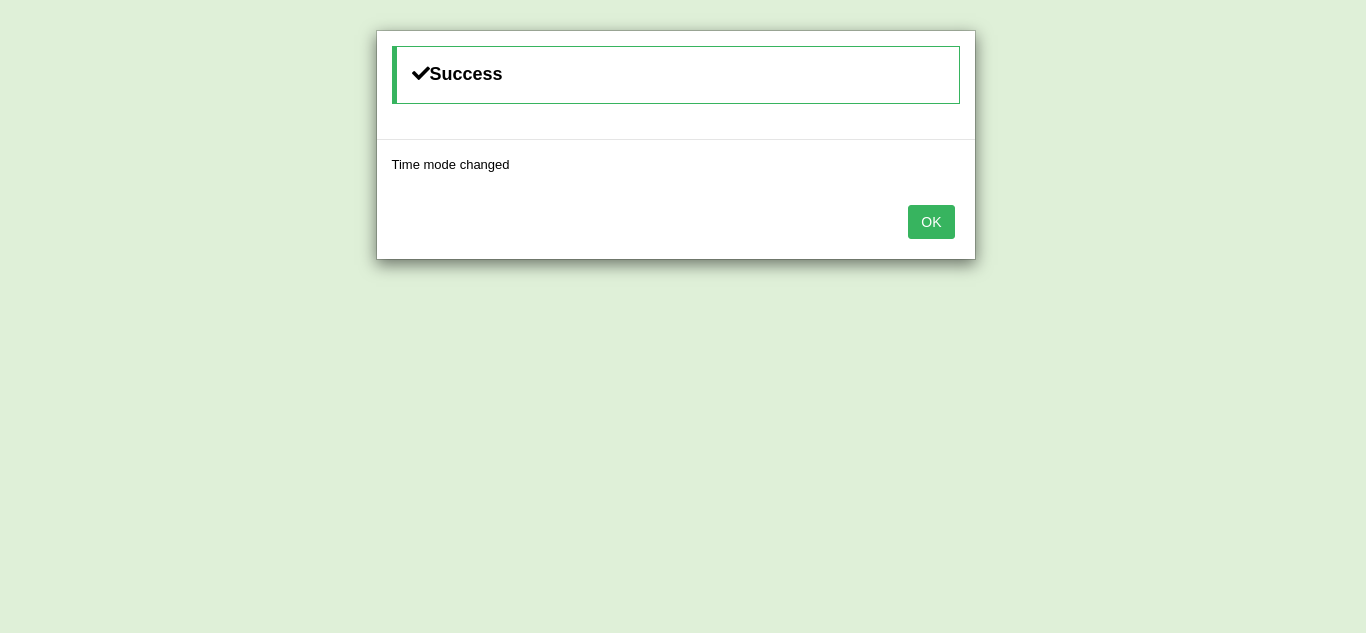 click on "OK" at bounding box center (931, 222) 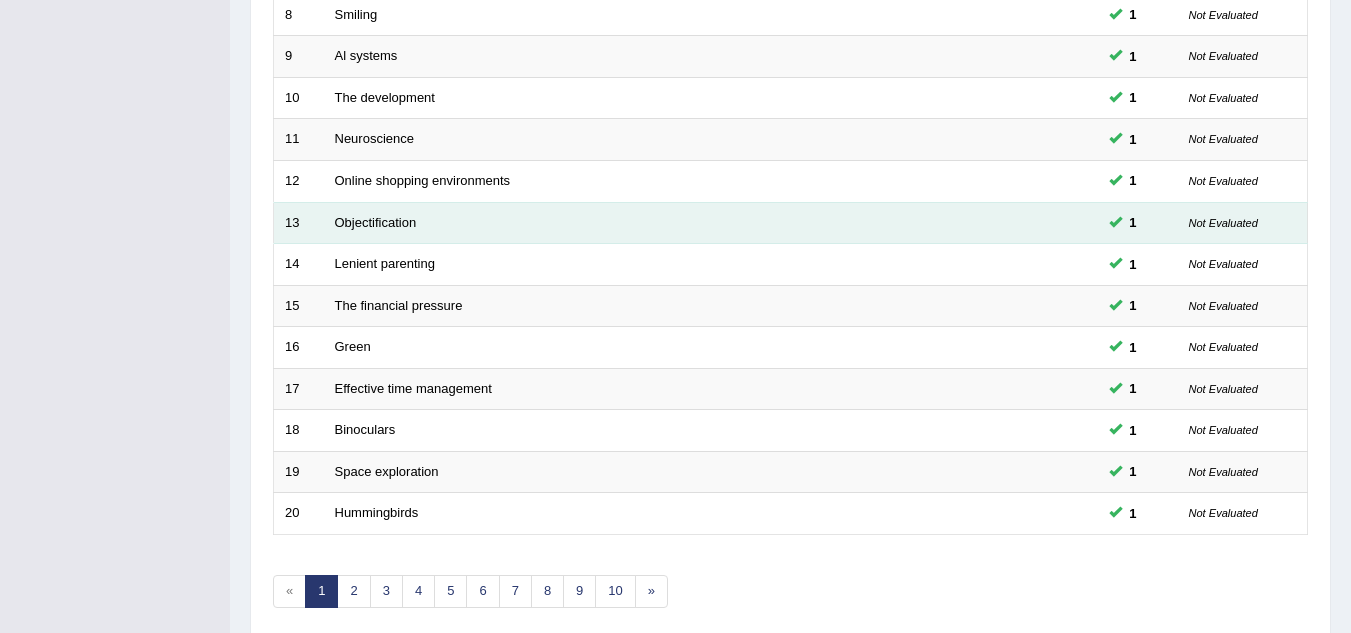 scroll, scrollTop: 691, scrollLeft: 0, axis: vertical 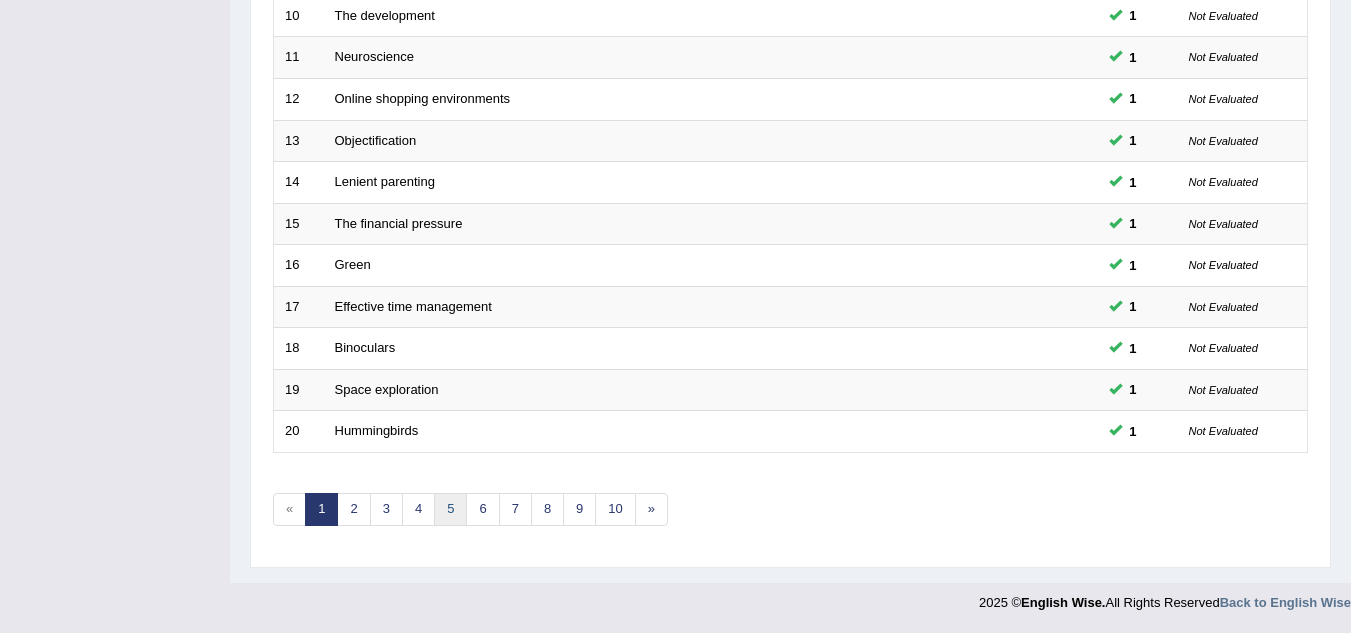 click on "5" at bounding box center [450, 509] 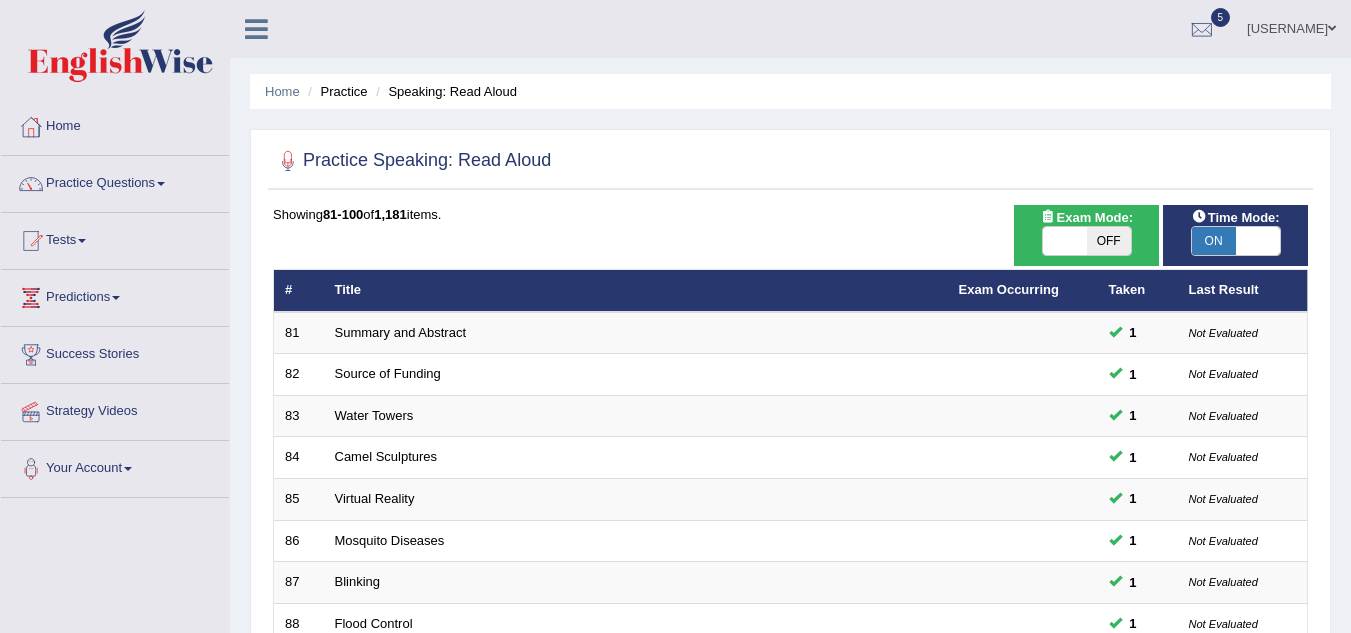 scroll, scrollTop: 114, scrollLeft: 0, axis: vertical 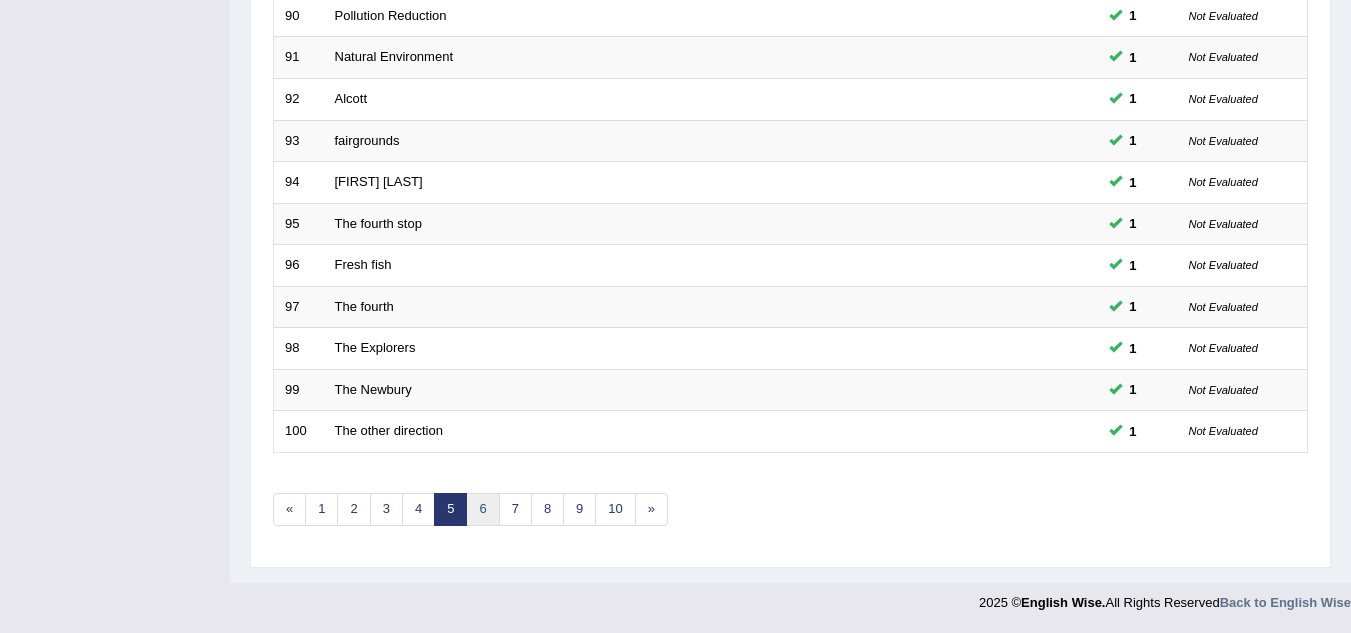 click on "6" at bounding box center (482, 509) 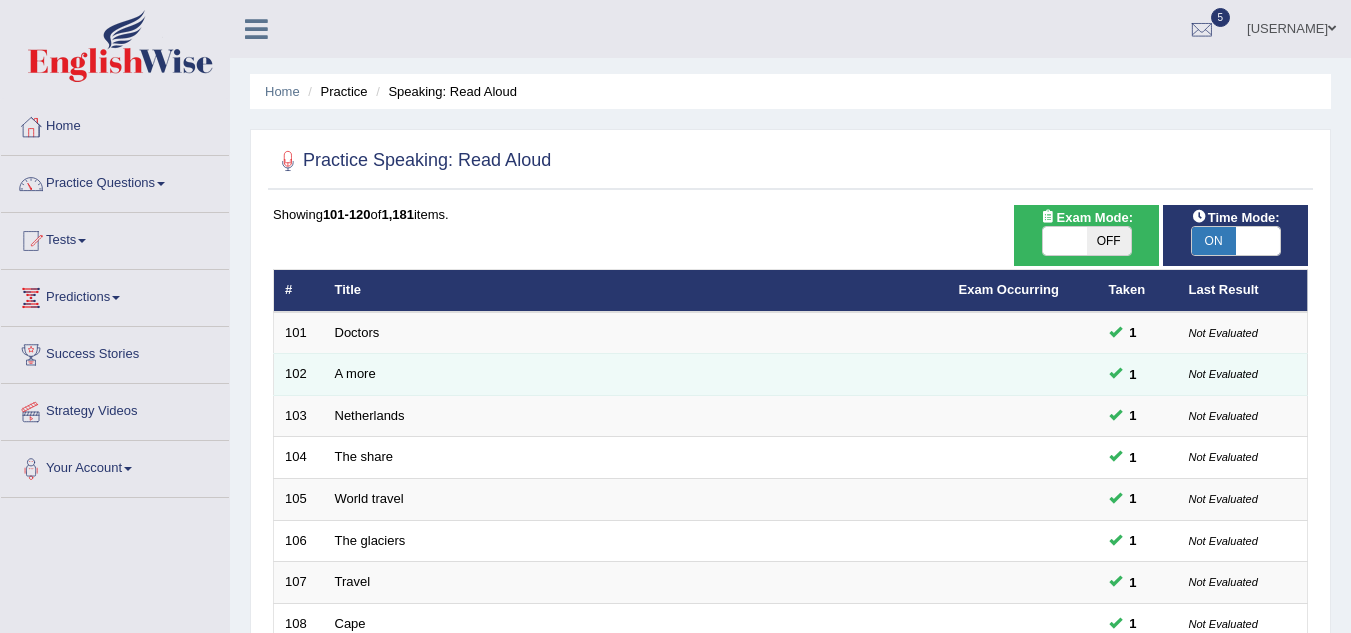scroll, scrollTop: 0, scrollLeft: 0, axis: both 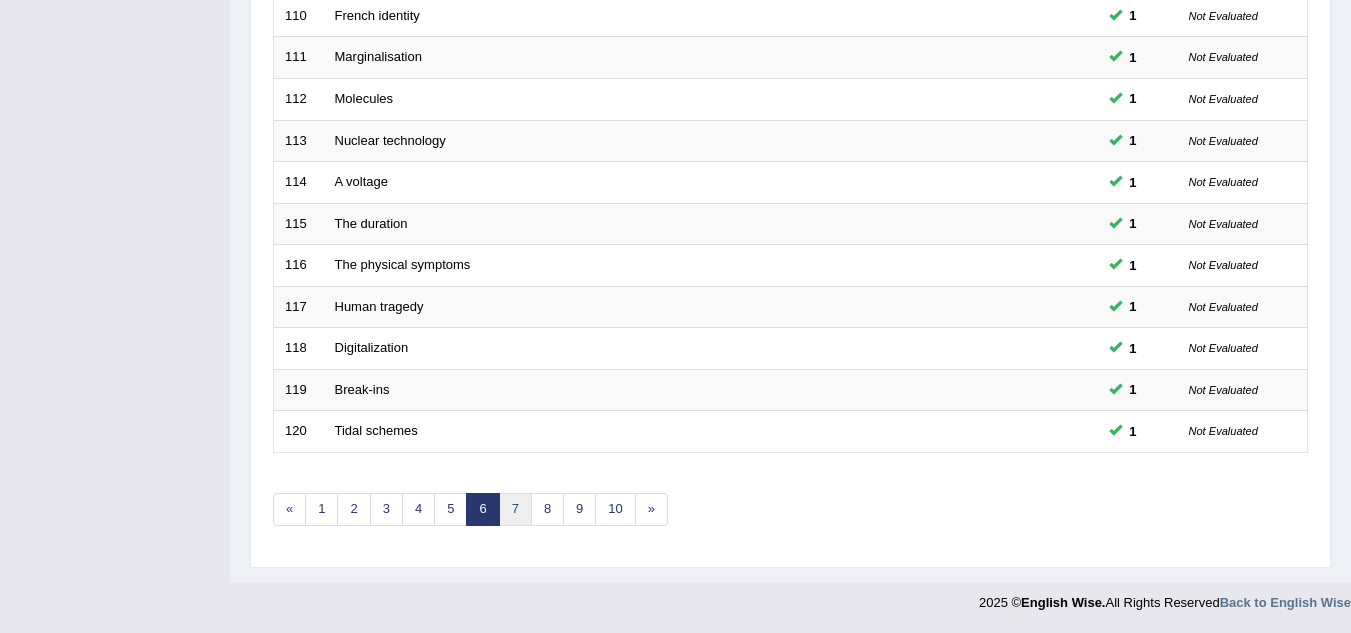 click on "7" at bounding box center [515, 509] 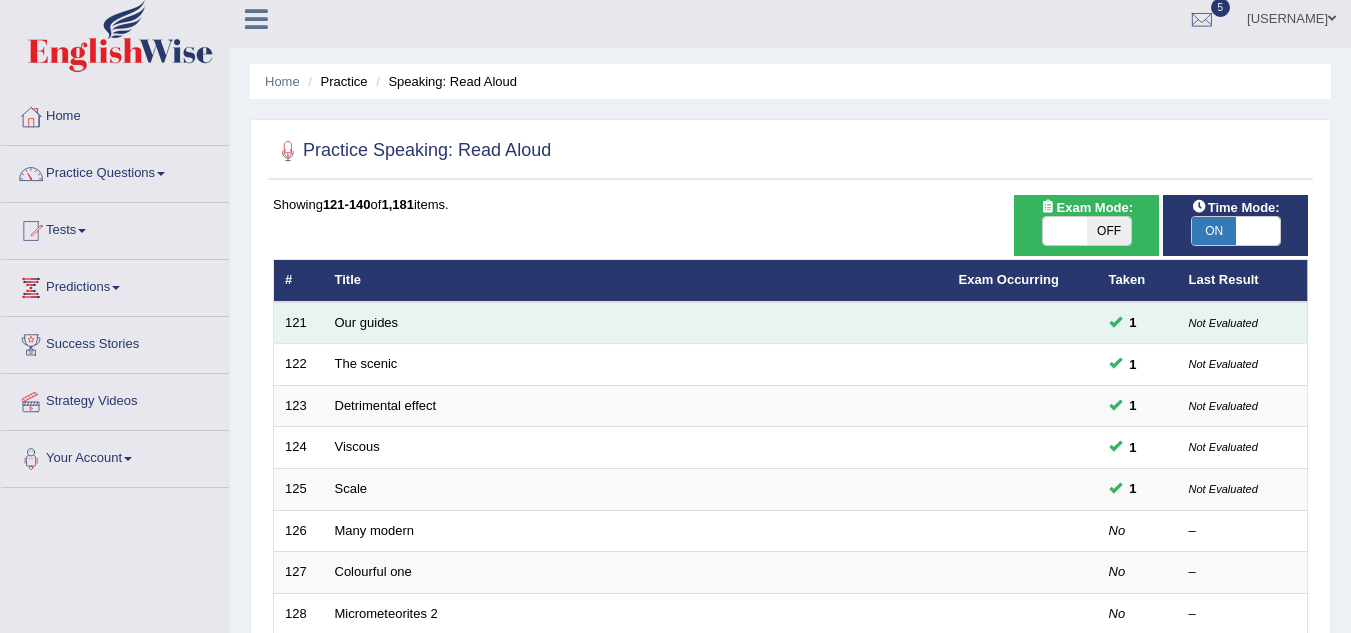 scroll, scrollTop: 0, scrollLeft: 0, axis: both 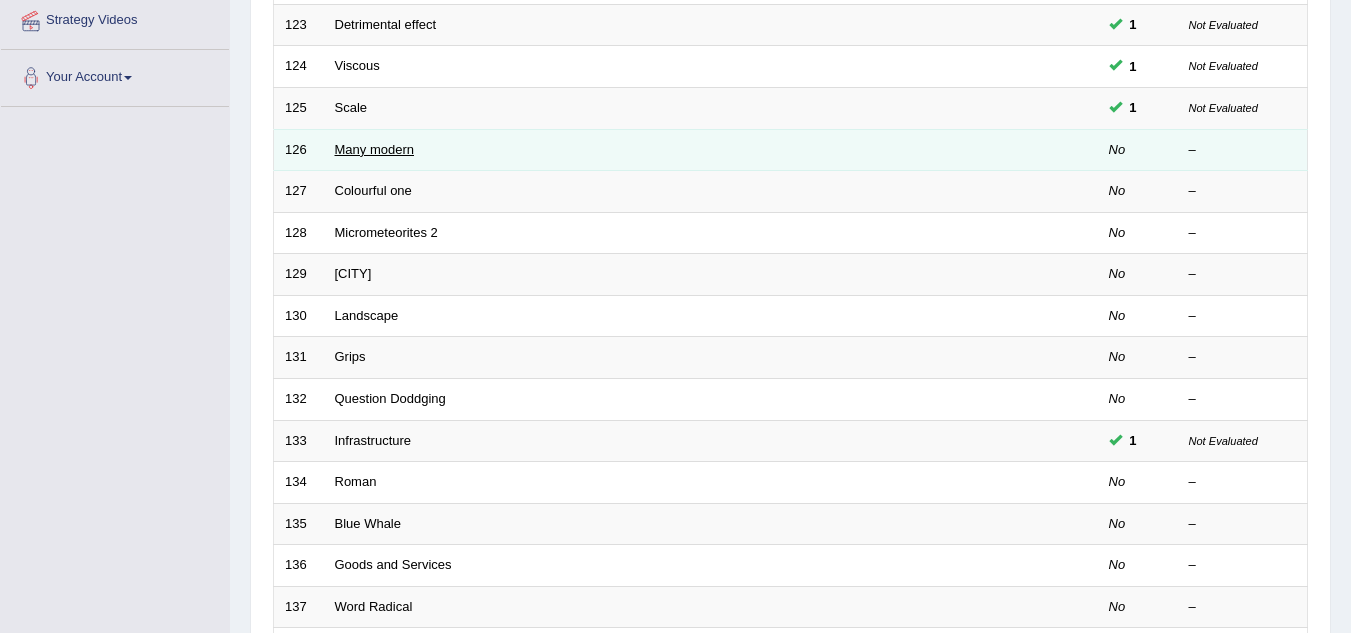 click on "Many modern" at bounding box center (374, 149) 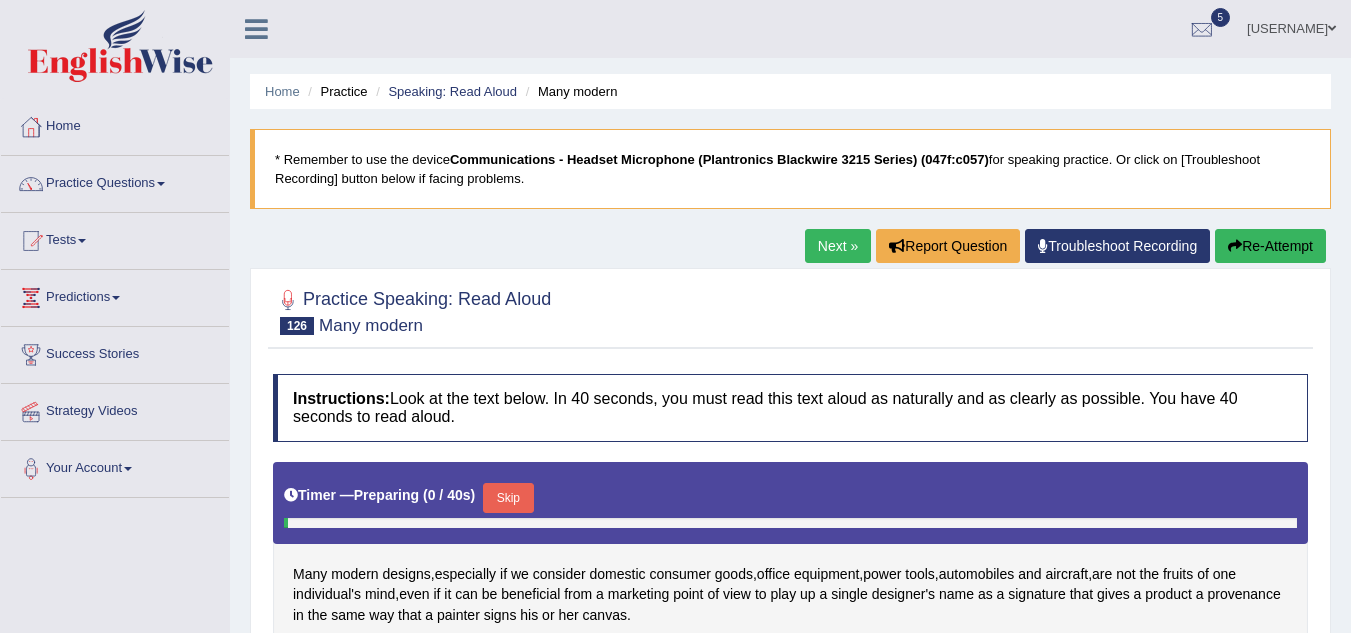 scroll, scrollTop: 0, scrollLeft: 0, axis: both 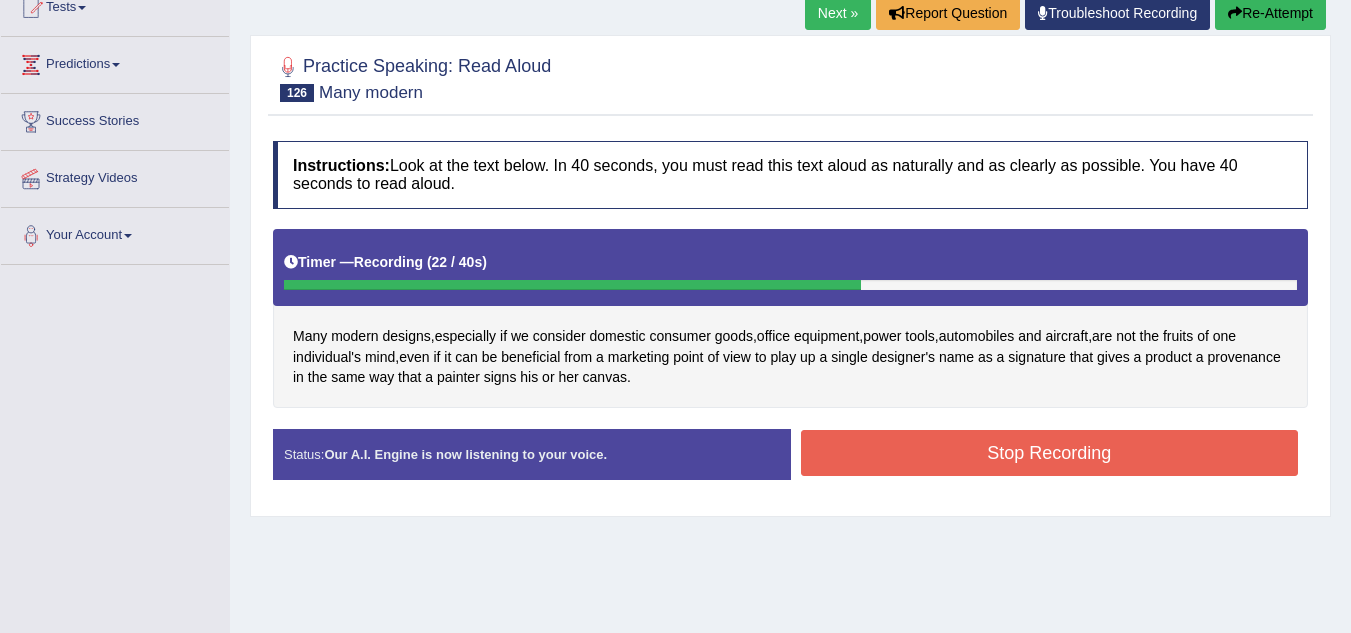 click on "Stop Recording" at bounding box center (1050, 453) 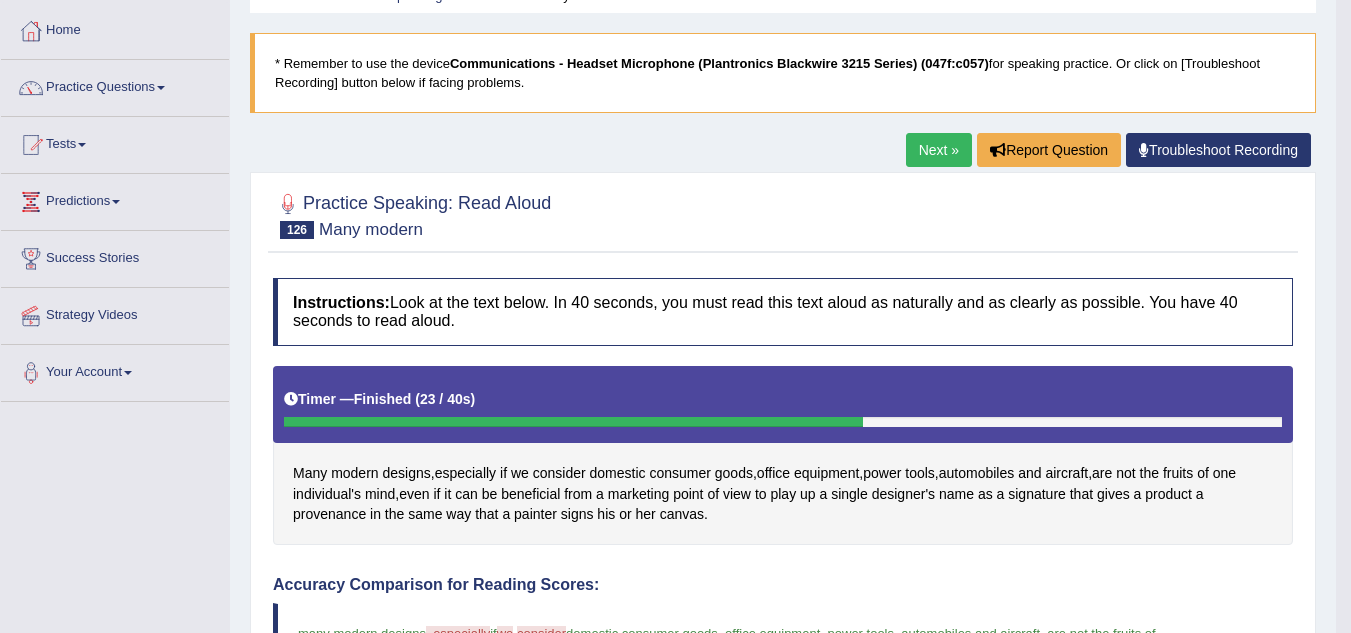 scroll, scrollTop: 0, scrollLeft: 0, axis: both 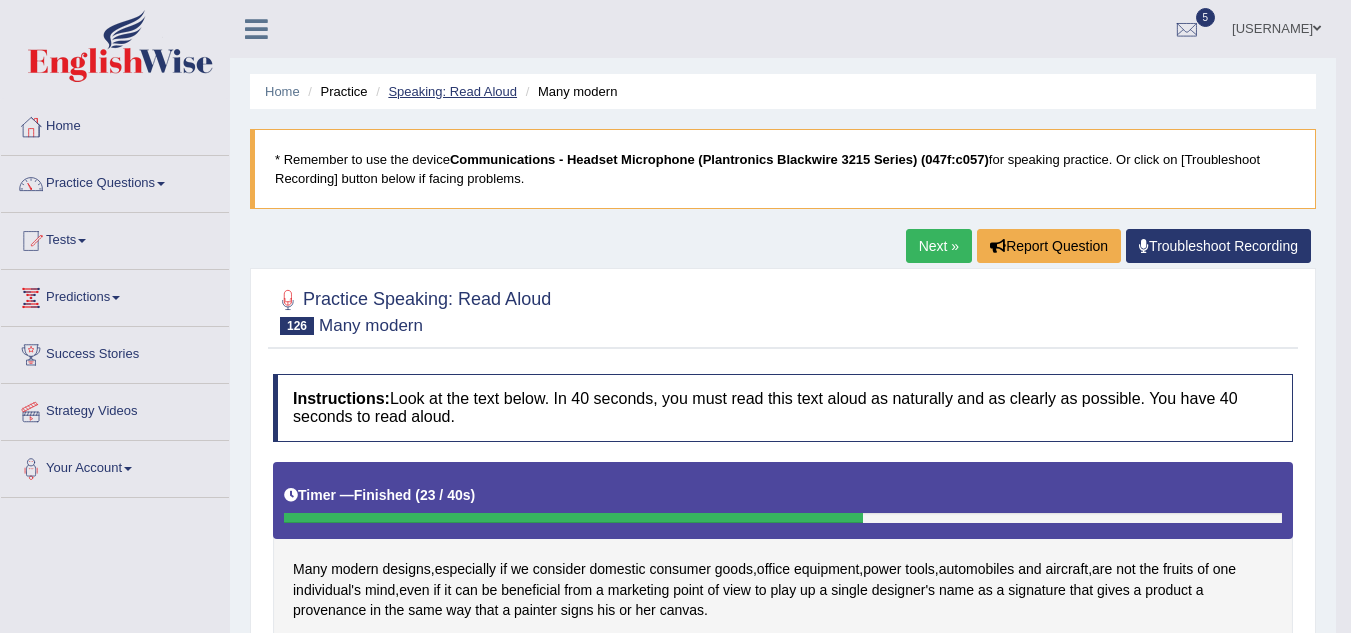 click on "Speaking: Read Aloud" at bounding box center (452, 91) 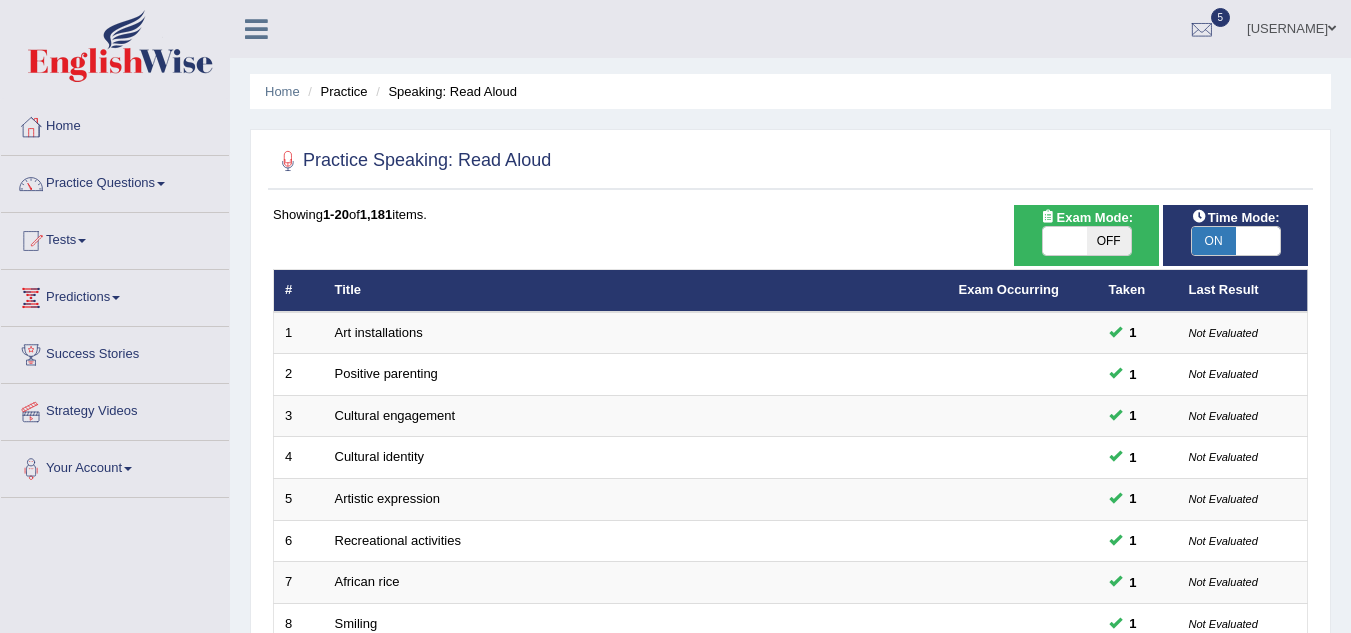 scroll, scrollTop: 0, scrollLeft: 0, axis: both 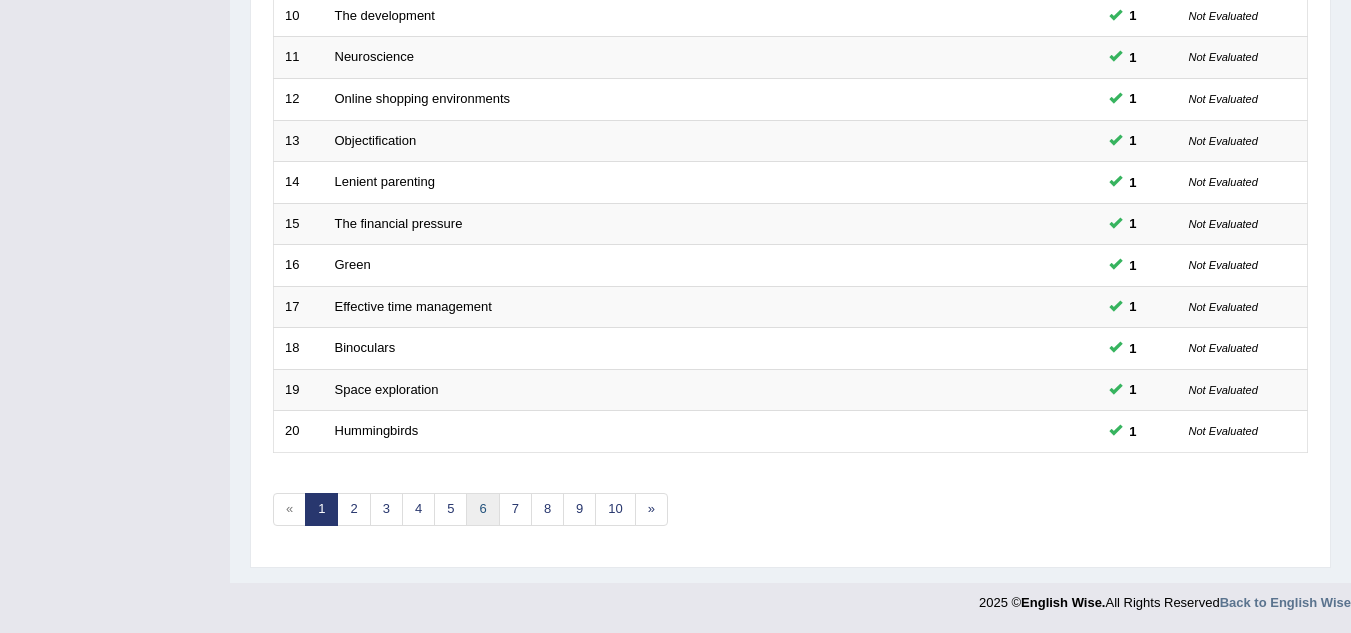 click on "6" at bounding box center (482, 509) 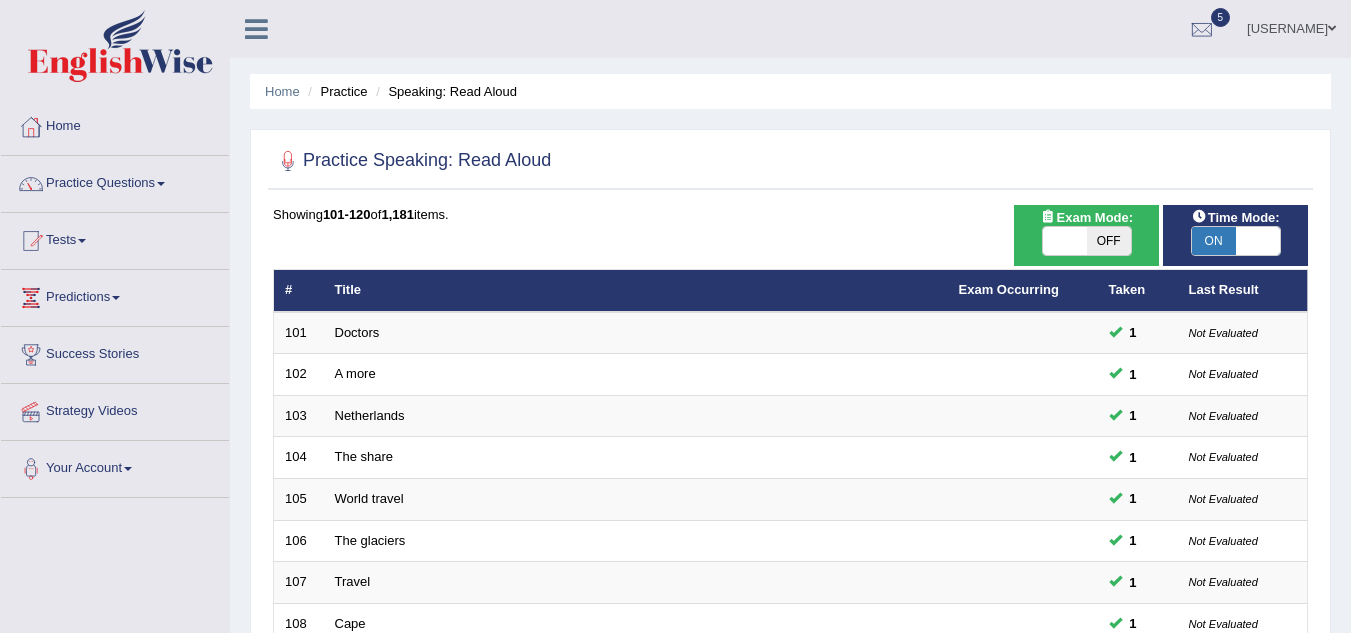 scroll, scrollTop: 0, scrollLeft: 0, axis: both 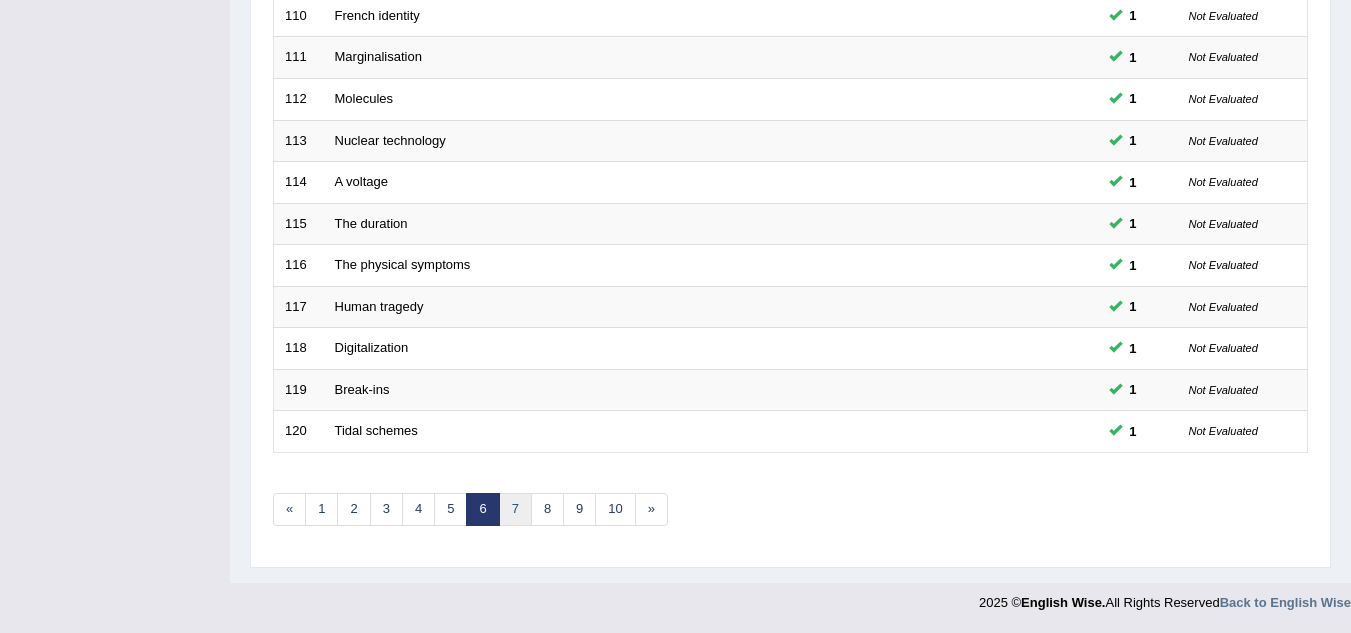 click on "7" at bounding box center (515, 509) 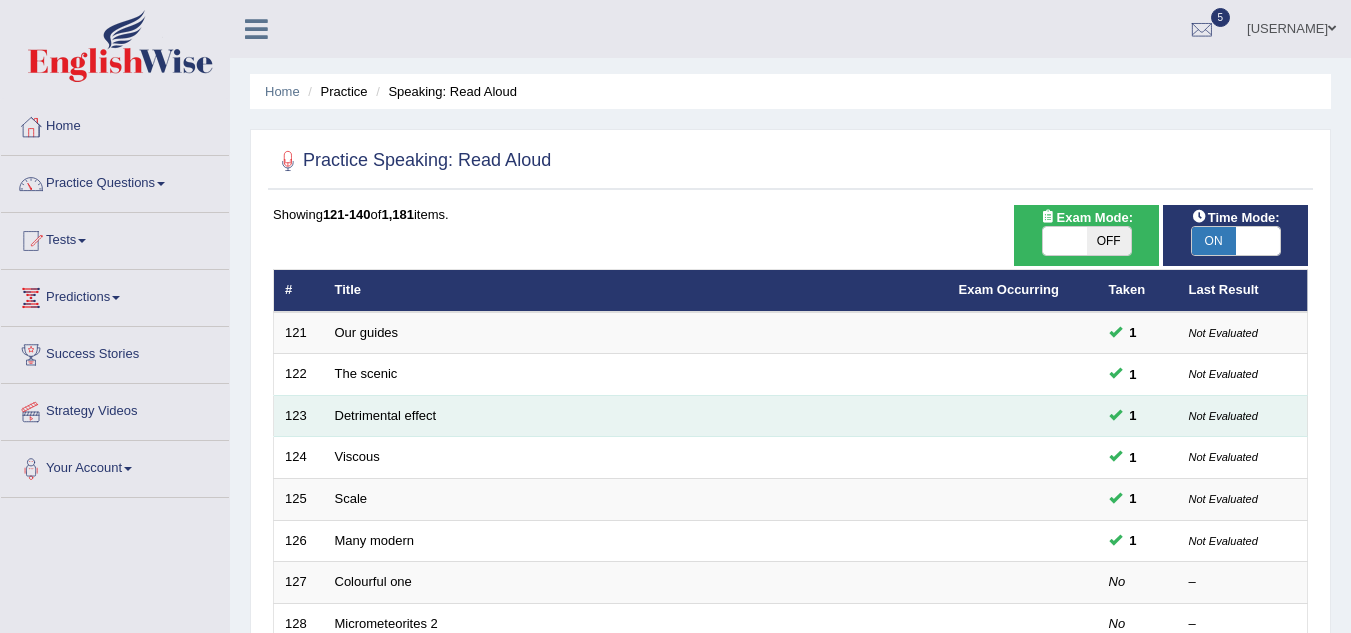 scroll, scrollTop: 22, scrollLeft: 0, axis: vertical 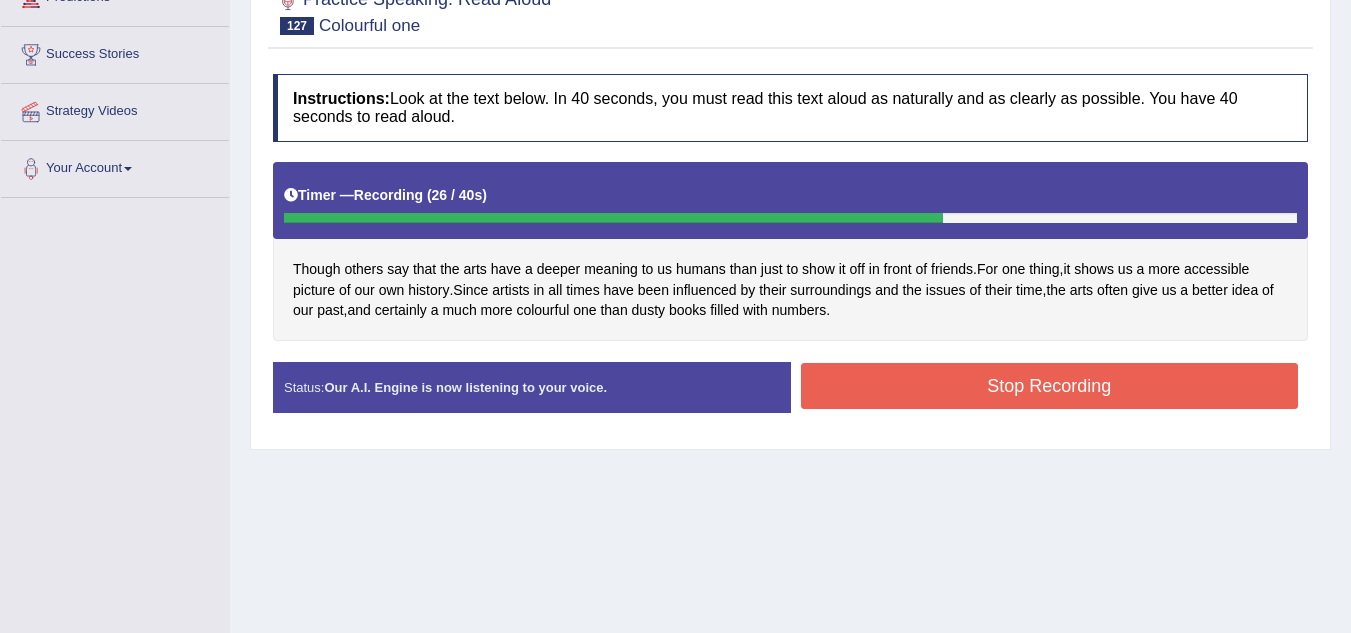 click on "Stop Recording" at bounding box center [1050, 386] 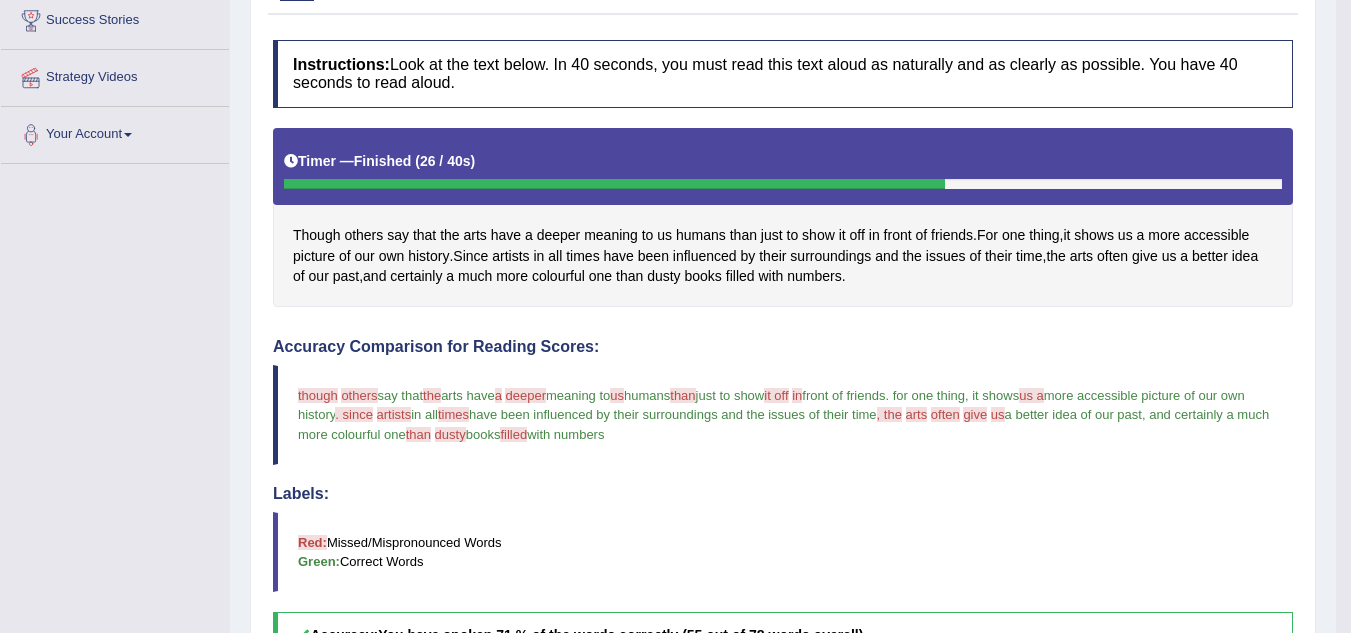 scroll, scrollTop: 267, scrollLeft: 0, axis: vertical 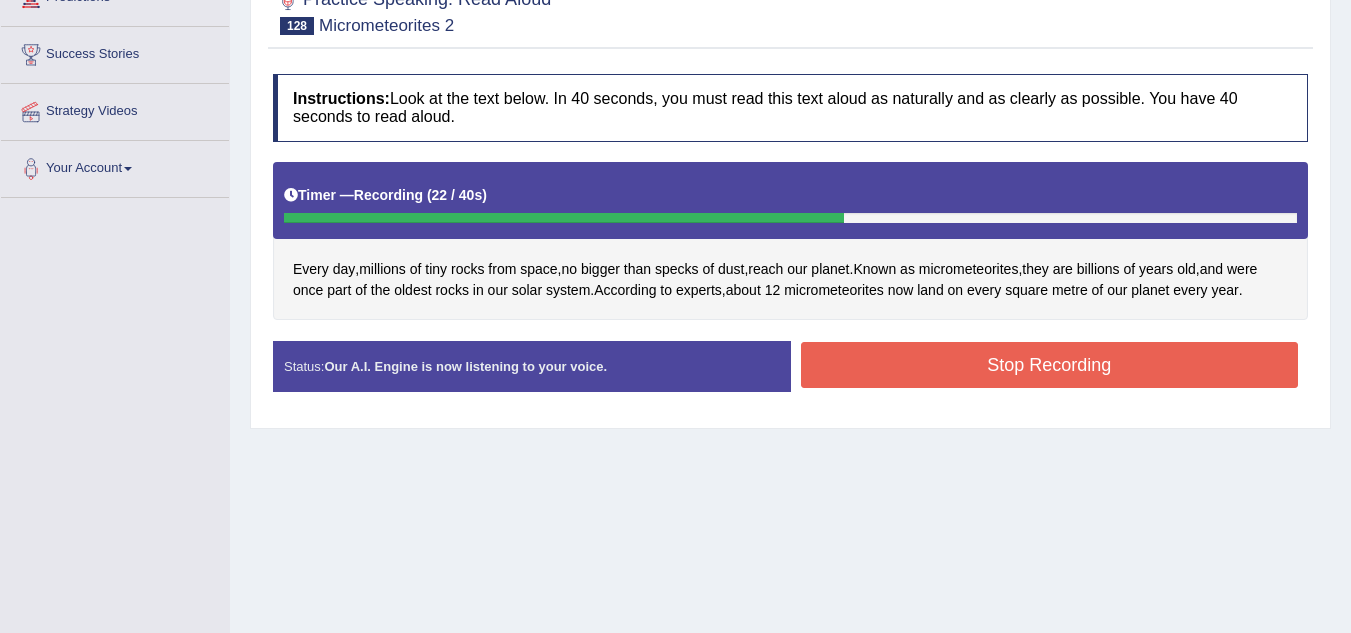 click on "Stop Recording" at bounding box center (1050, 365) 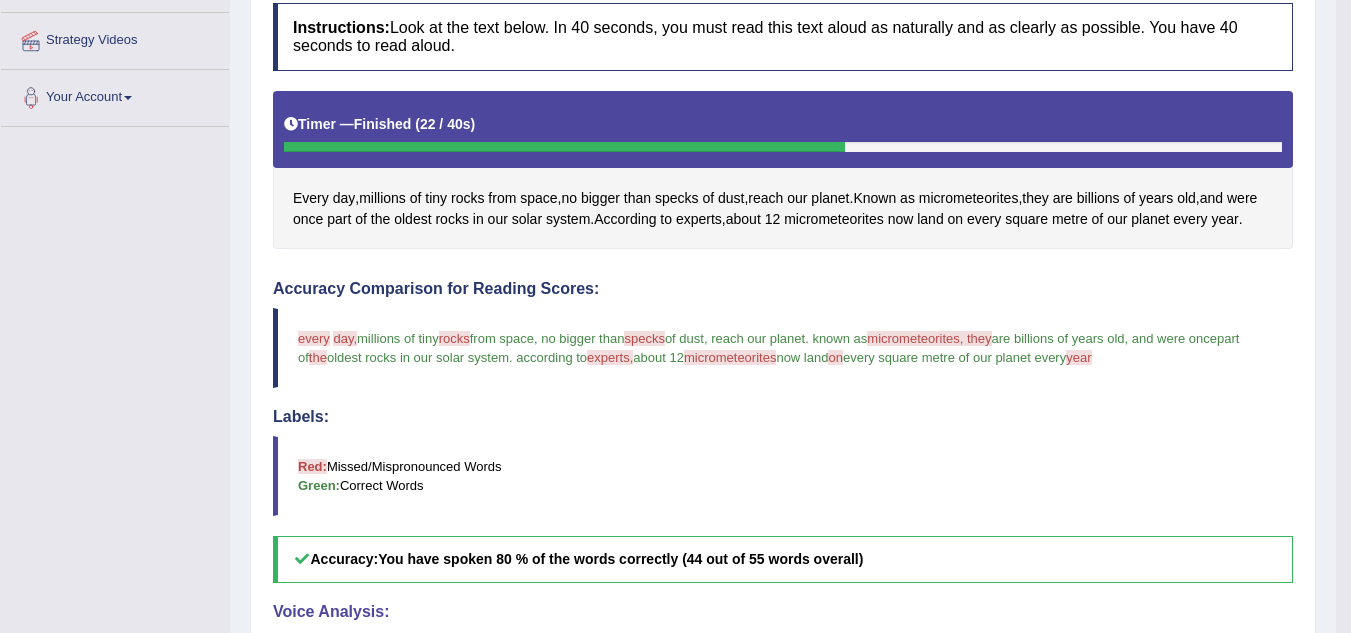 scroll, scrollTop: 333, scrollLeft: 0, axis: vertical 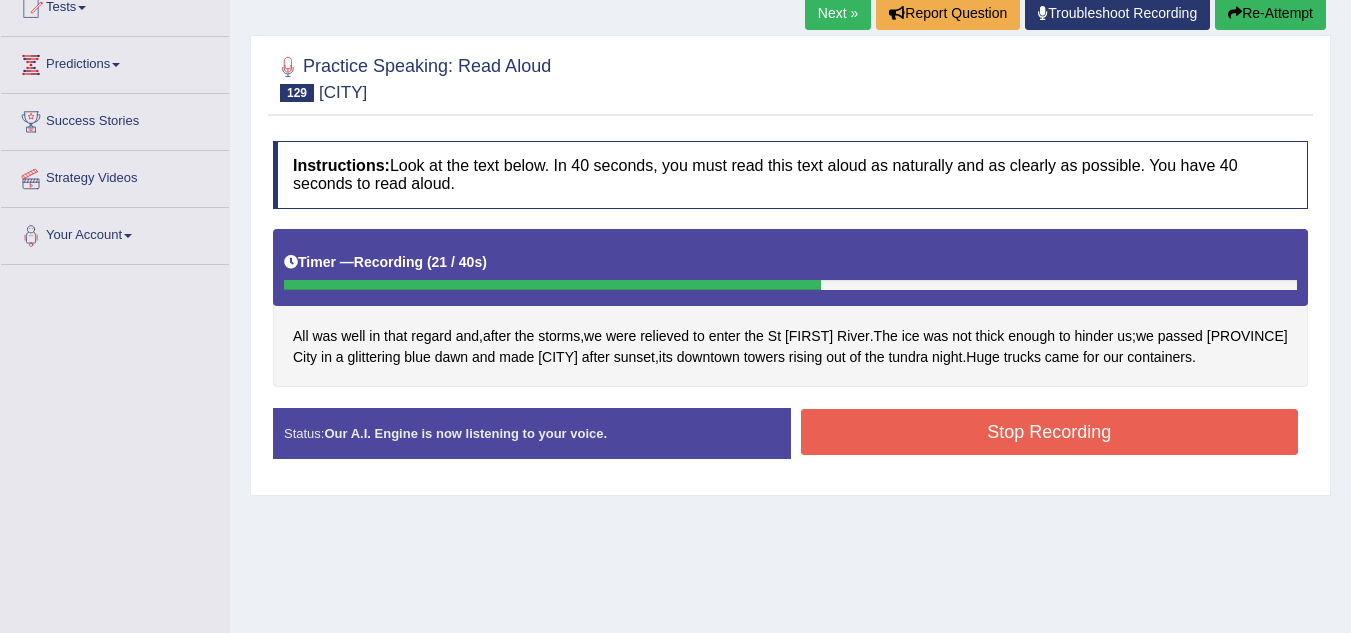 click on "Stop Recording" at bounding box center [1050, 432] 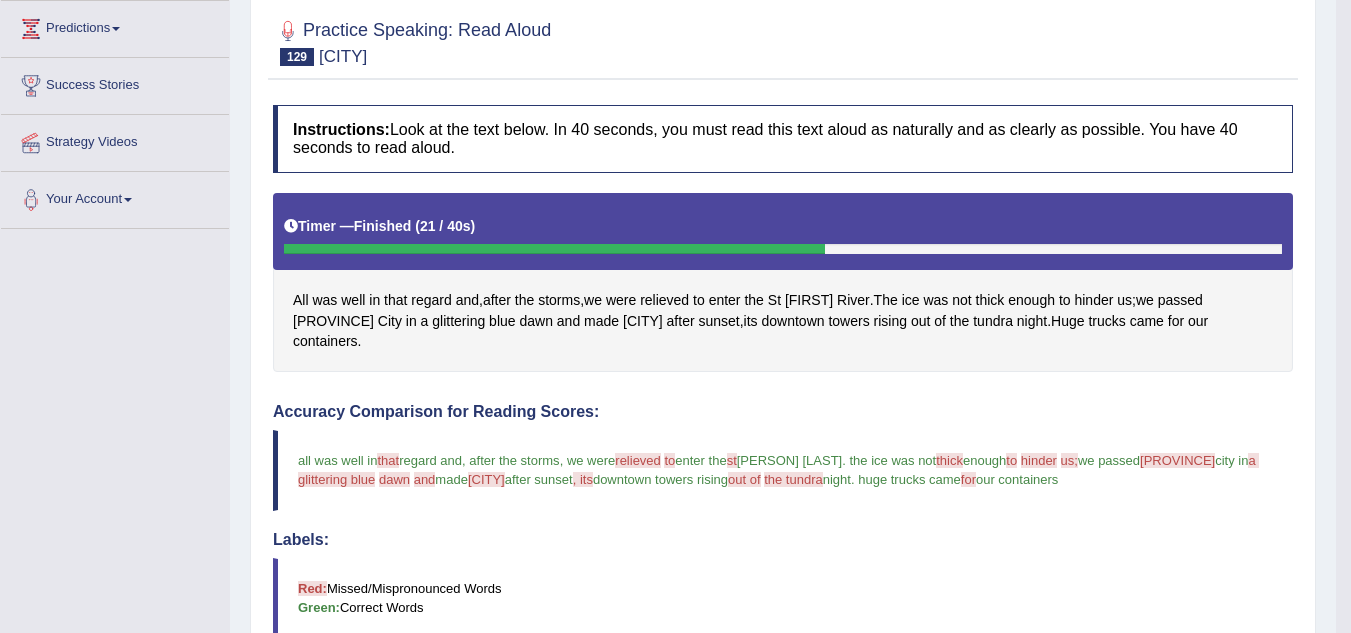 scroll, scrollTop: 267, scrollLeft: 0, axis: vertical 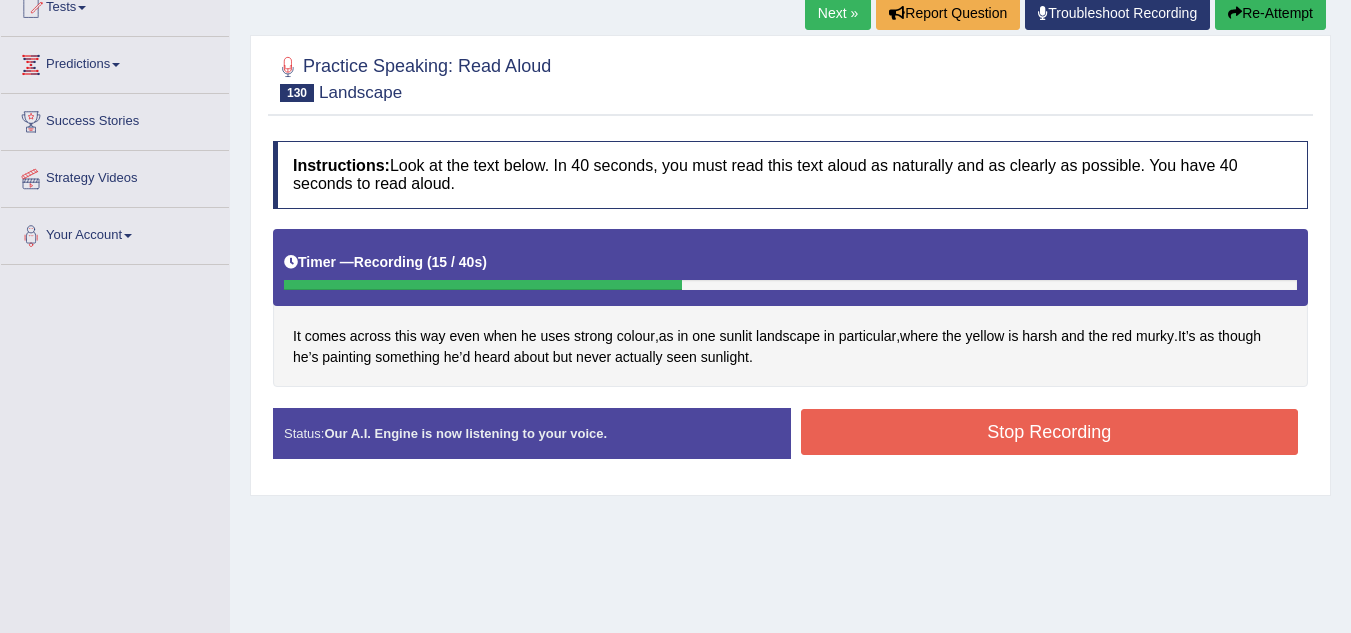 click on "Stop Recording" at bounding box center (1050, 432) 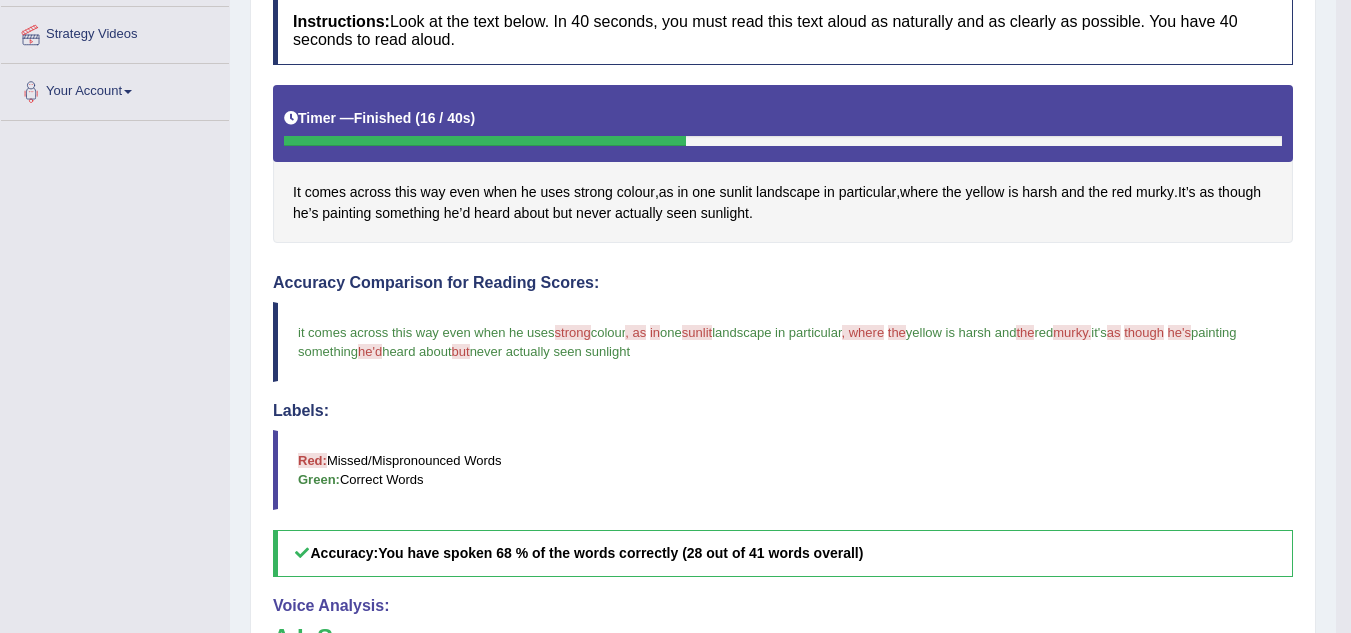 scroll, scrollTop: 367, scrollLeft: 0, axis: vertical 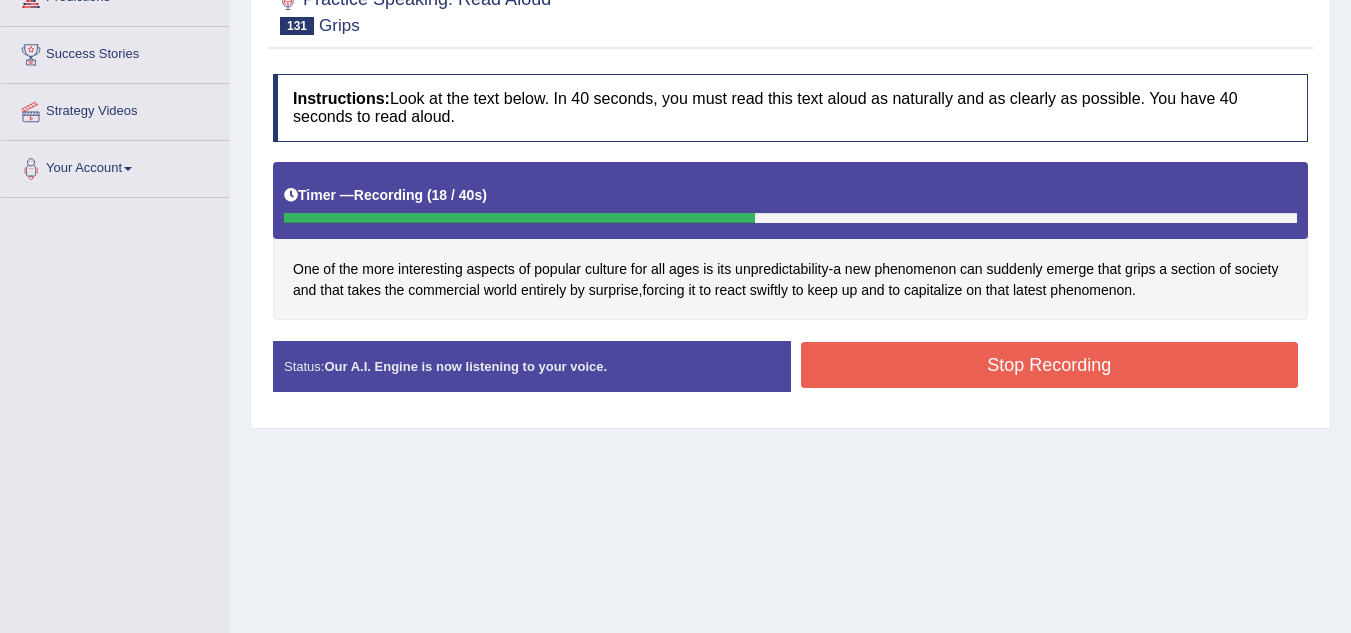 click on "Stop Recording" at bounding box center [1050, 365] 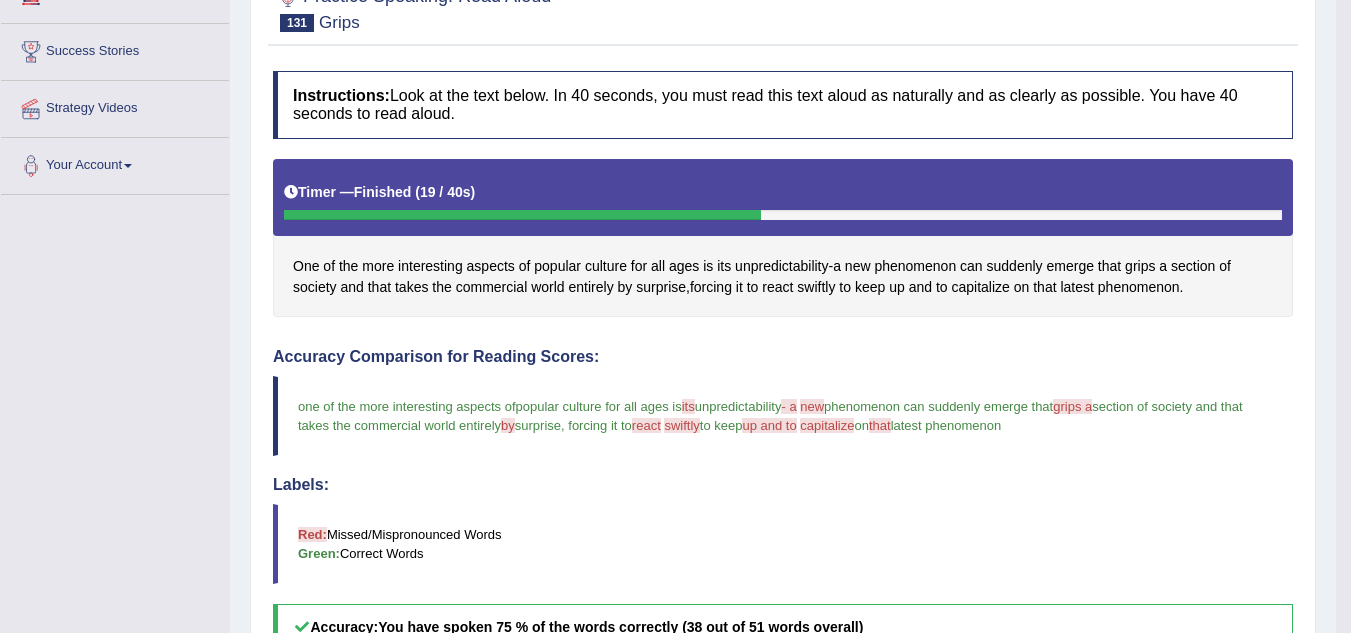 scroll, scrollTop: 267, scrollLeft: 0, axis: vertical 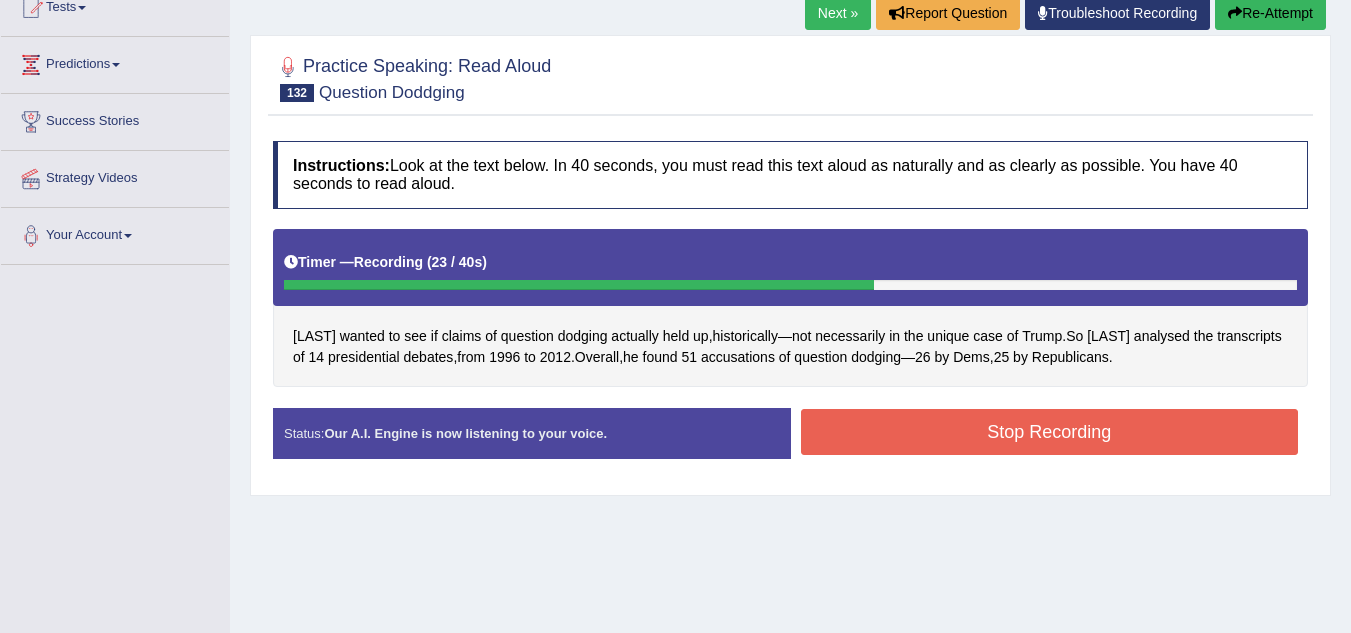 click on "Stop Recording" at bounding box center (1050, 432) 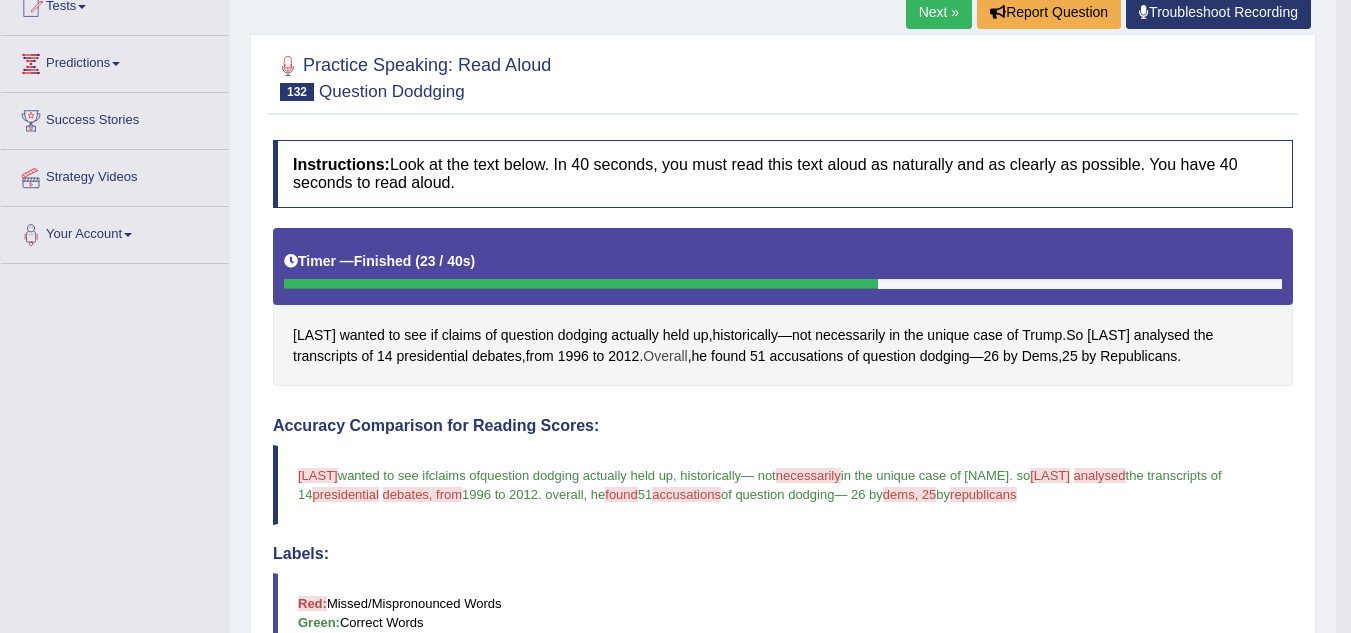 scroll, scrollTop: 233, scrollLeft: 0, axis: vertical 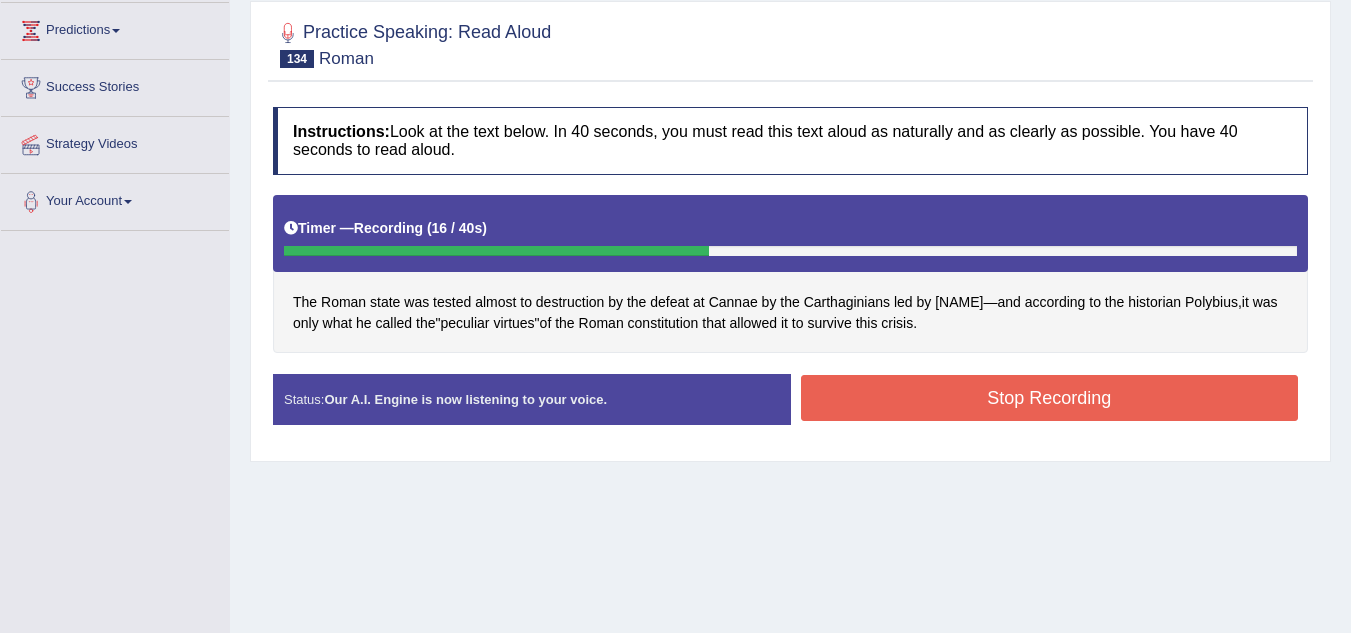 click on "Stop Recording" at bounding box center (1050, 398) 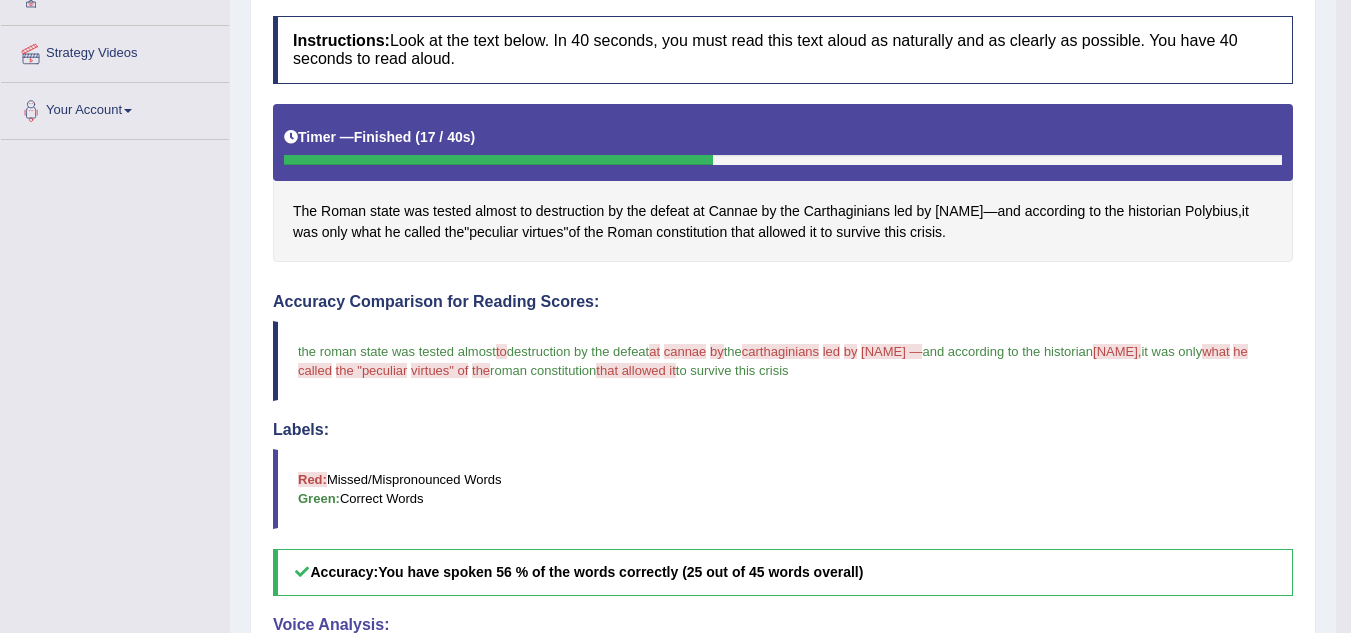 scroll, scrollTop: 300, scrollLeft: 0, axis: vertical 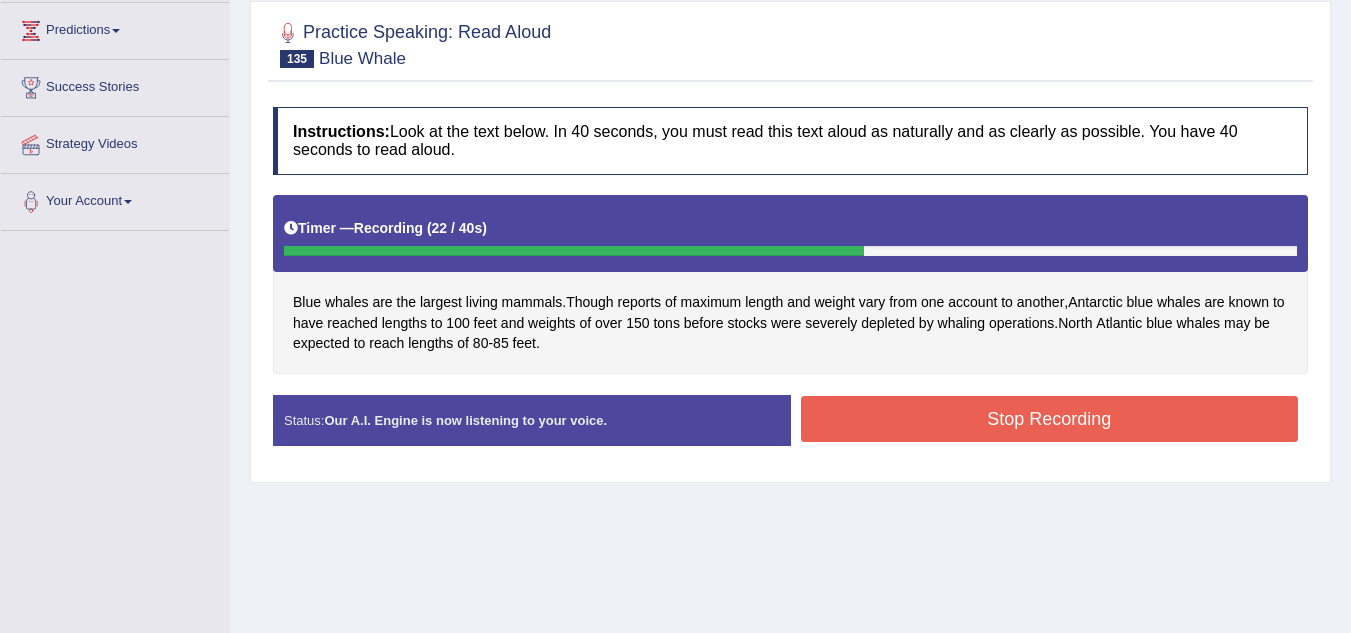 click on "Stop Recording" at bounding box center (1050, 419) 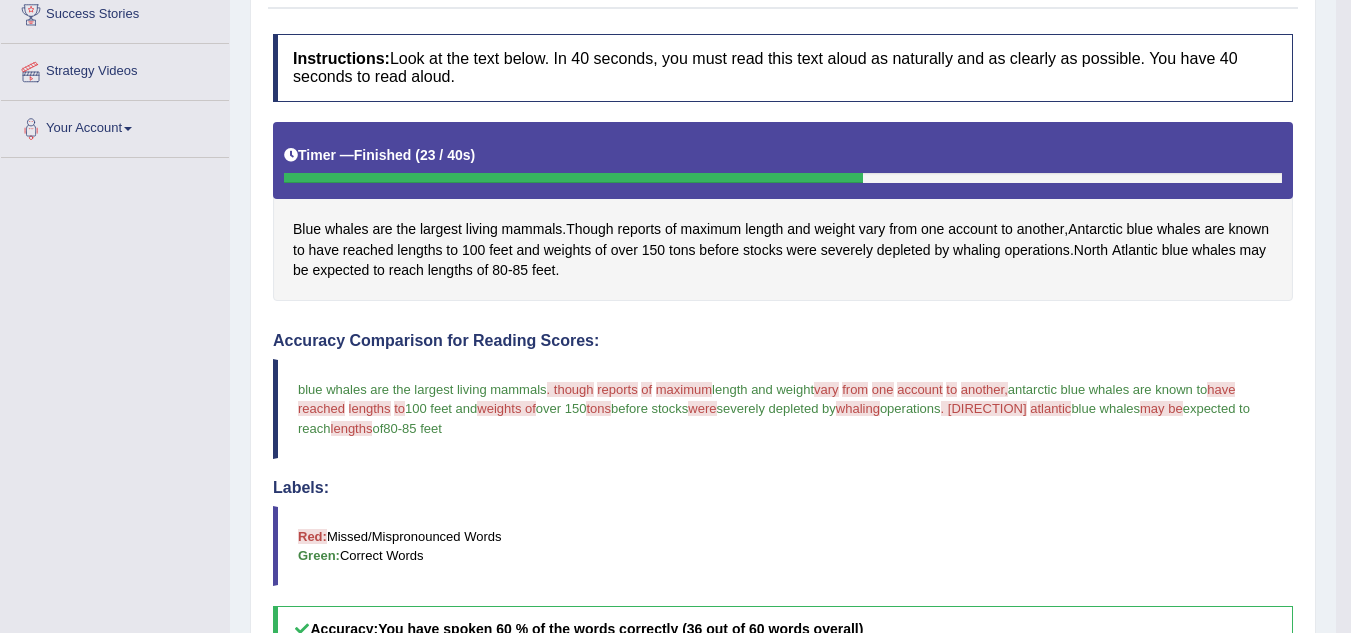 scroll, scrollTop: 333, scrollLeft: 0, axis: vertical 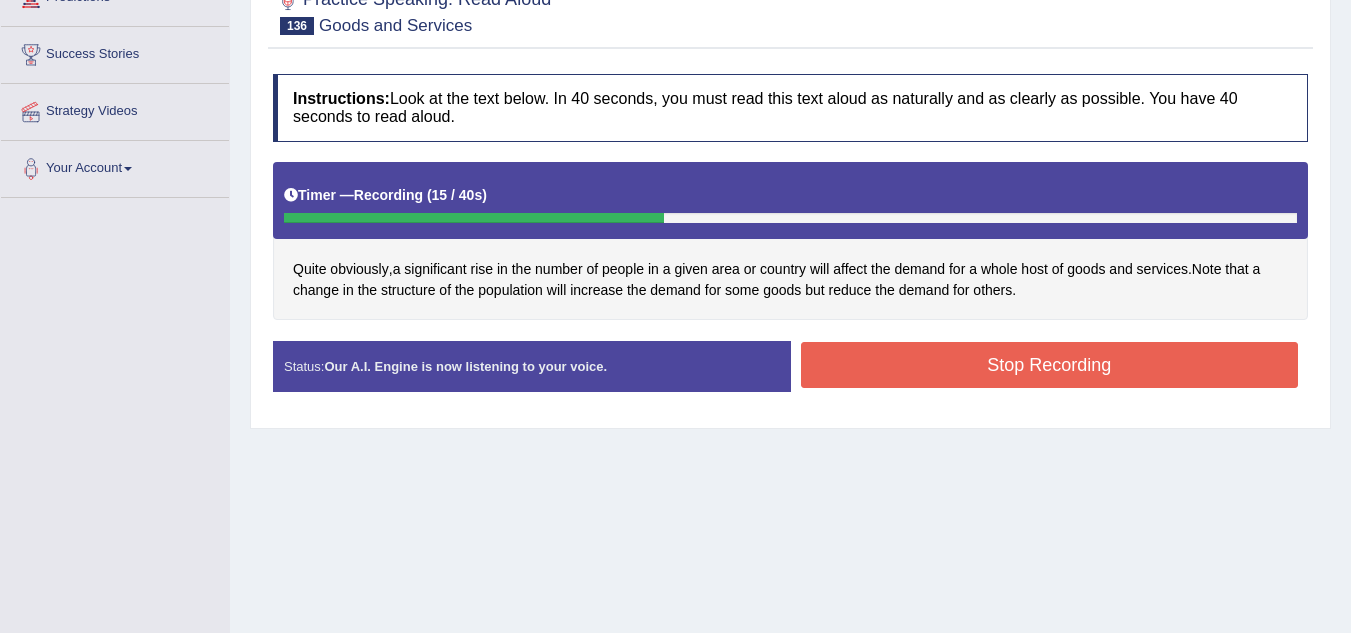 click on "Stop Recording" at bounding box center (1050, 365) 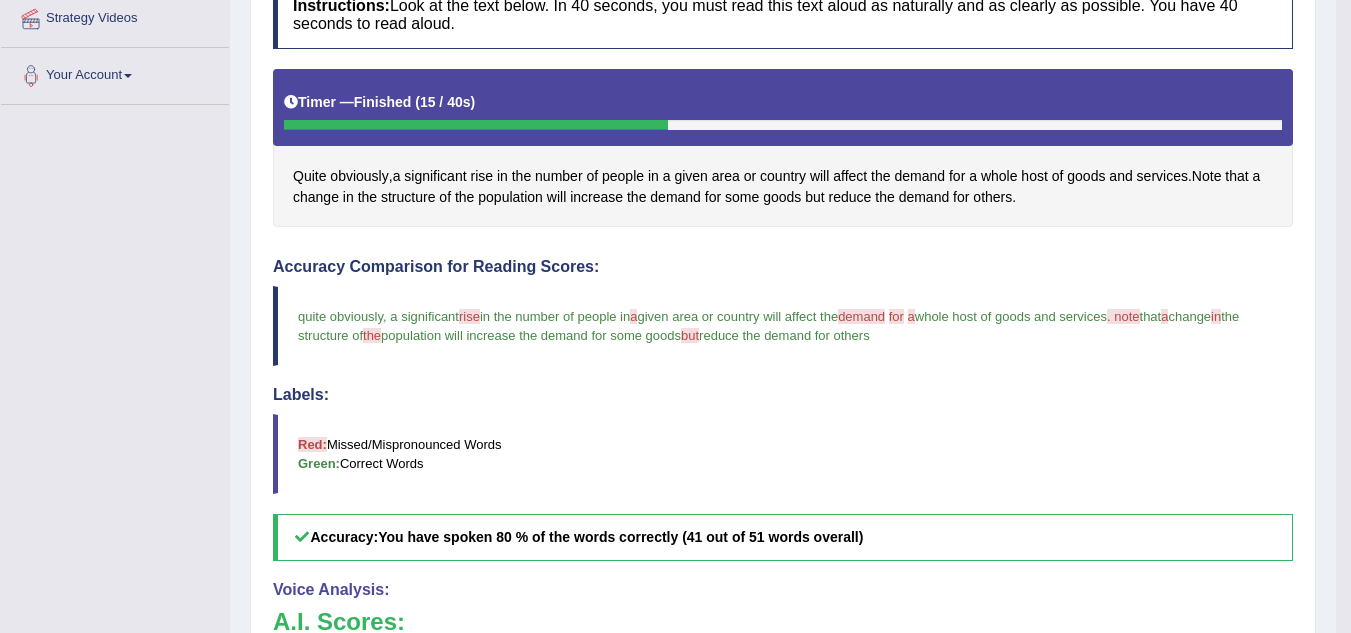 scroll, scrollTop: 333, scrollLeft: 0, axis: vertical 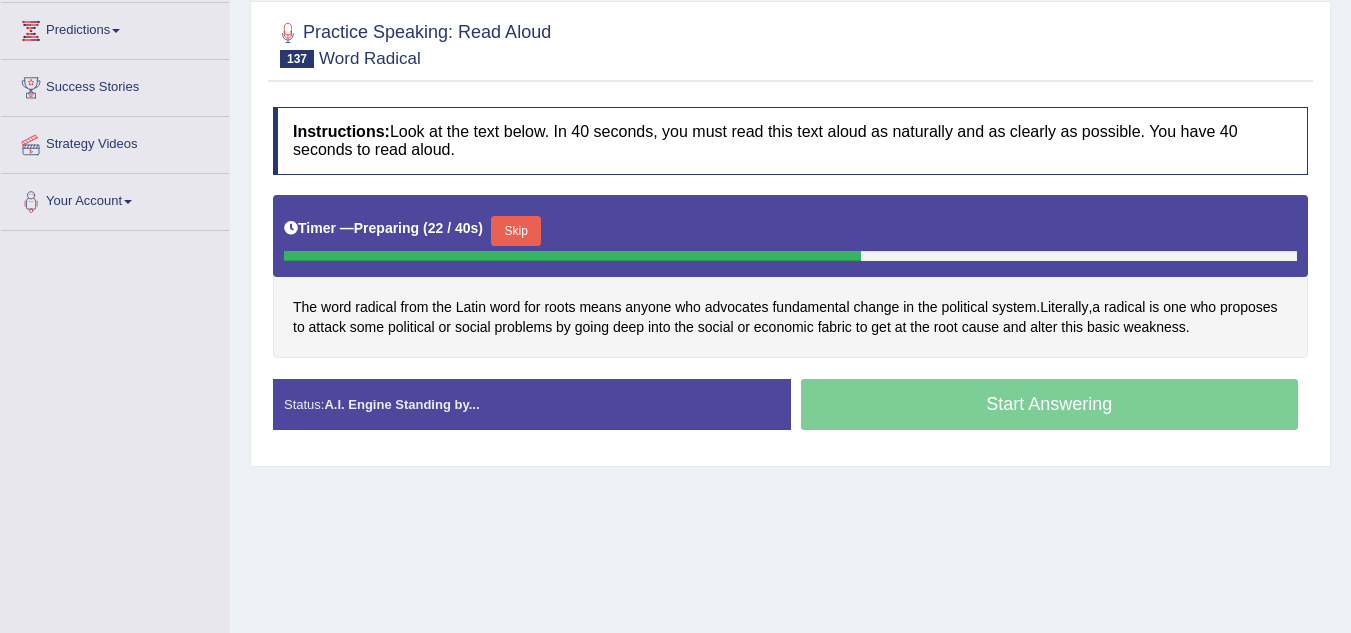 click on "Skip" at bounding box center [516, 231] 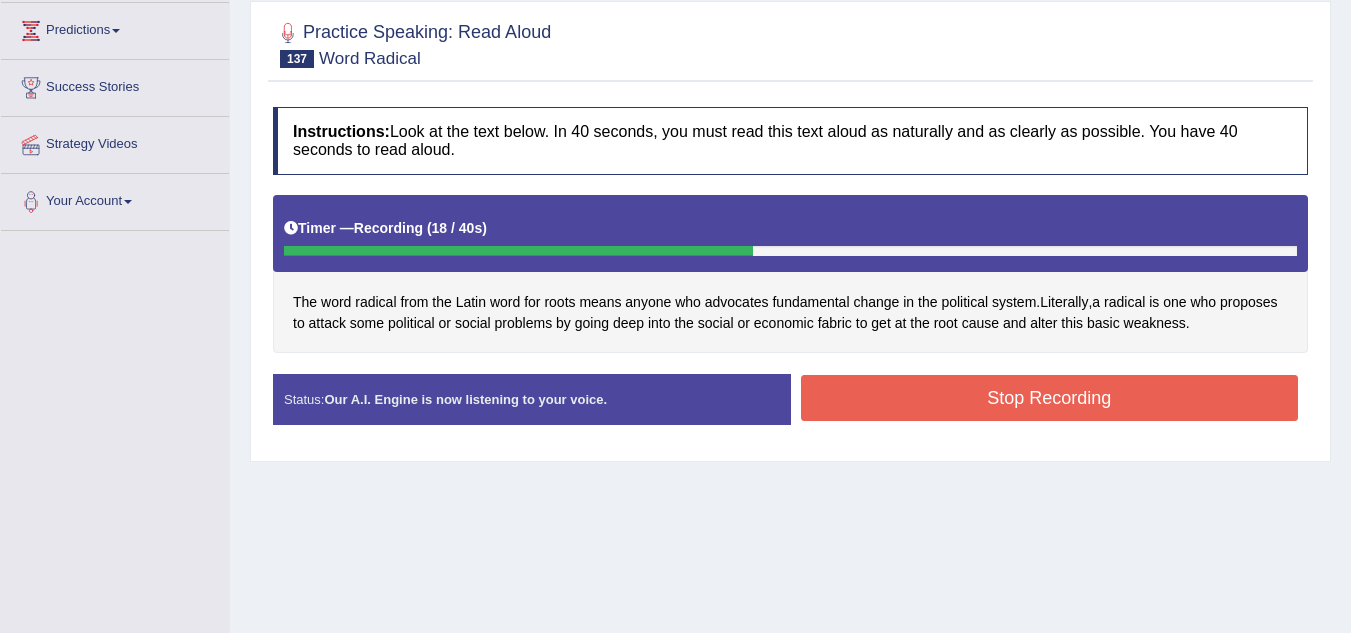 click on "Stop Recording" at bounding box center [1050, 398] 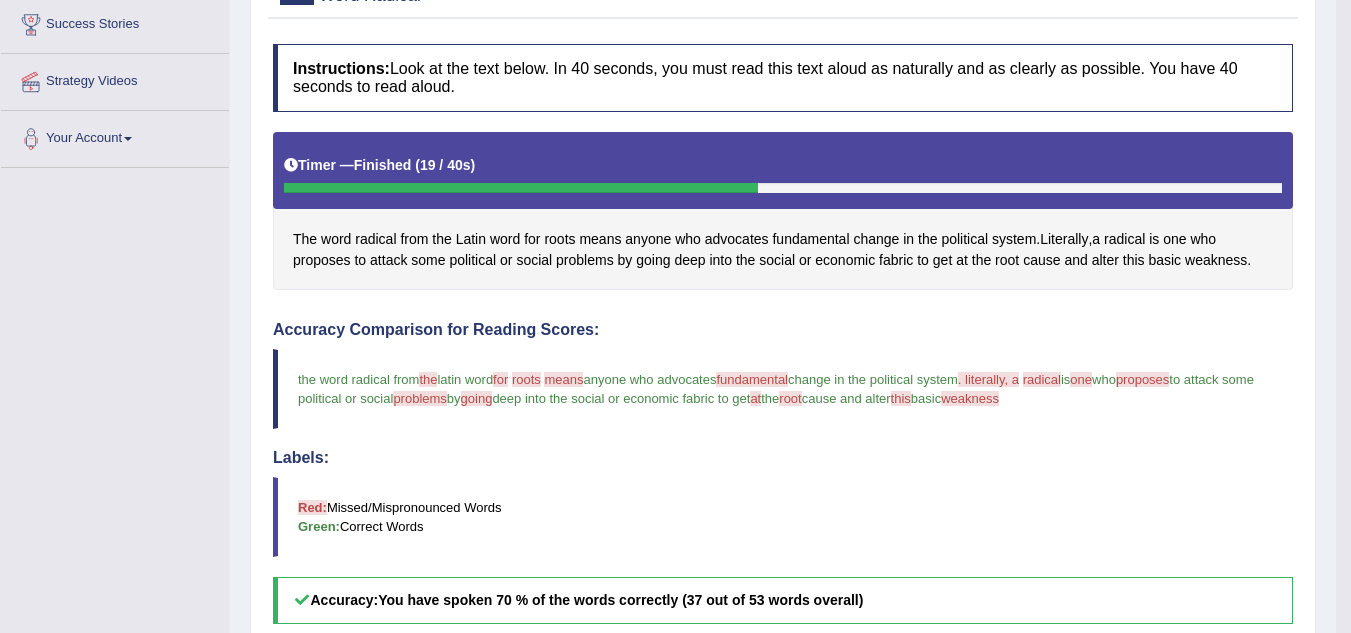 scroll, scrollTop: 300, scrollLeft: 0, axis: vertical 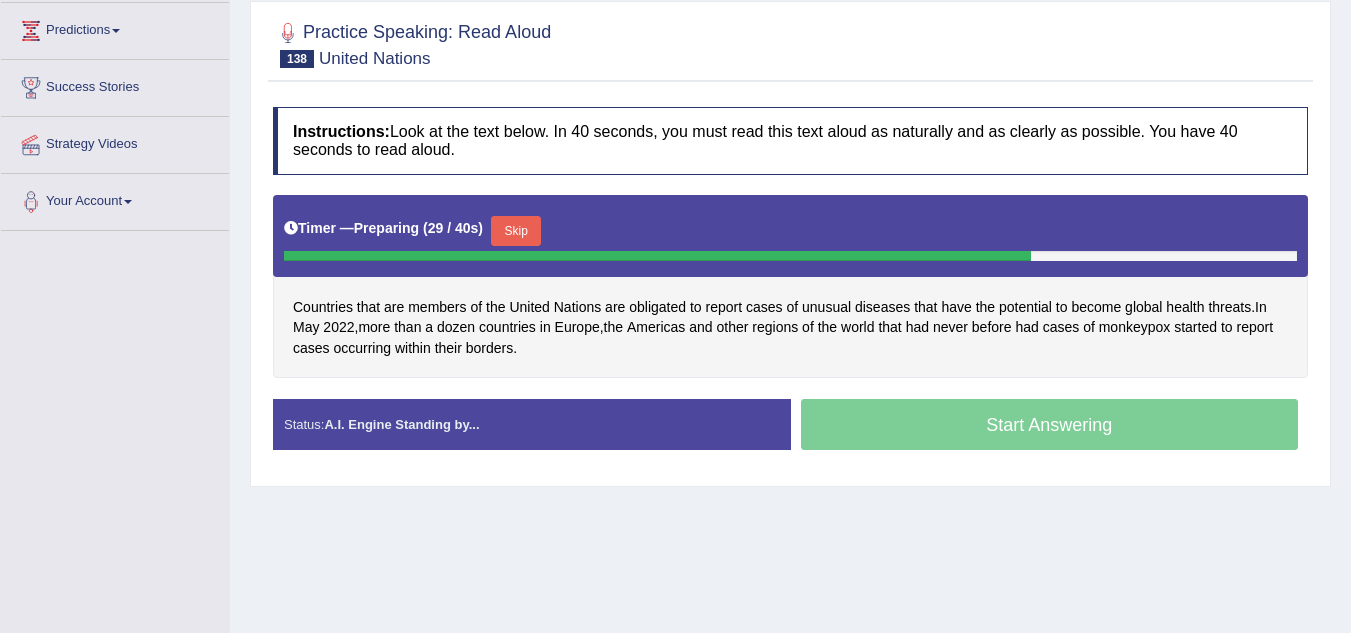 click on "Skip" at bounding box center (516, 231) 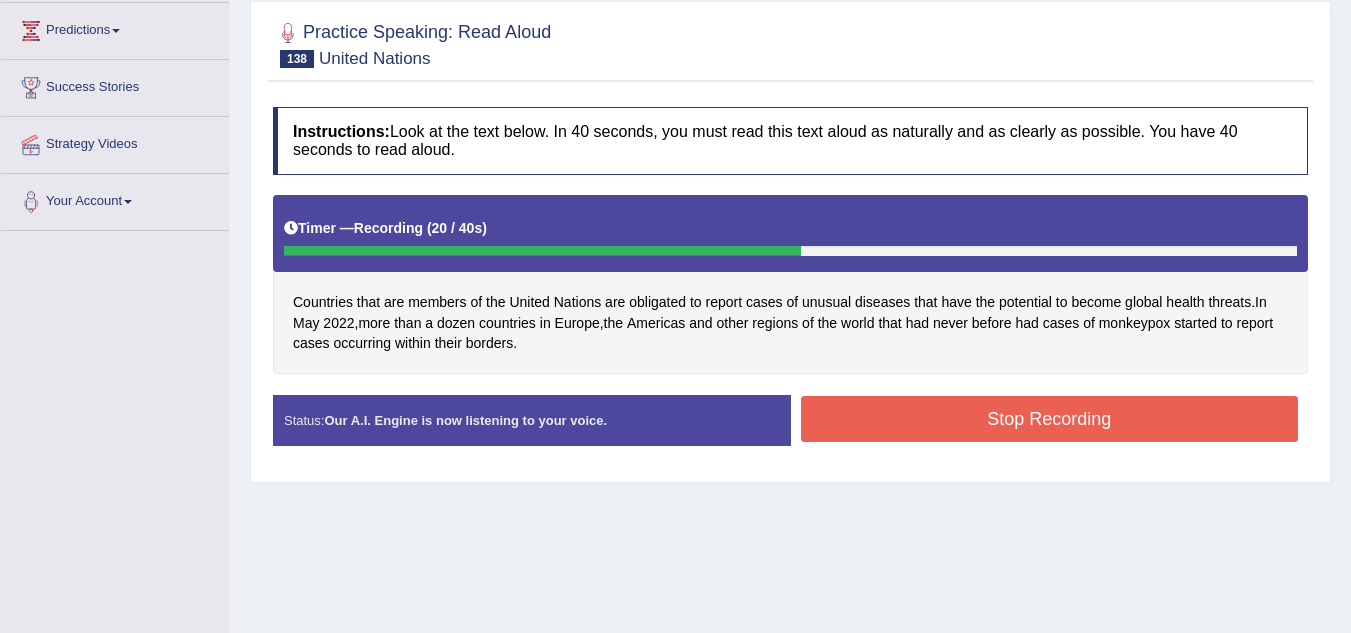 click on "Stop Recording" at bounding box center [1050, 419] 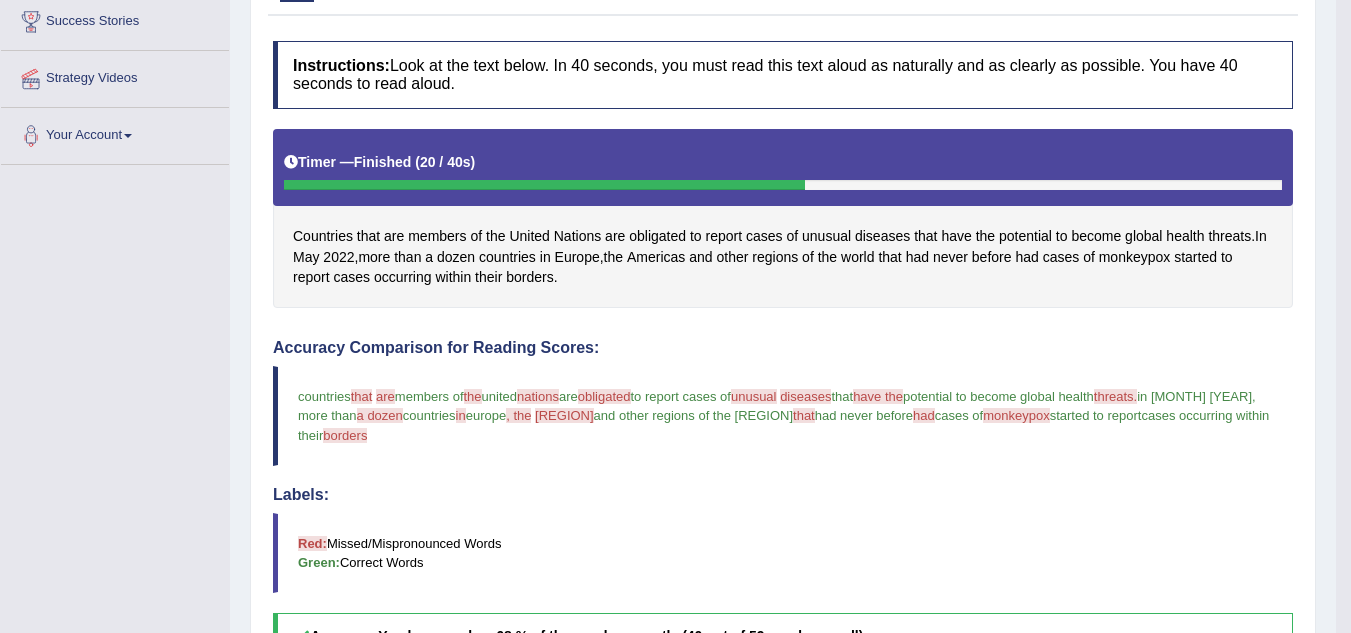 scroll, scrollTop: 300, scrollLeft: 0, axis: vertical 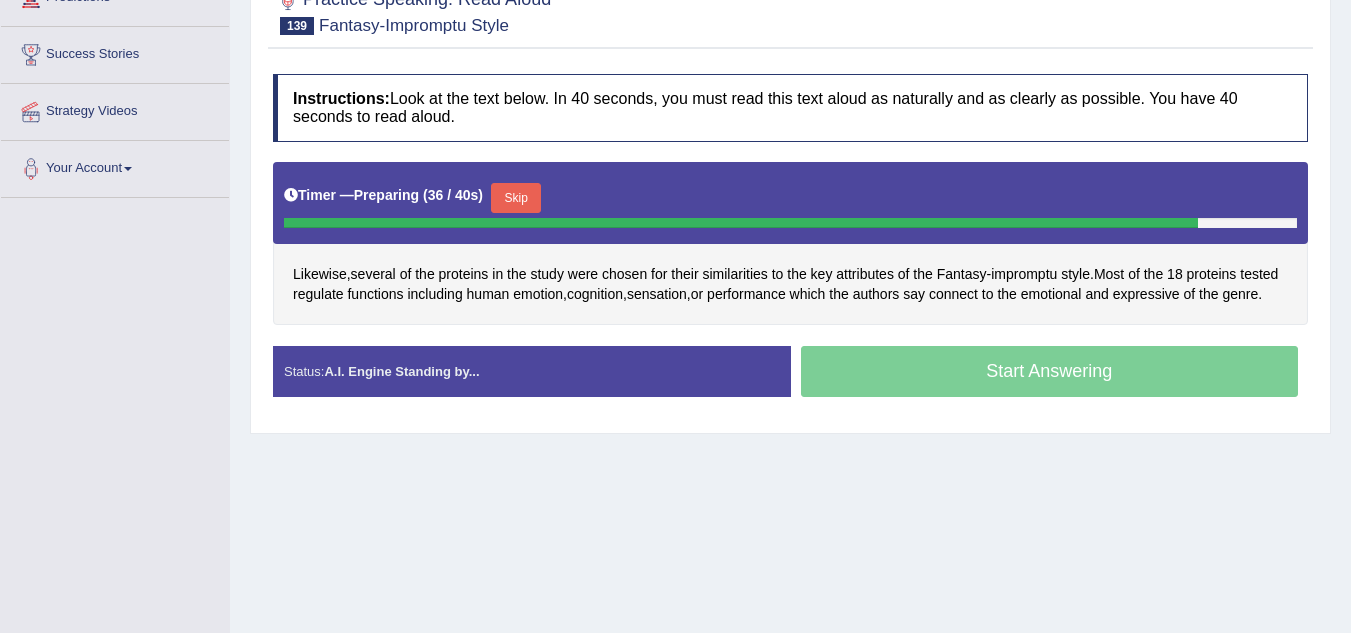 click on "Skip" at bounding box center [516, 198] 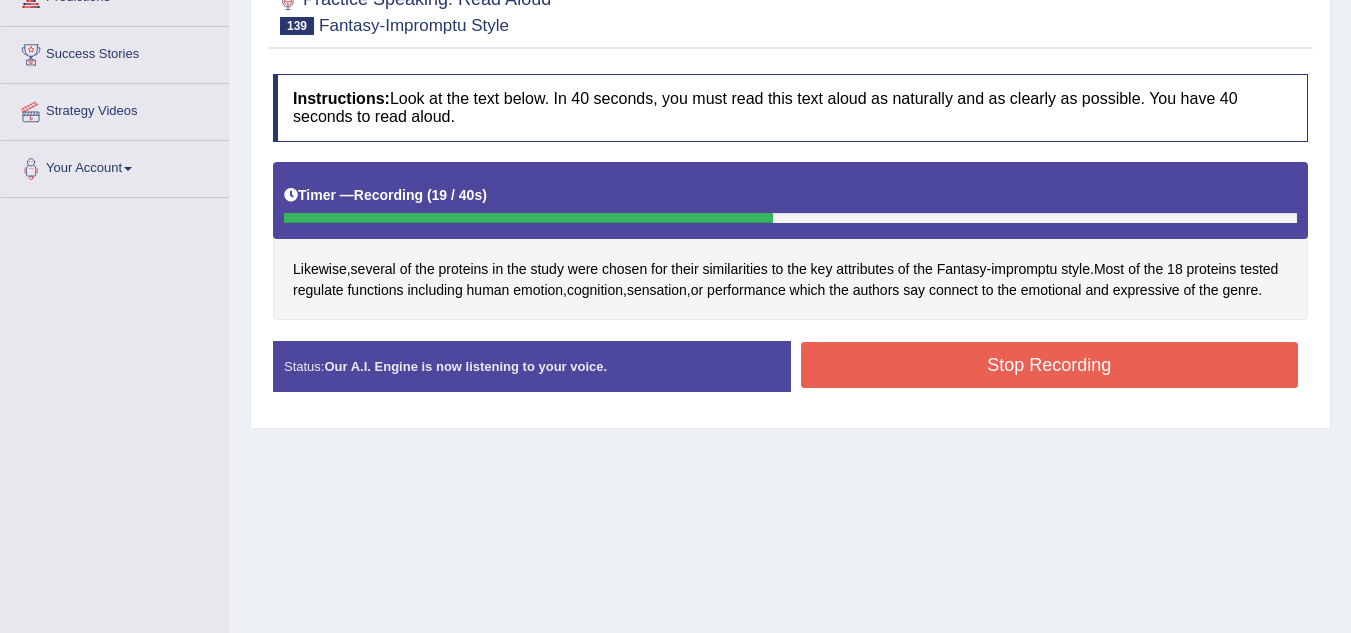 click on "Stop Recording" at bounding box center [1050, 365] 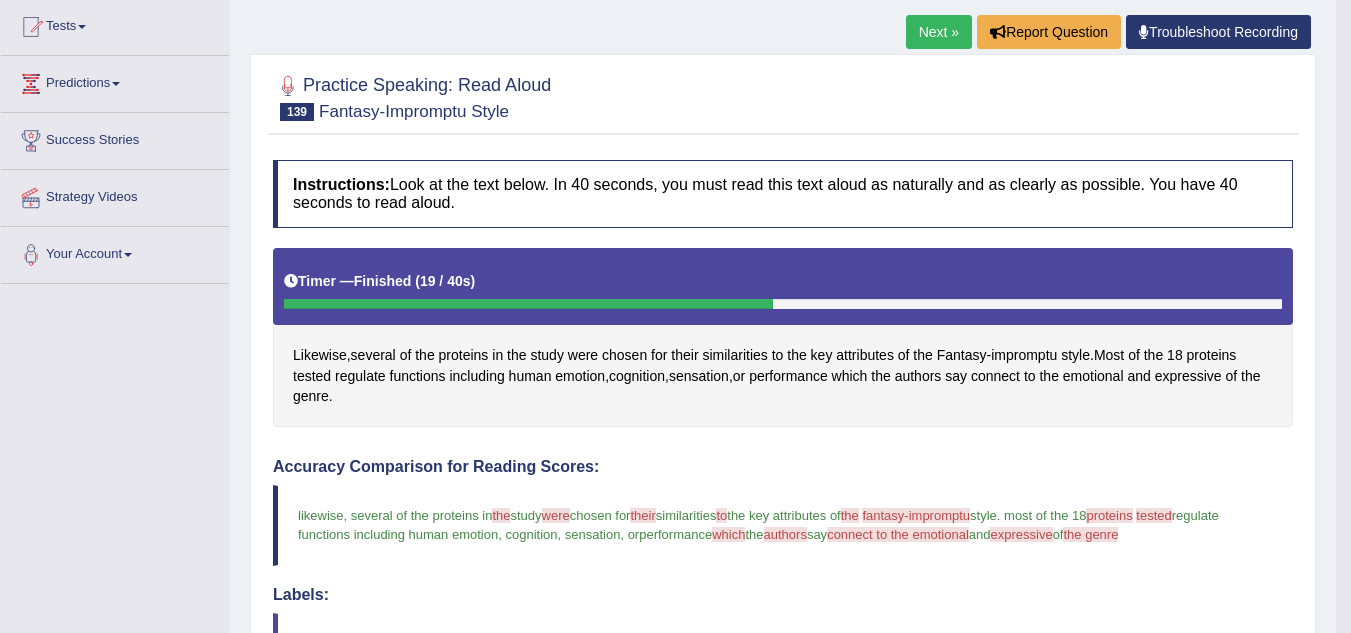 scroll, scrollTop: 200, scrollLeft: 0, axis: vertical 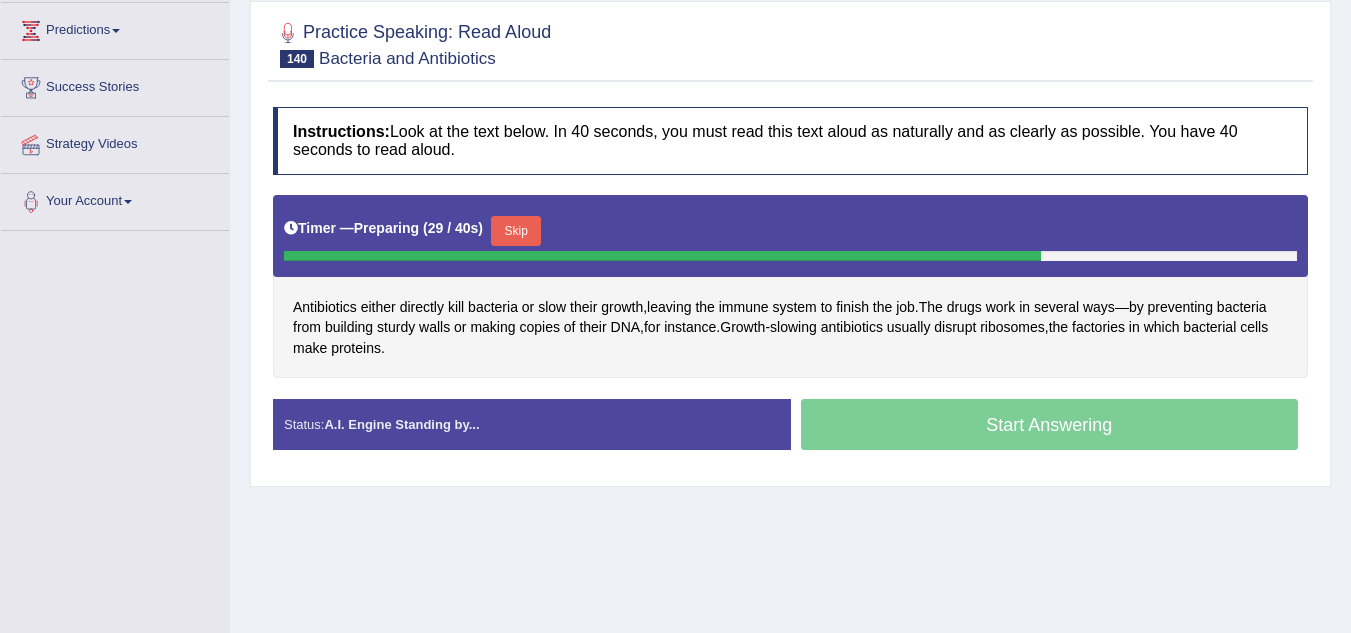 click on "Skip" at bounding box center (516, 231) 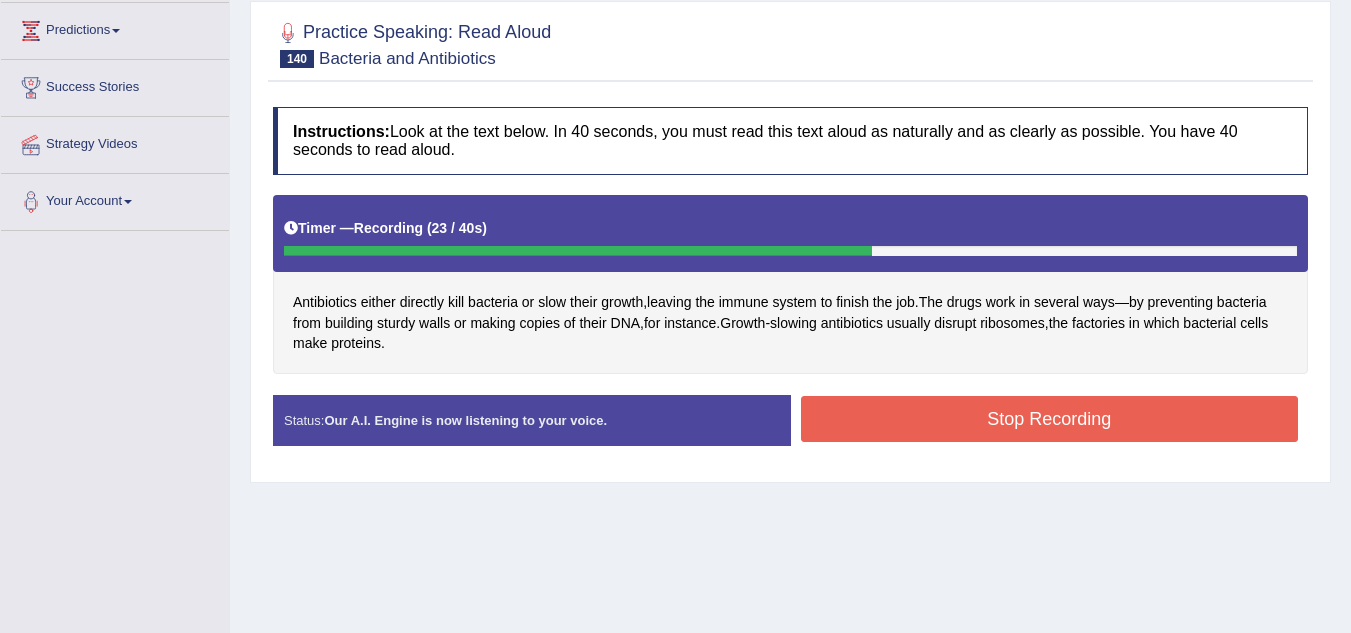 click on "Stop Recording" at bounding box center (1050, 419) 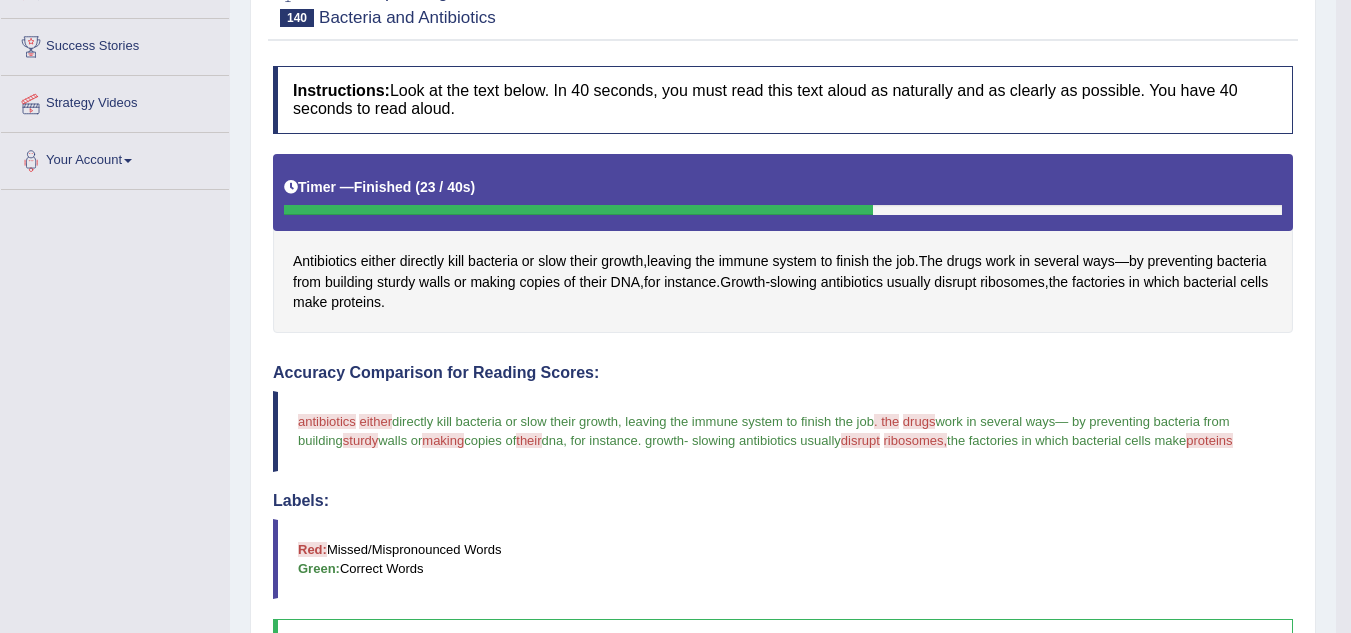 scroll, scrollTop: 267, scrollLeft: 0, axis: vertical 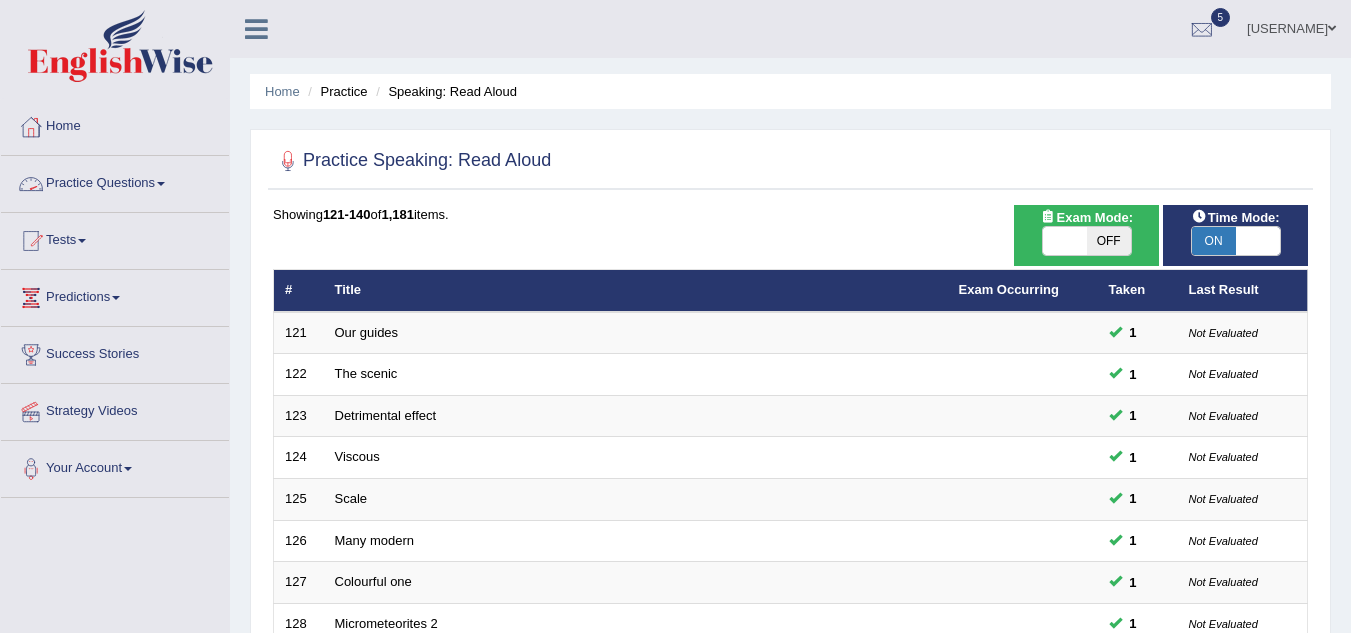 click on "Practice Questions" at bounding box center (115, 181) 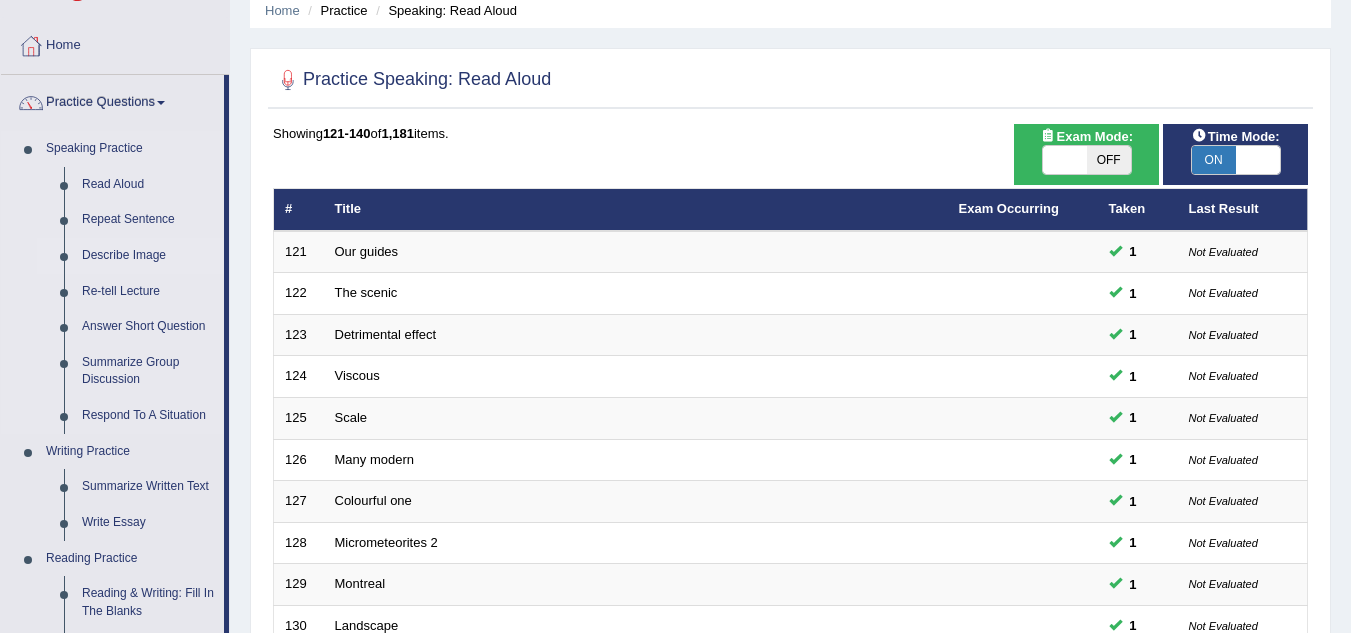 scroll, scrollTop: 100, scrollLeft: 0, axis: vertical 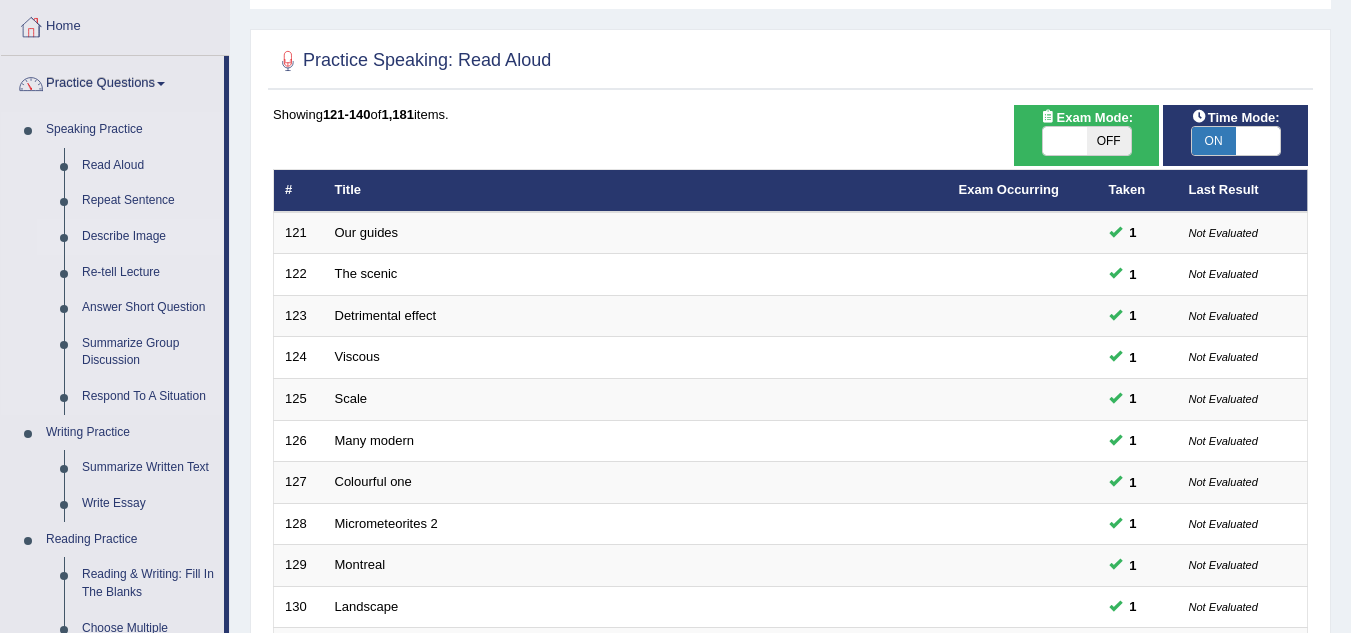 click on "Describe Image" at bounding box center [148, 237] 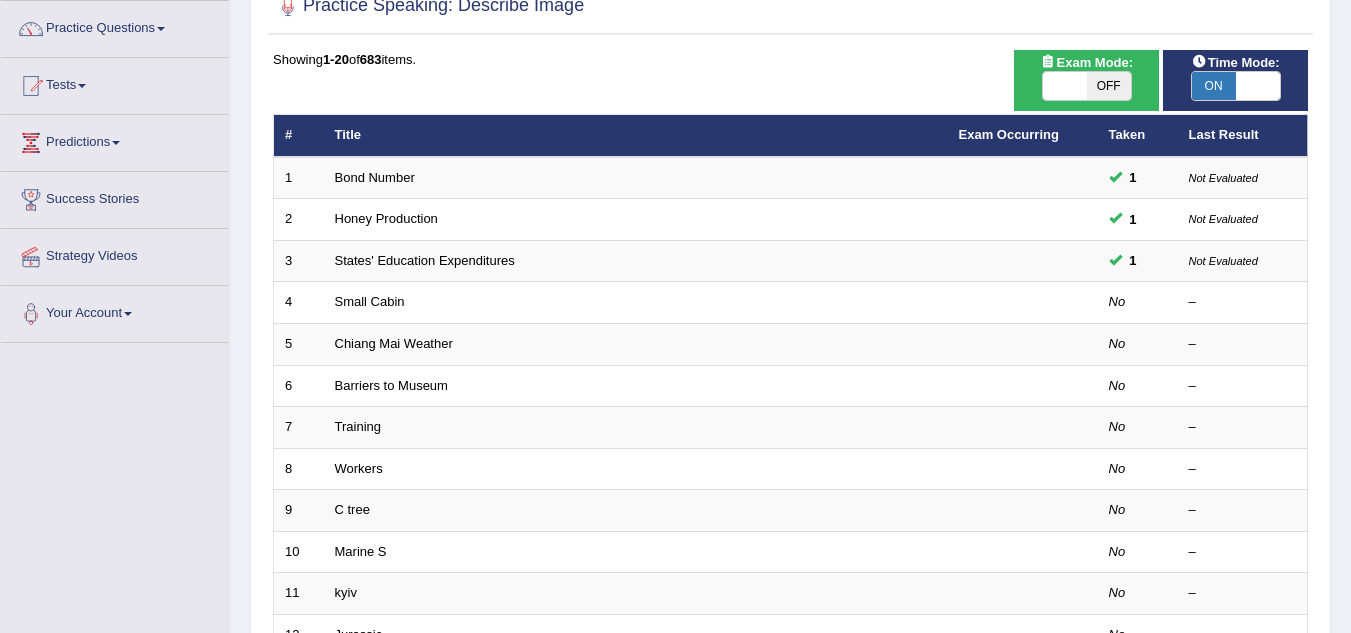 scroll, scrollTop: 0, scrollLeft: 0, axis: both 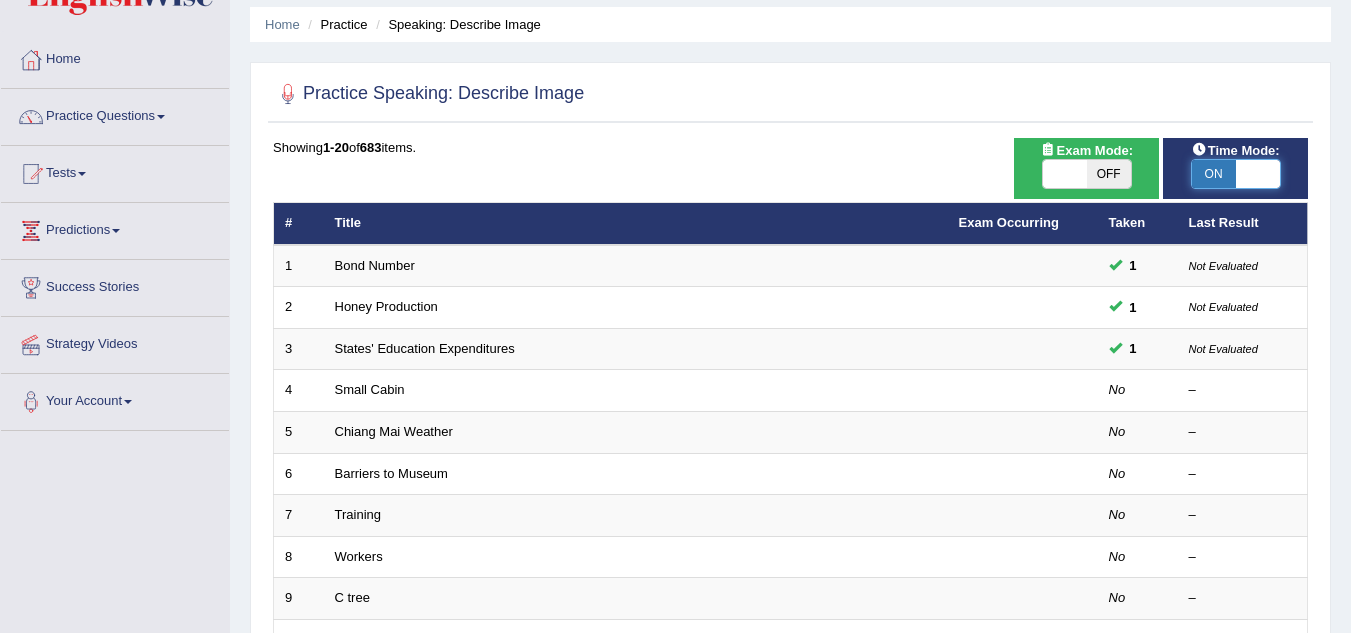 click at bounding box center [1258, 174] 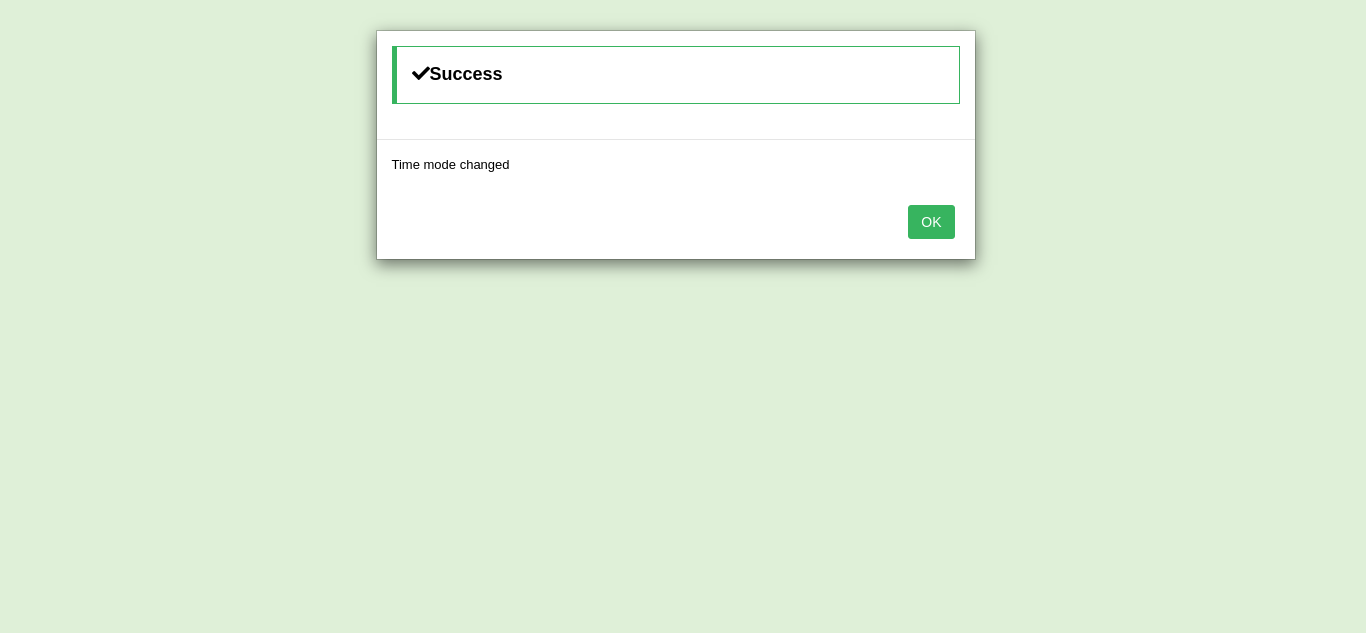 click on "OK" at bounding box center [931, 222] 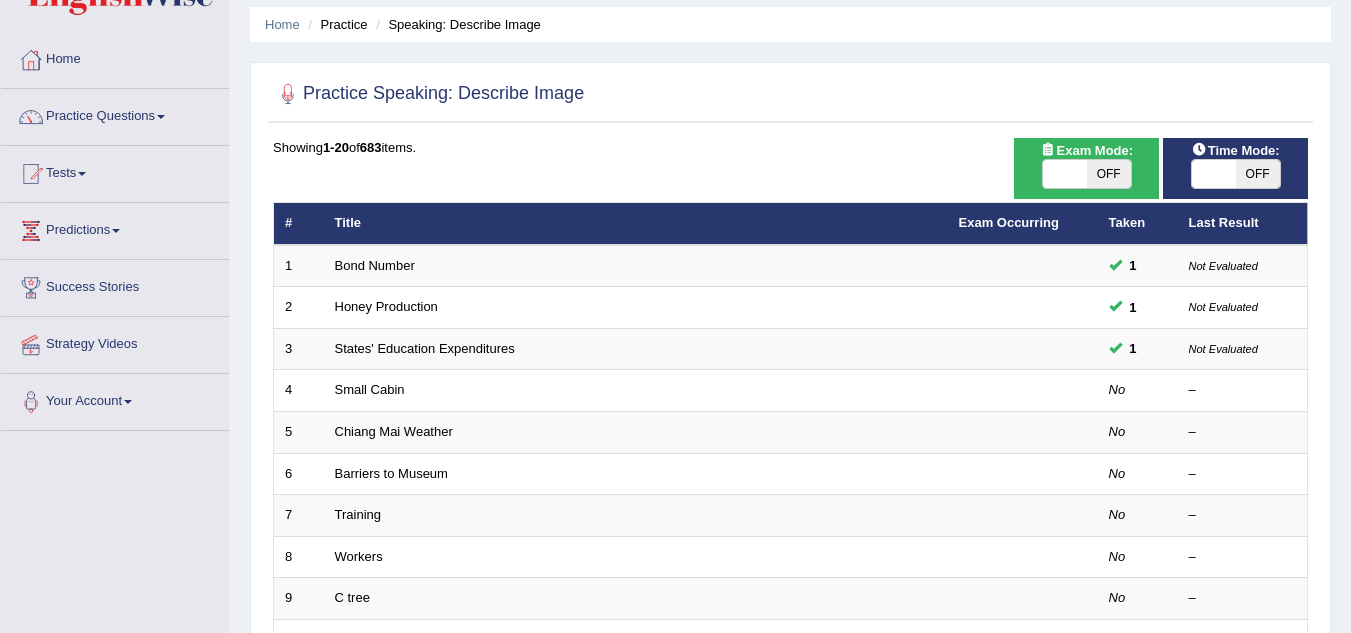 click at bounding box center (1214, 174) 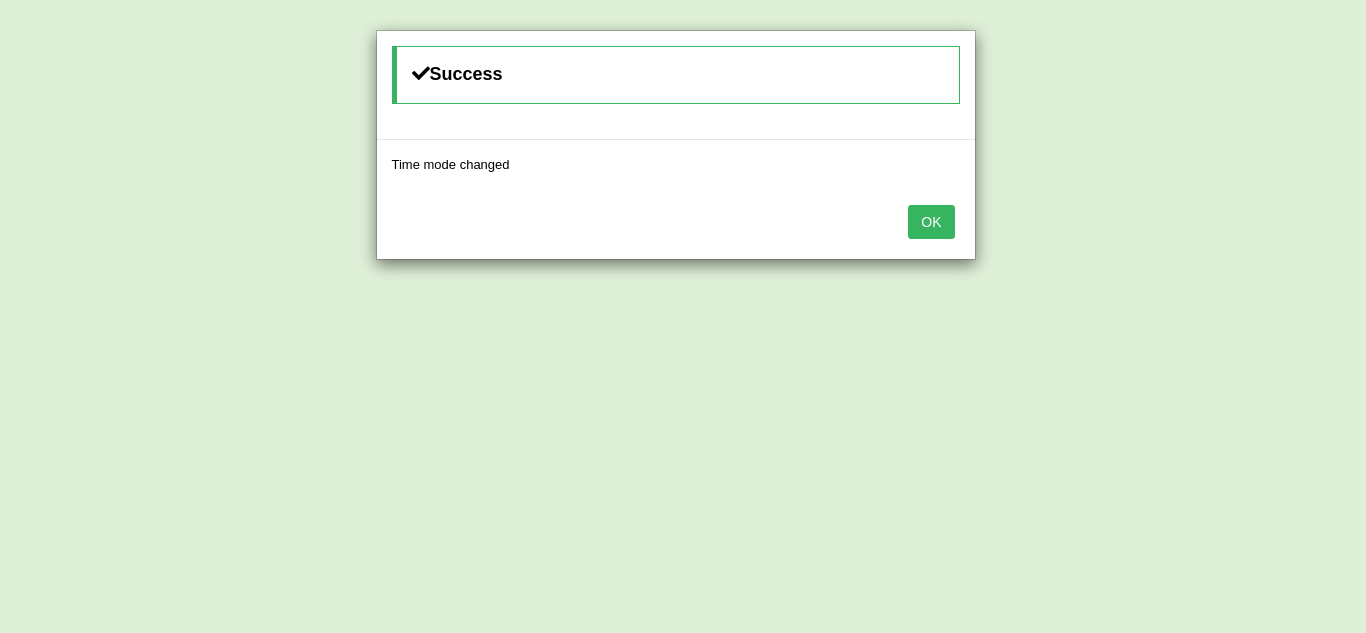 click on "OK" at bounding box center [931, 222] 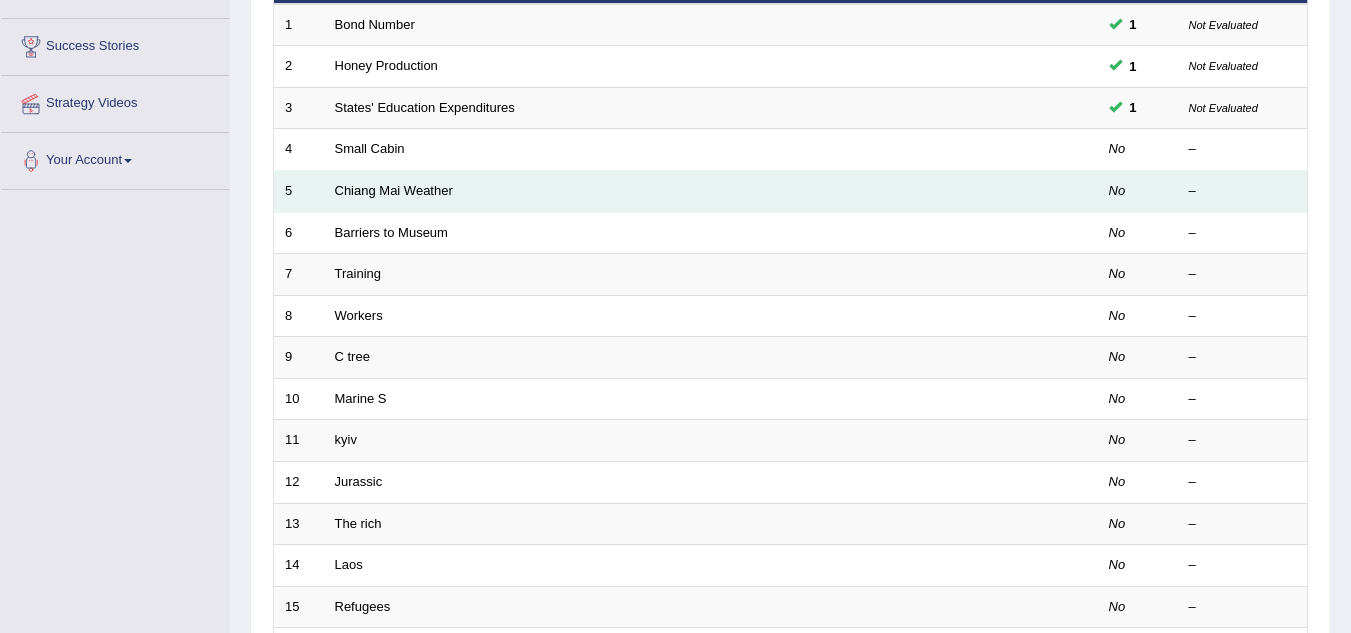 scroll, scrollTop: 333, scrollLeft: 0, axis: vertical 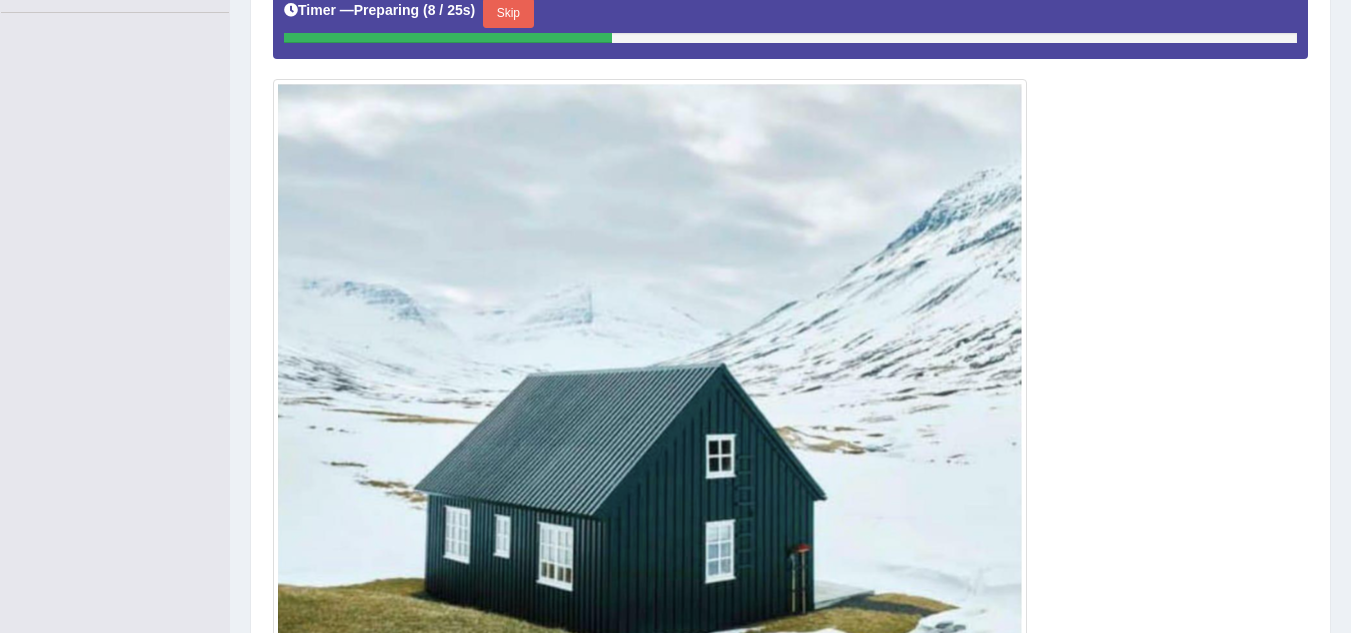 click on "Skip" at bounding box center [508, 13] 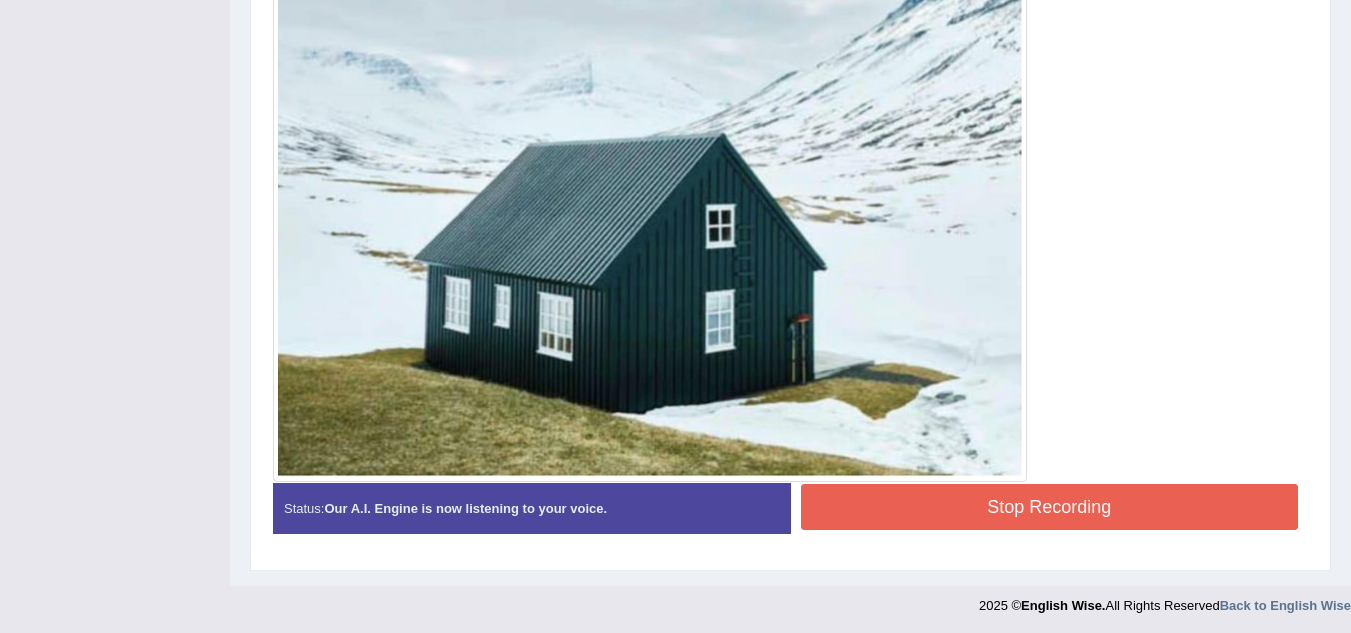 scroll, scrollTop: 713, scrollLeft: 0, axis: vertical 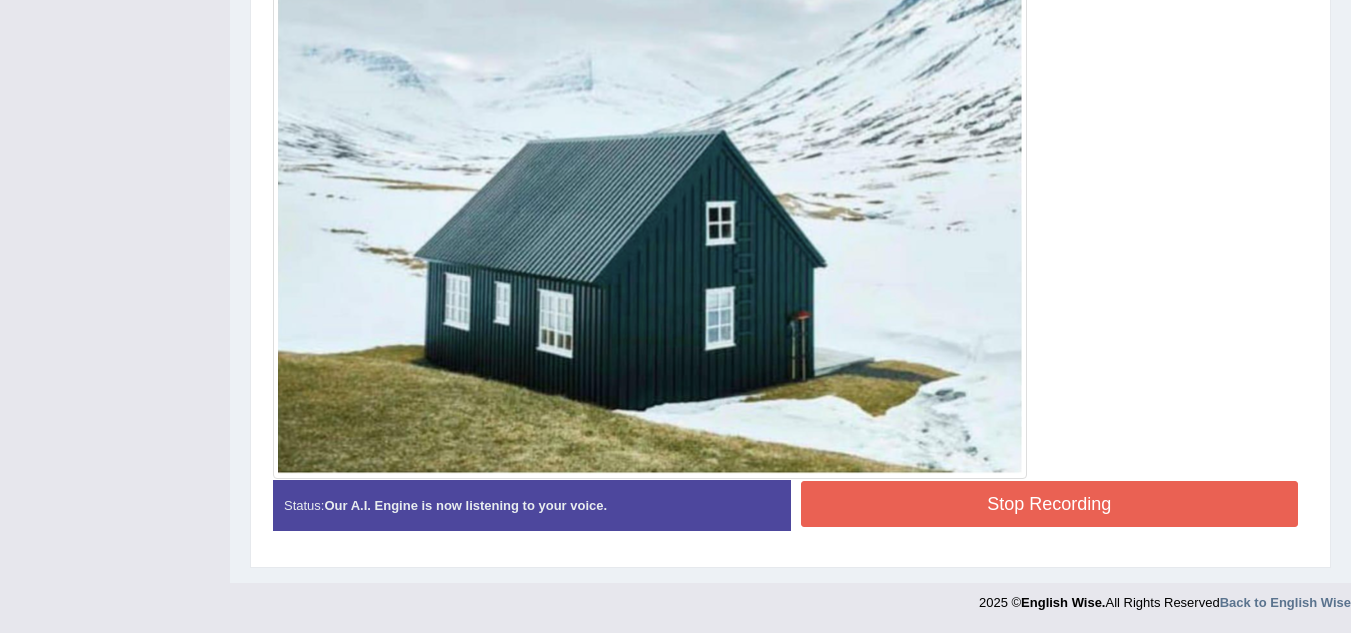 click on "Stop Recording" at bounding box center [1050, 504] 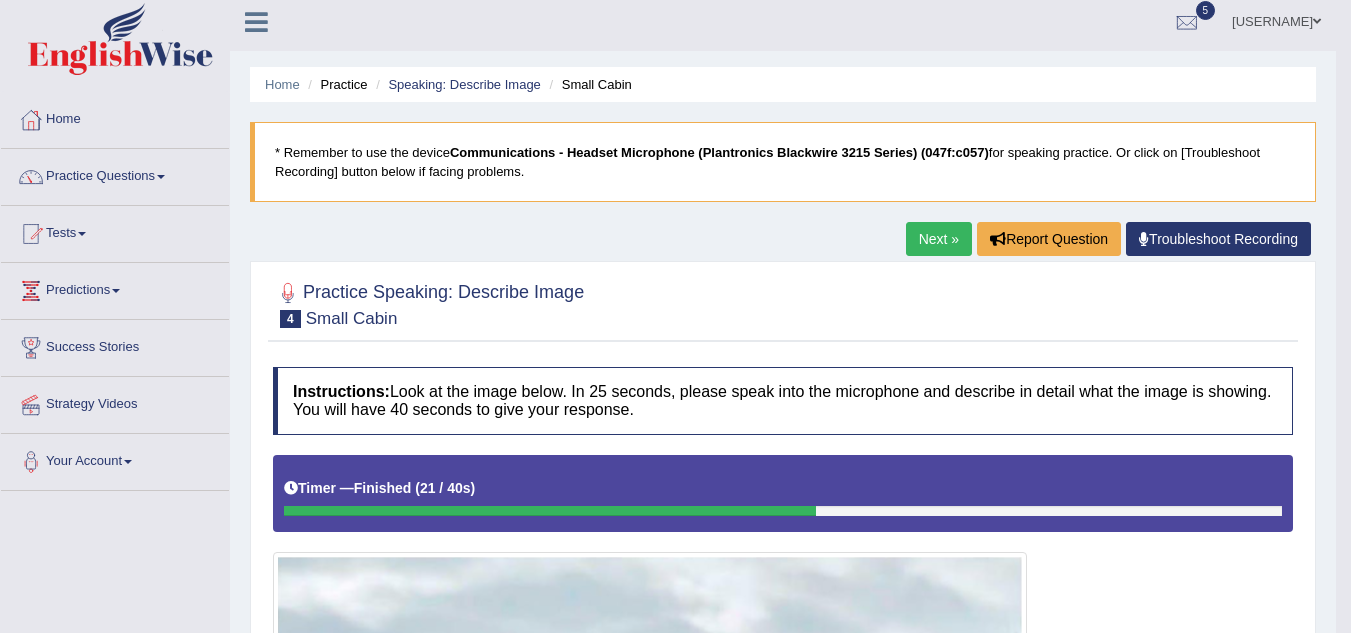 scroll, scrollTop: 0, scrollLeft: 0, axis: both 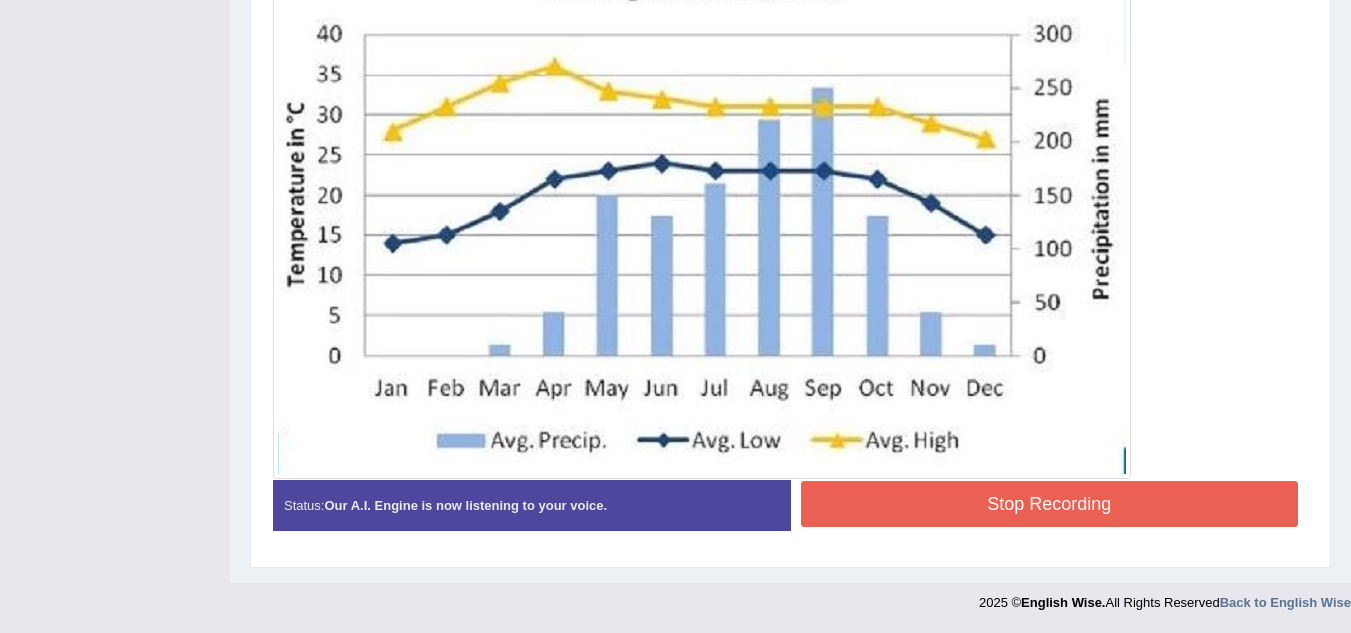 click on "Stop Recording" at bounding box center (1050, 504) 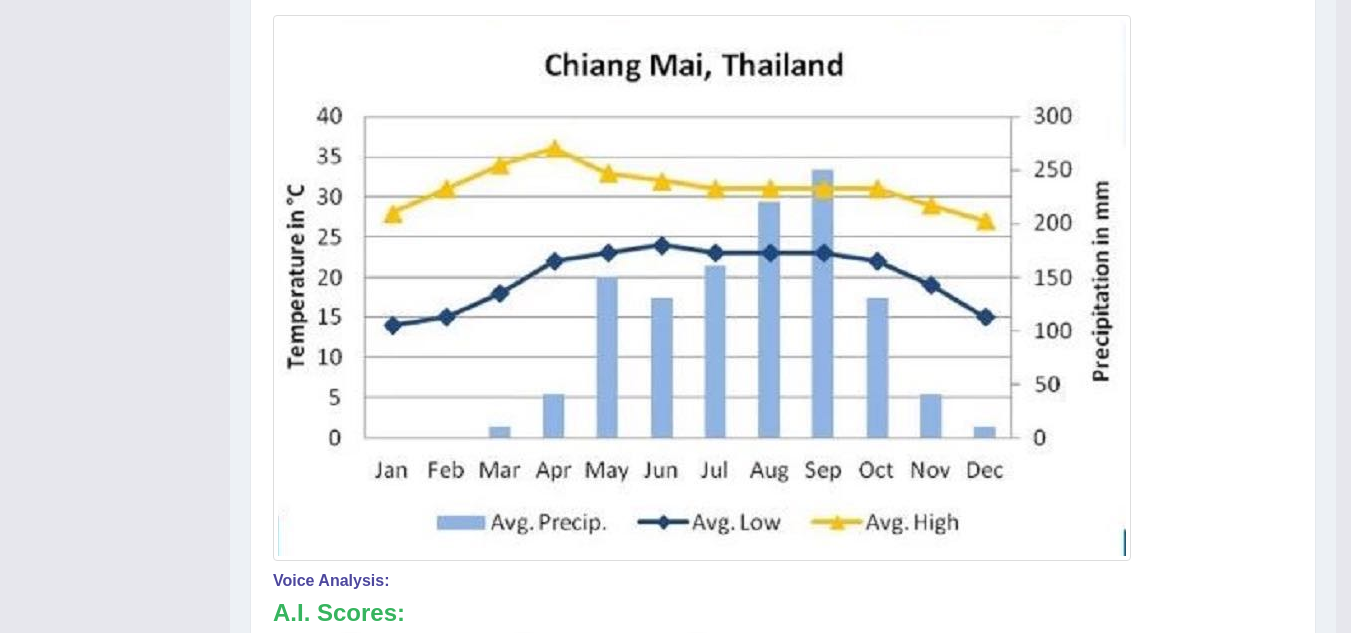 scroll, scrollTop: 530, scrollLeft: 0, axis: vertical 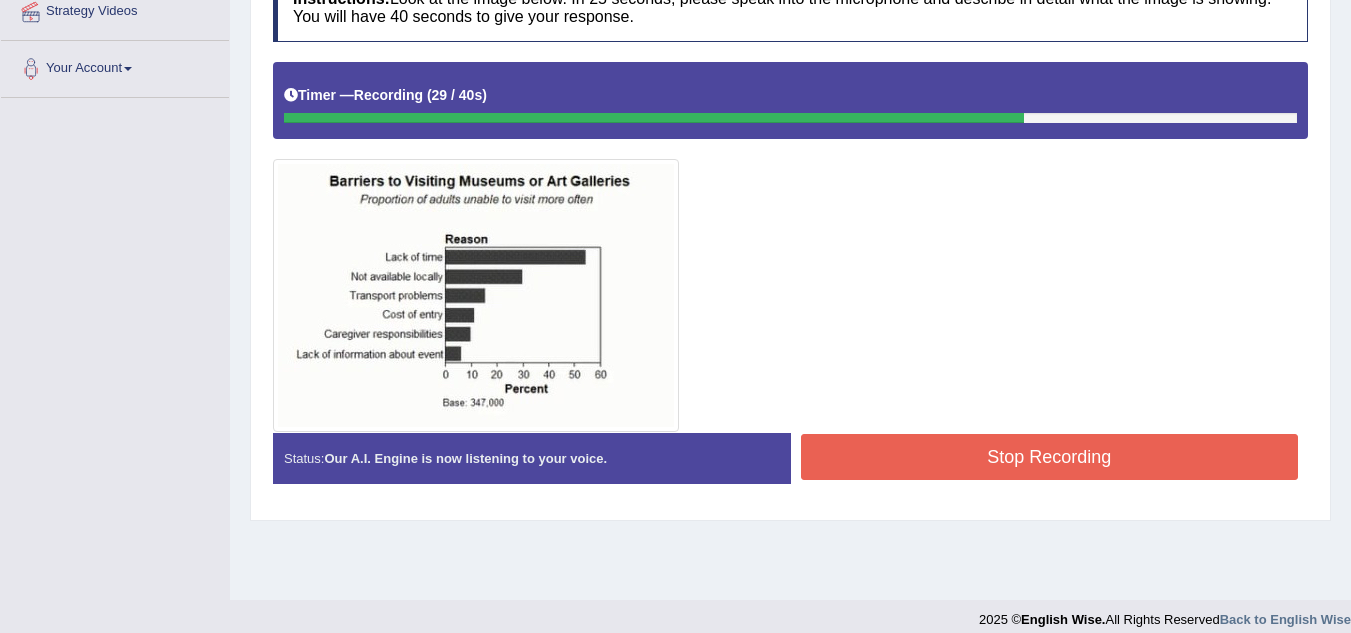 click on "Stop Recording" at bounding box center [1050, 457] 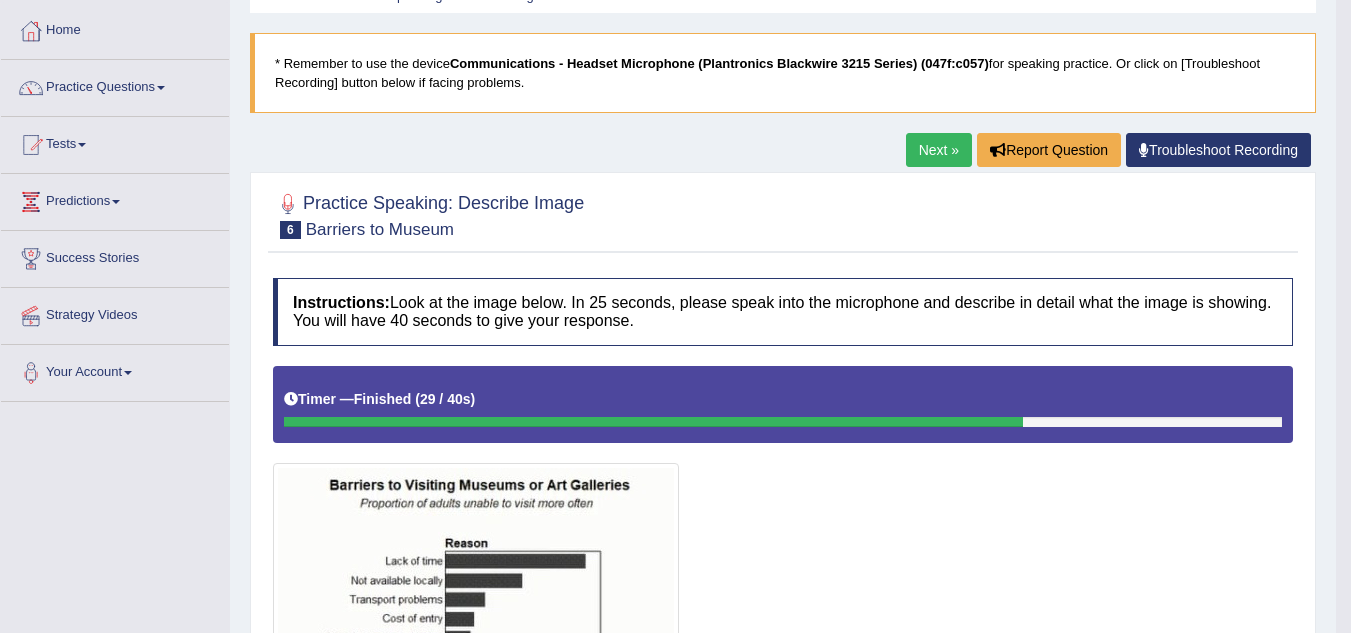scroll, scrollTop: 38, scrollLeft: 0, axis: vertical 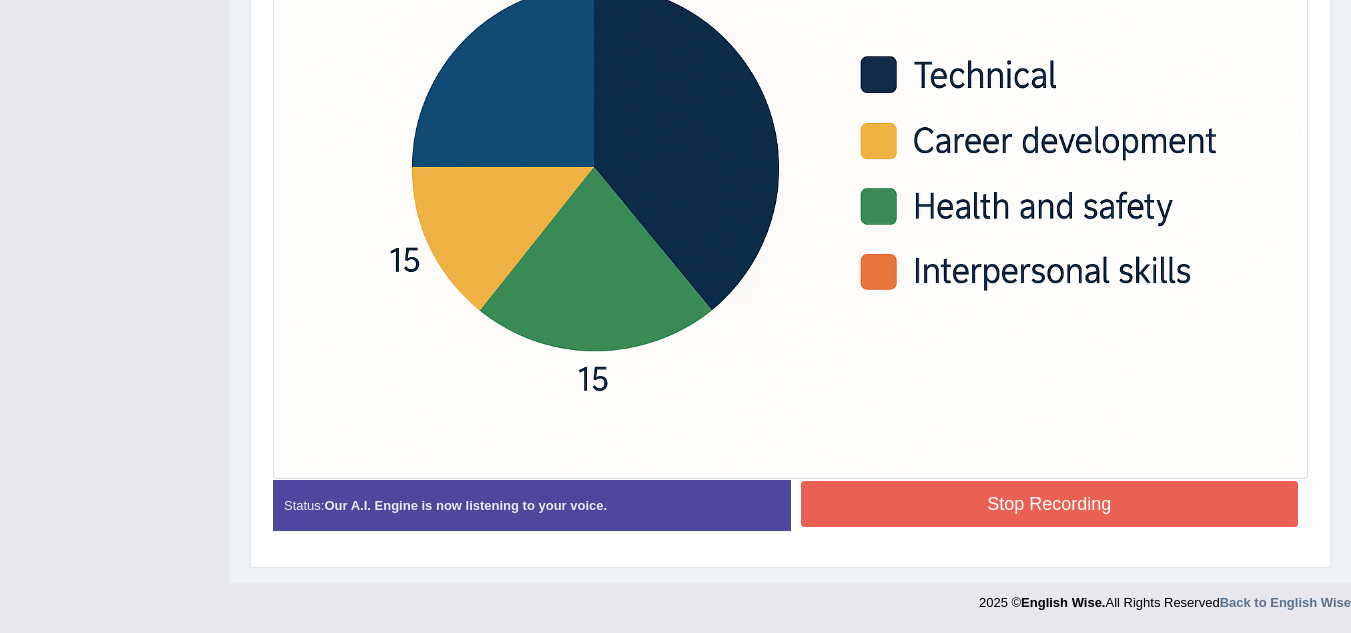 click on "Stop Recording" at bounding box center (1050, 504) 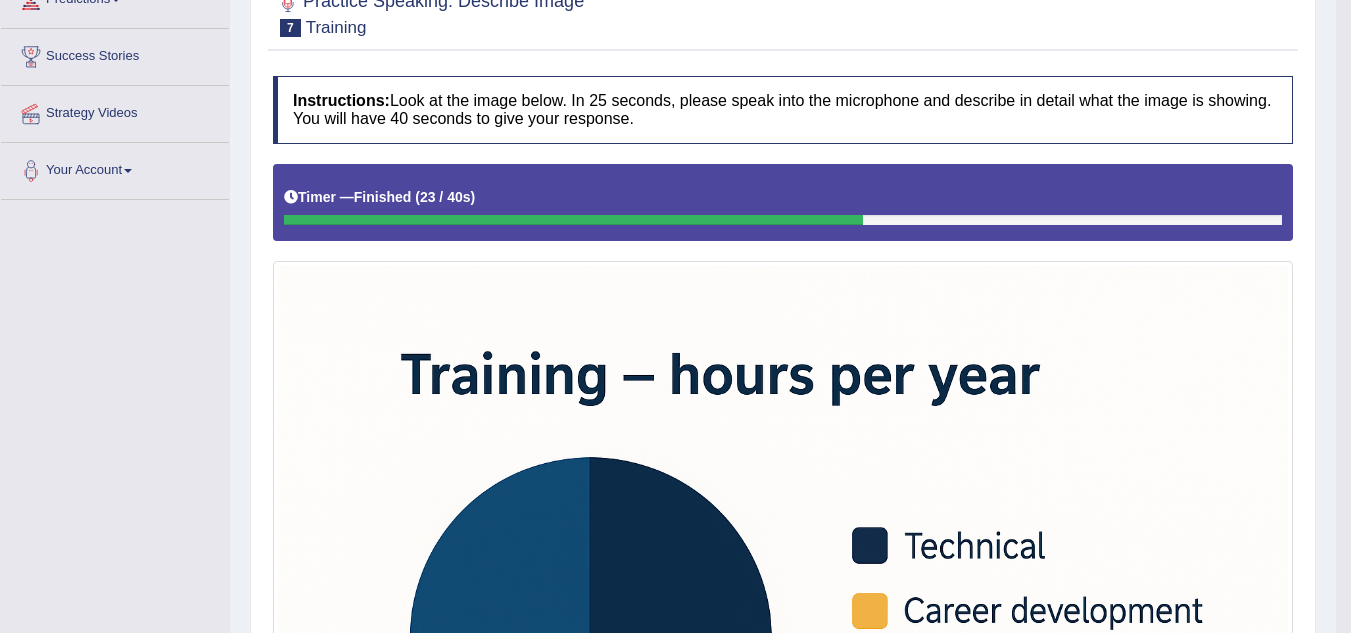 scroll, scrollTop: 273, scrollLeft: 0, axis: vertical 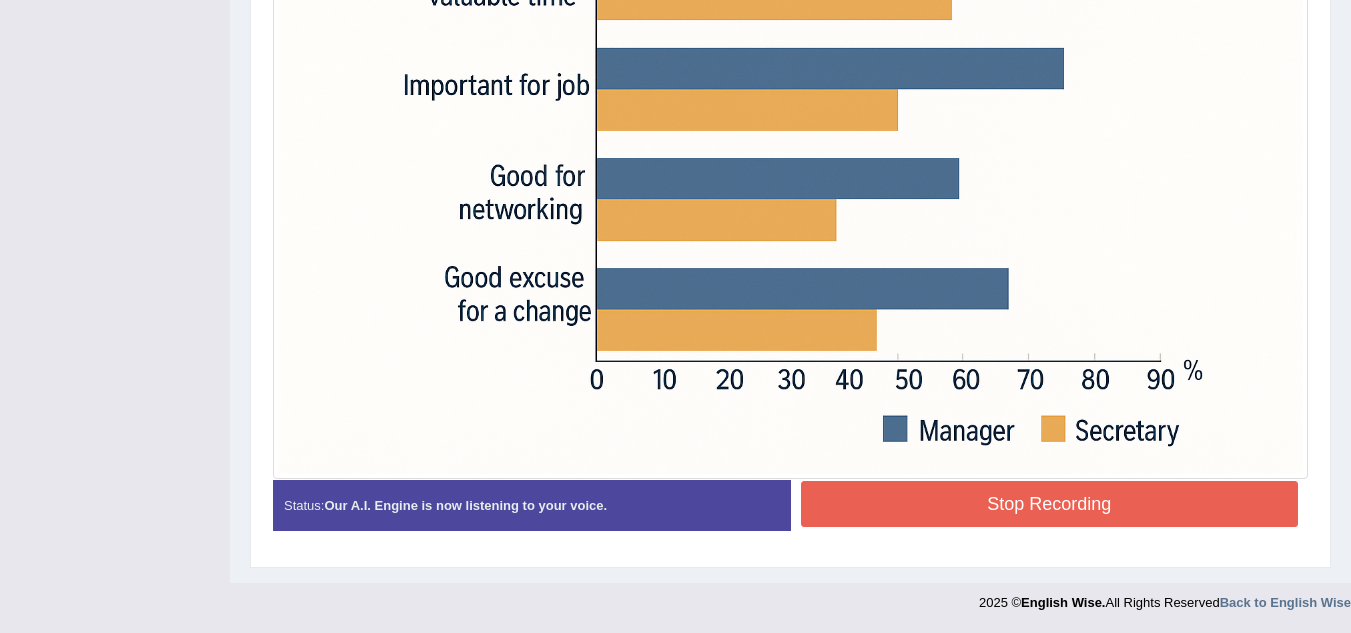 drag, startPoint x: 1030, startPoint y: 494, endPoint x: 992, endPoint y: 463, distance: 49.0408 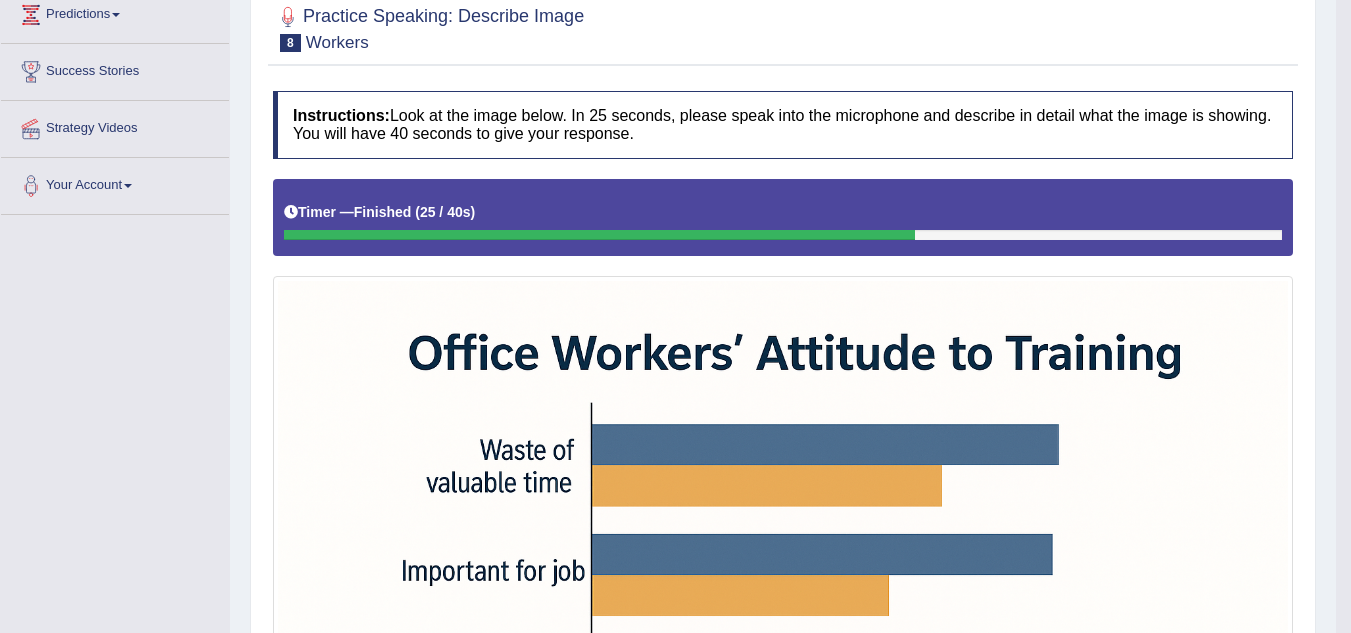 scroll, scrollTop: 140, scrollLeft: 0, axis: vertical 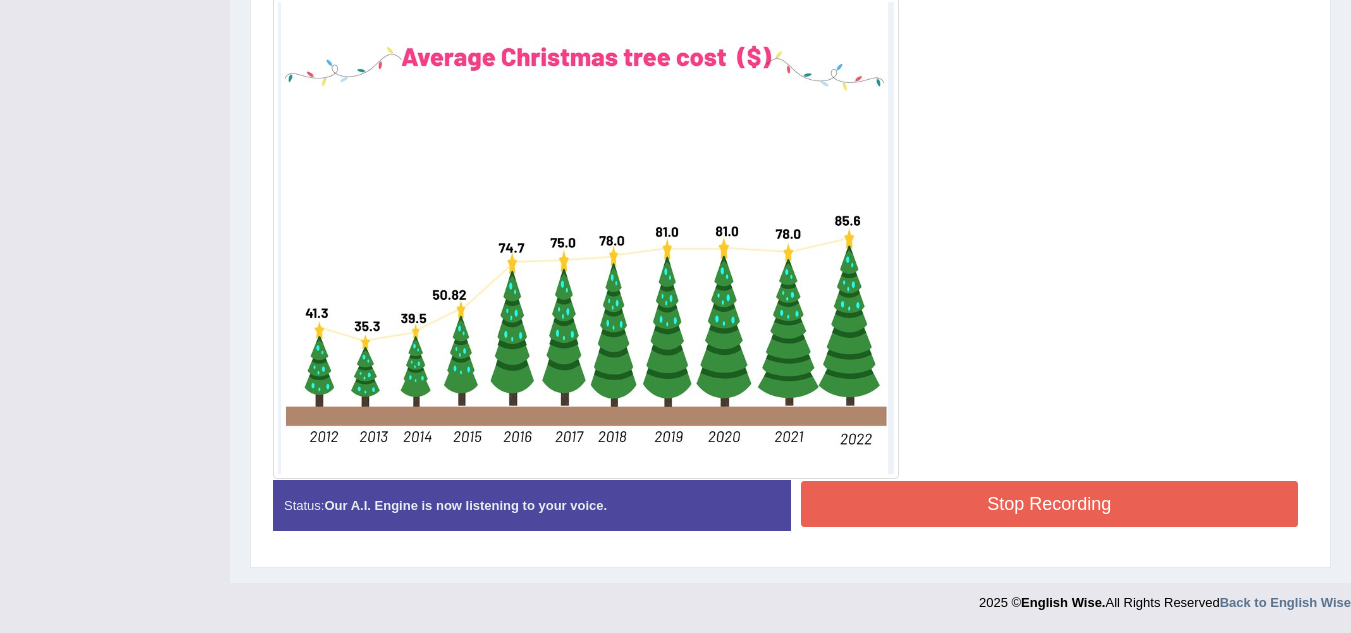 click on "Stop Recording" at bounding box center (1050, 504) 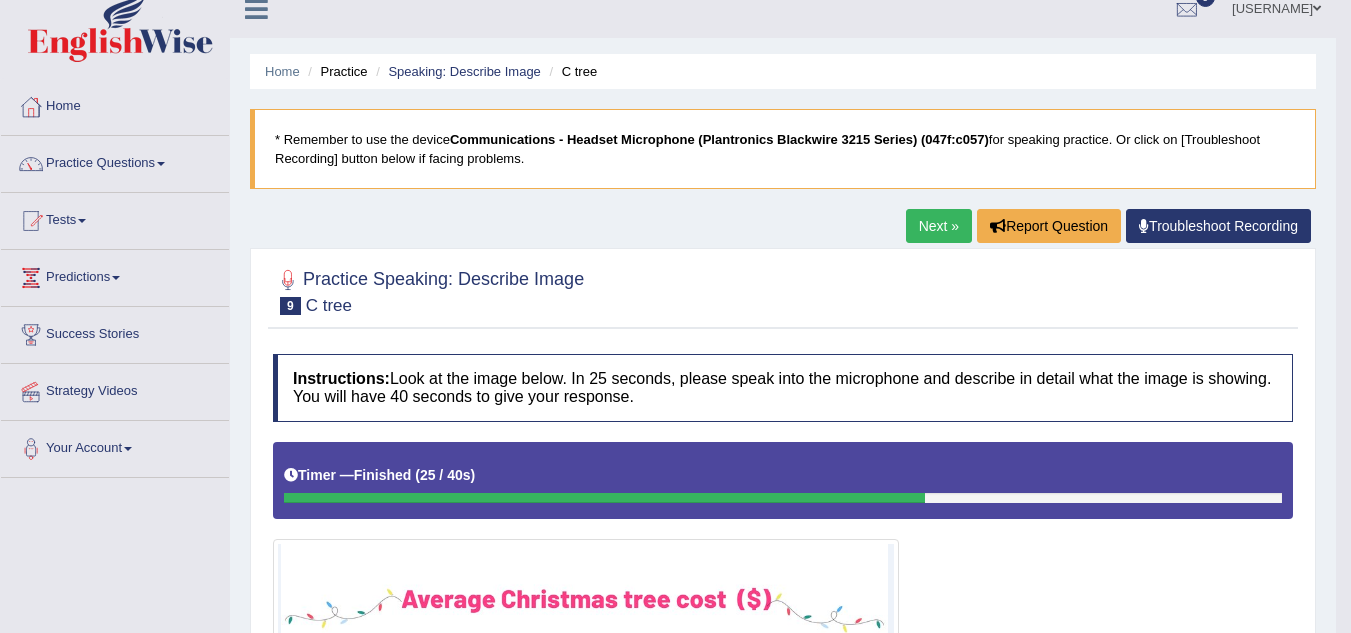 scroll, scrollTop: 0, scrollLeft: 0, axis: both 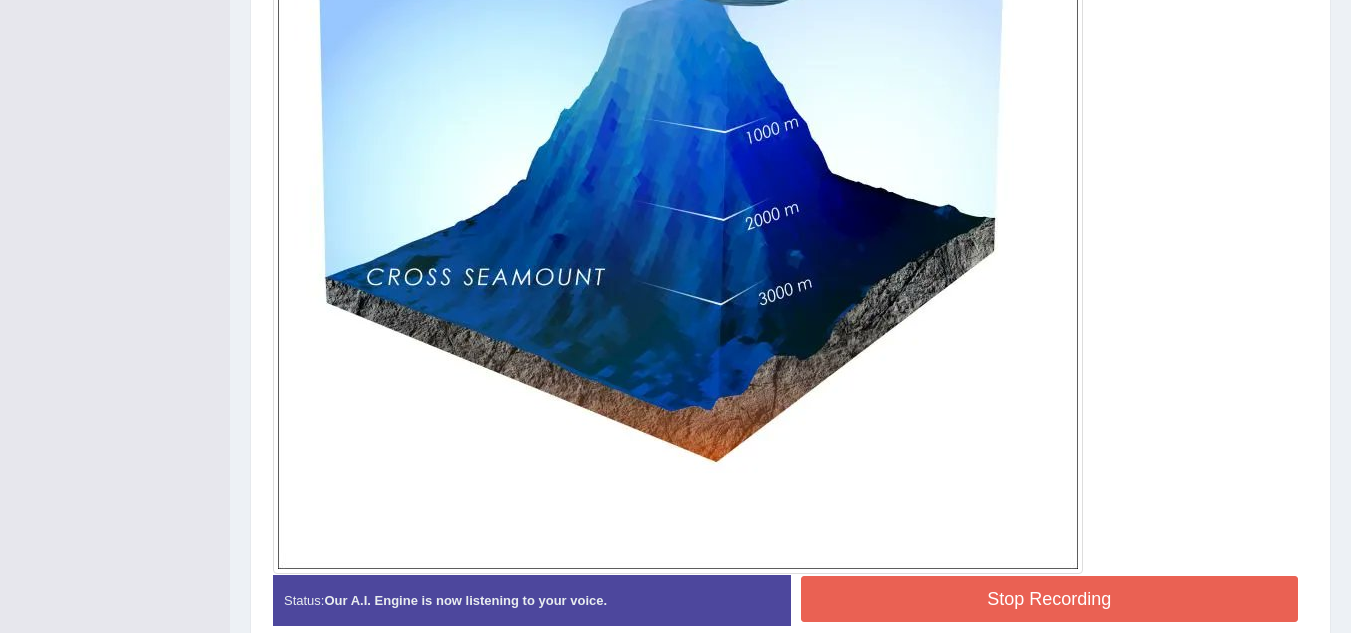 click on "Stop Recording" at bounding box center (1050, 599) 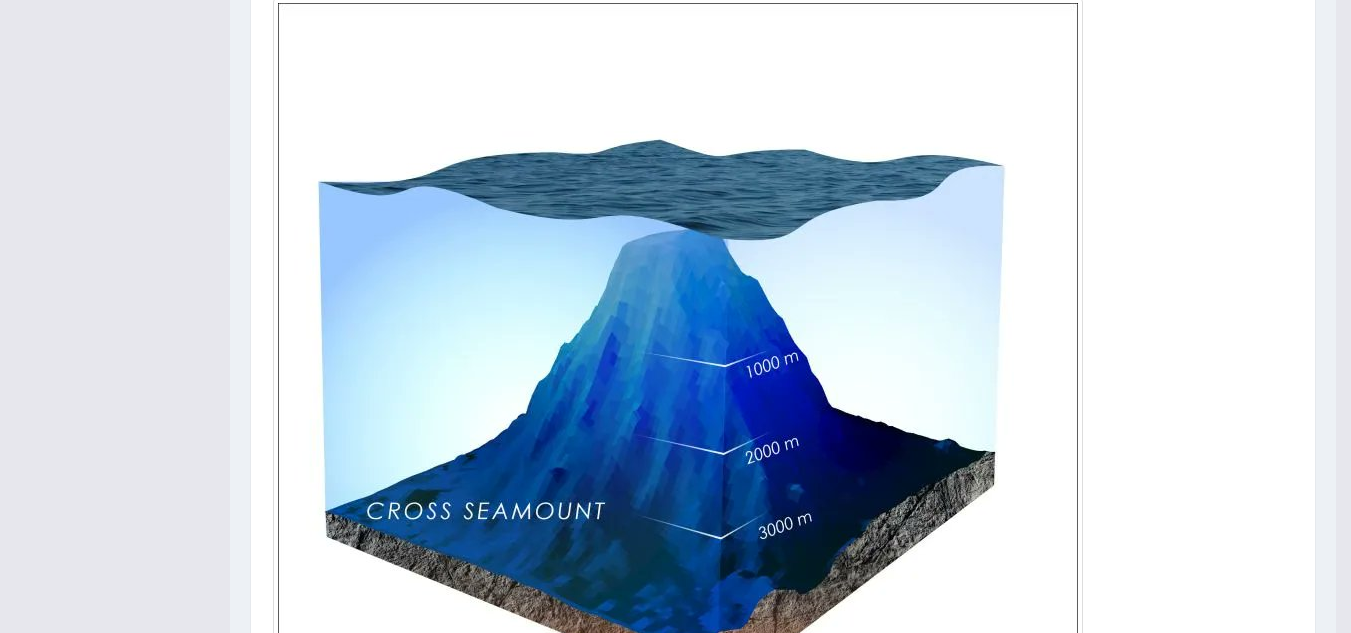 scroll, scrollTop: 495, scrollLeft: 0, axis: vertical 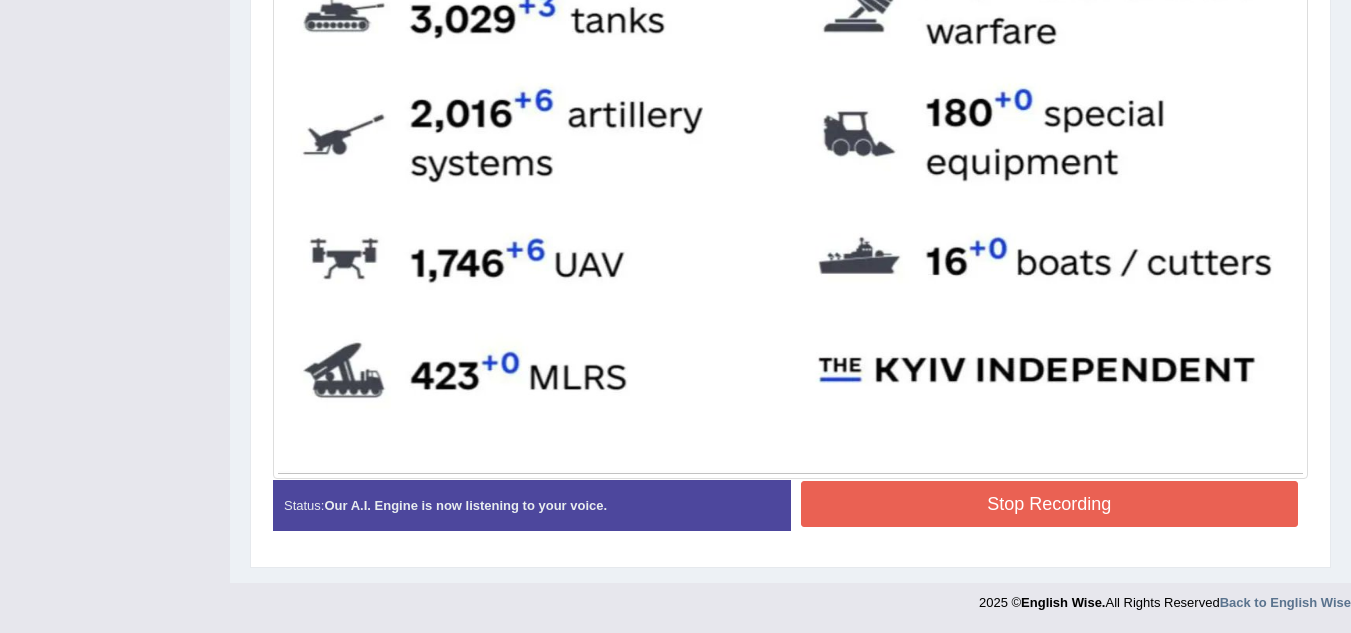 click on "Stop Recording" at bounding box center (1050, 504) 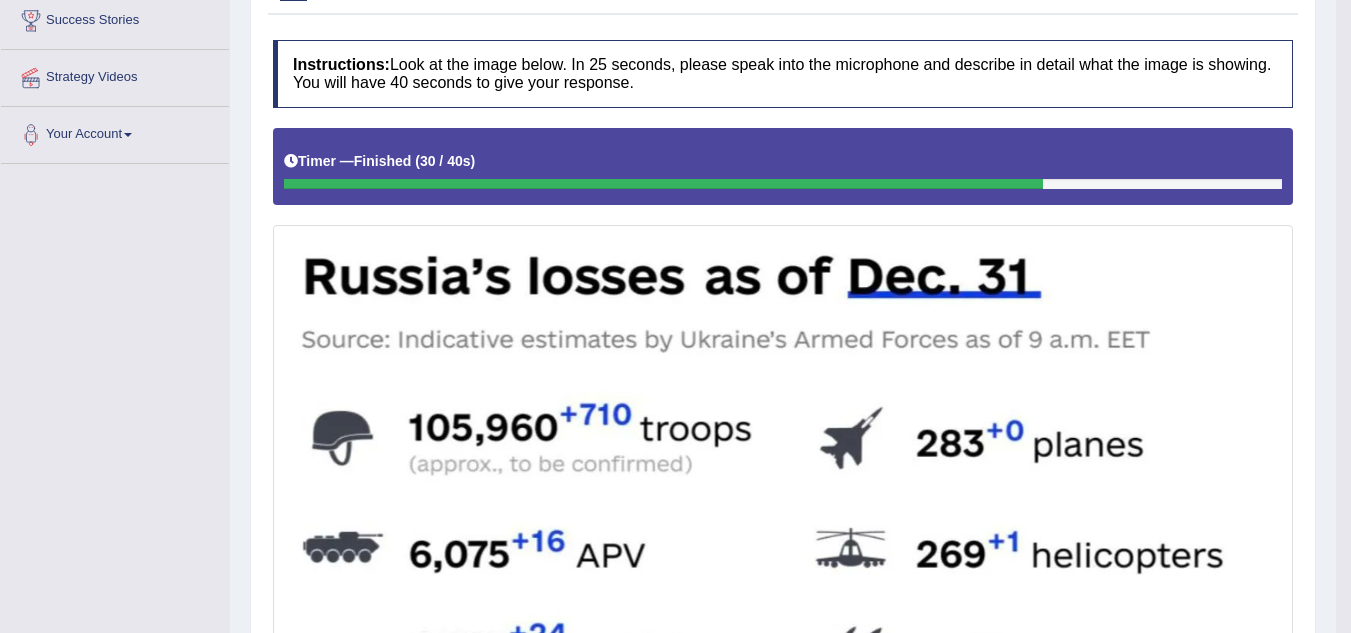 scroll, scrollTop: 318, scrollLeft: 0, axis: vertical 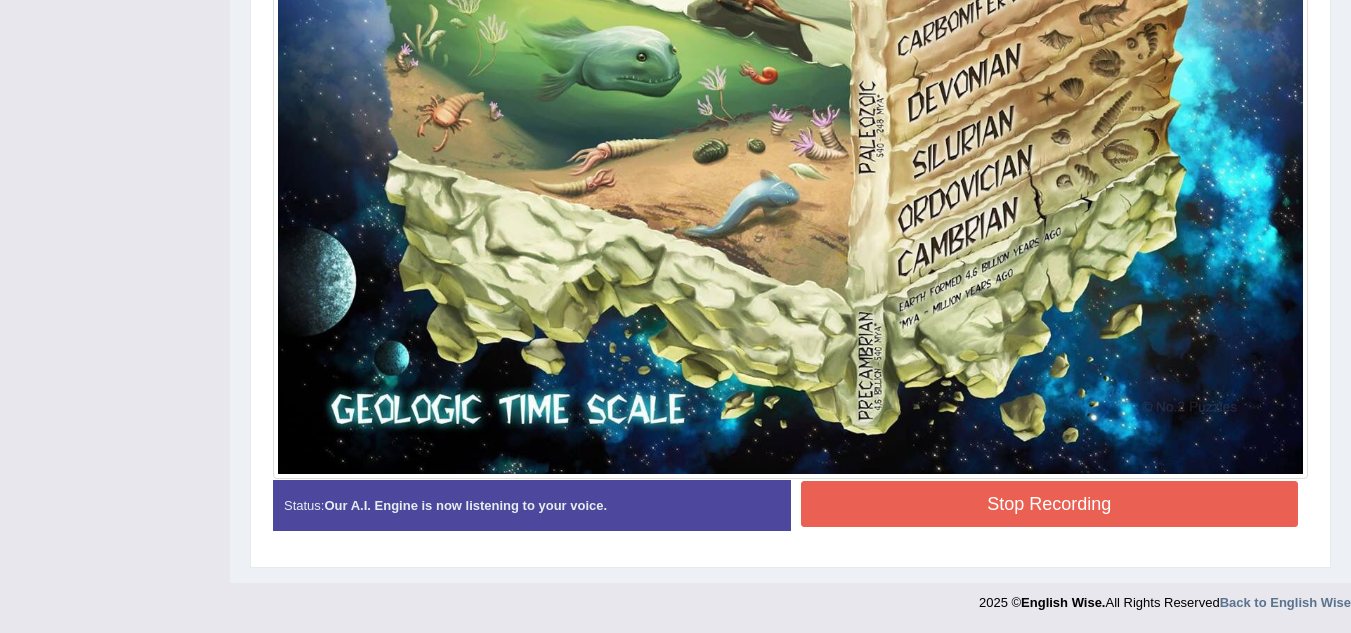 click on "Stop Recording" at bounding box center (1050, 504) 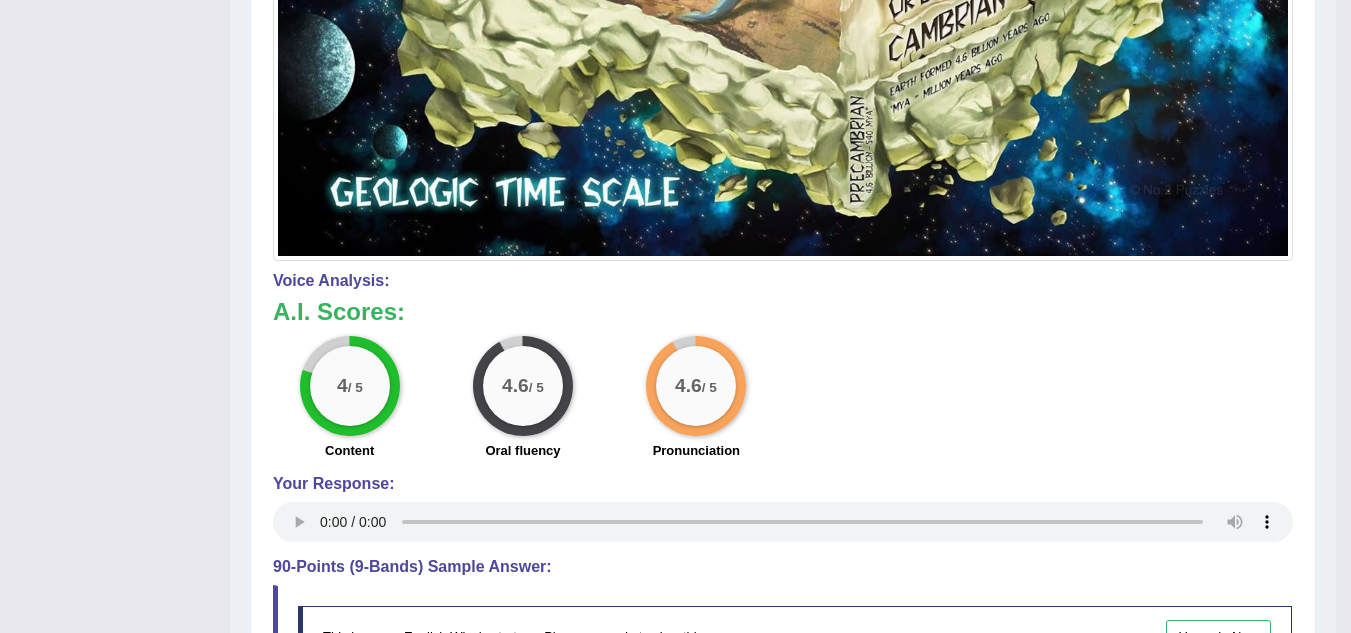 scroll, scrollTop: 1762, scrollLeft: 0, axis: vertical 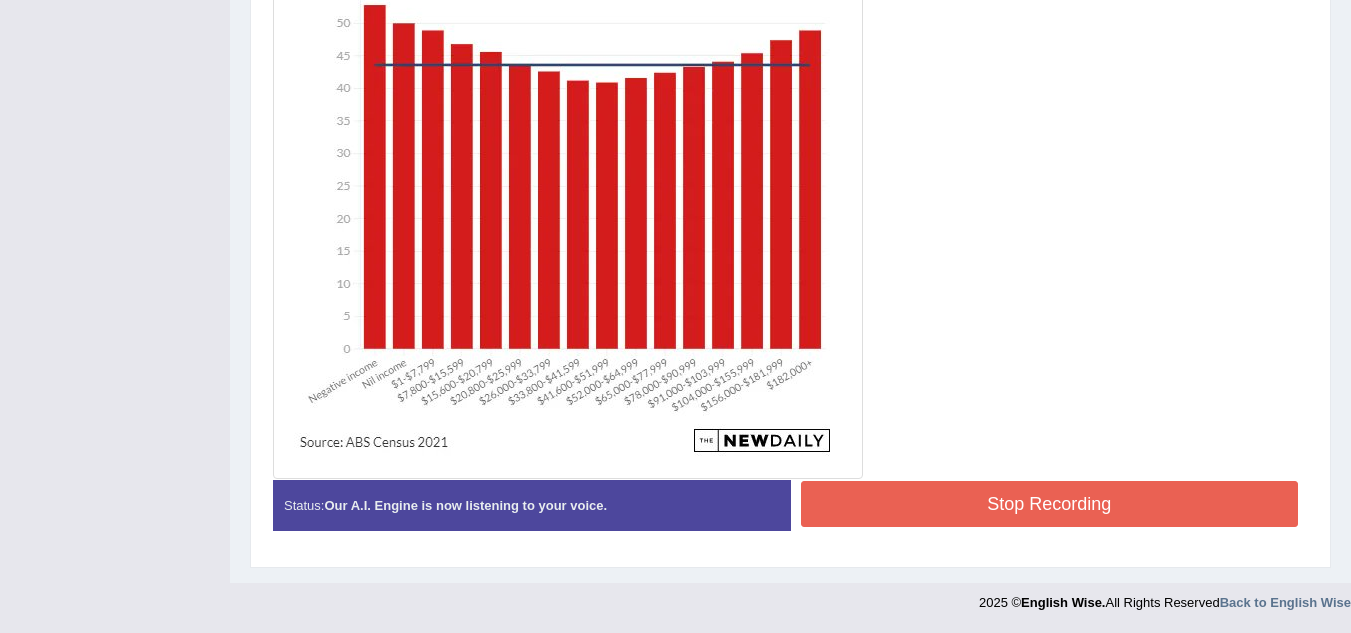 click on "Stop Recording" at bounding box center [1050, 504] 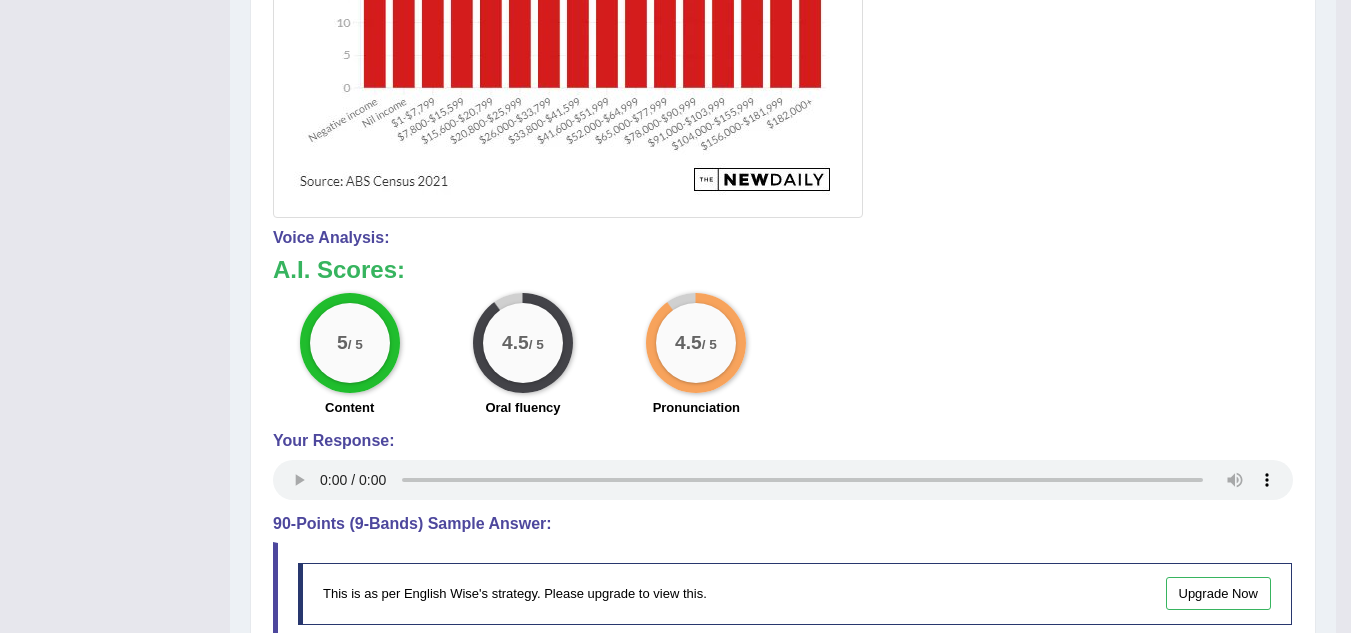 scroll, scrollTop: 999, scrollLeft: 0, axis: vertical 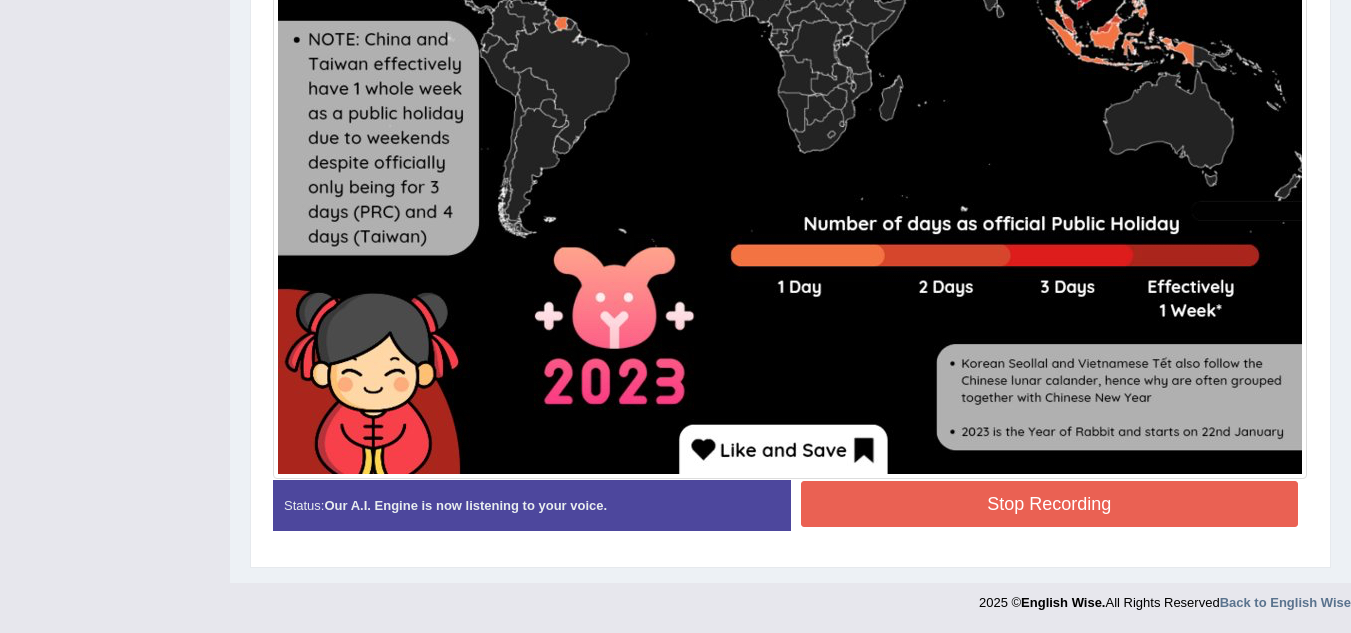 click on "Stop Recording" at bounding box center [1050, 504] 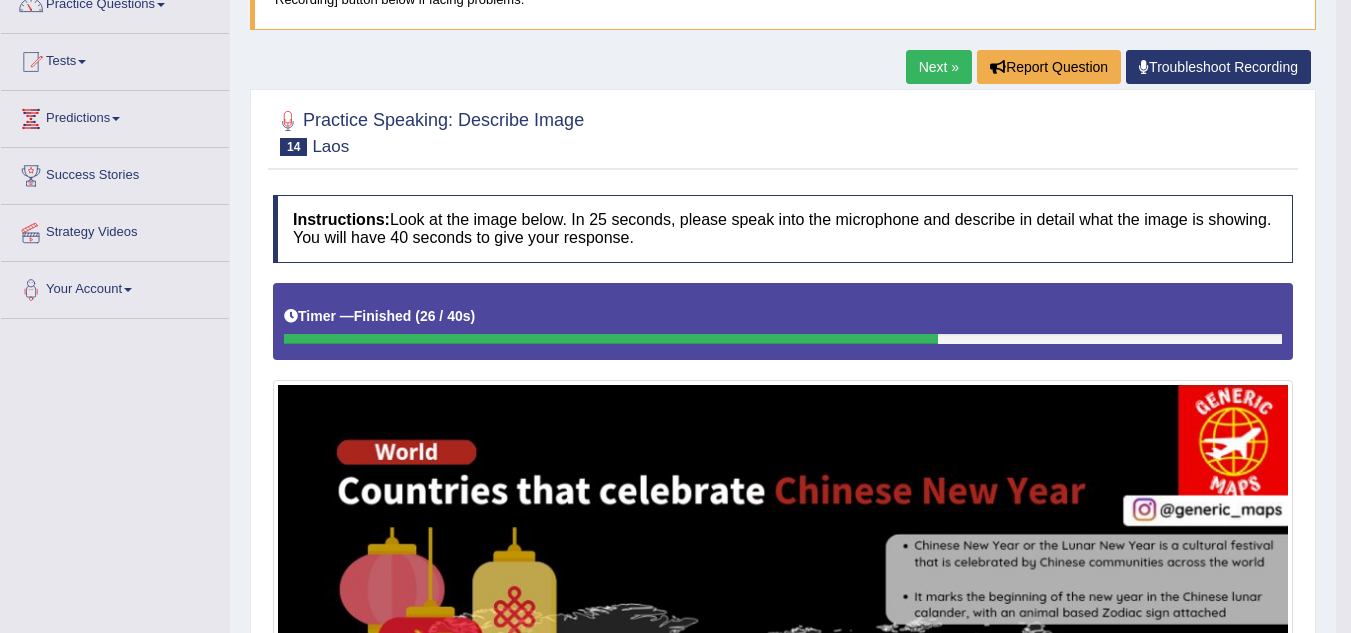 scroll, scrollTop: 181, scrollLeft: 0, axis: vertical 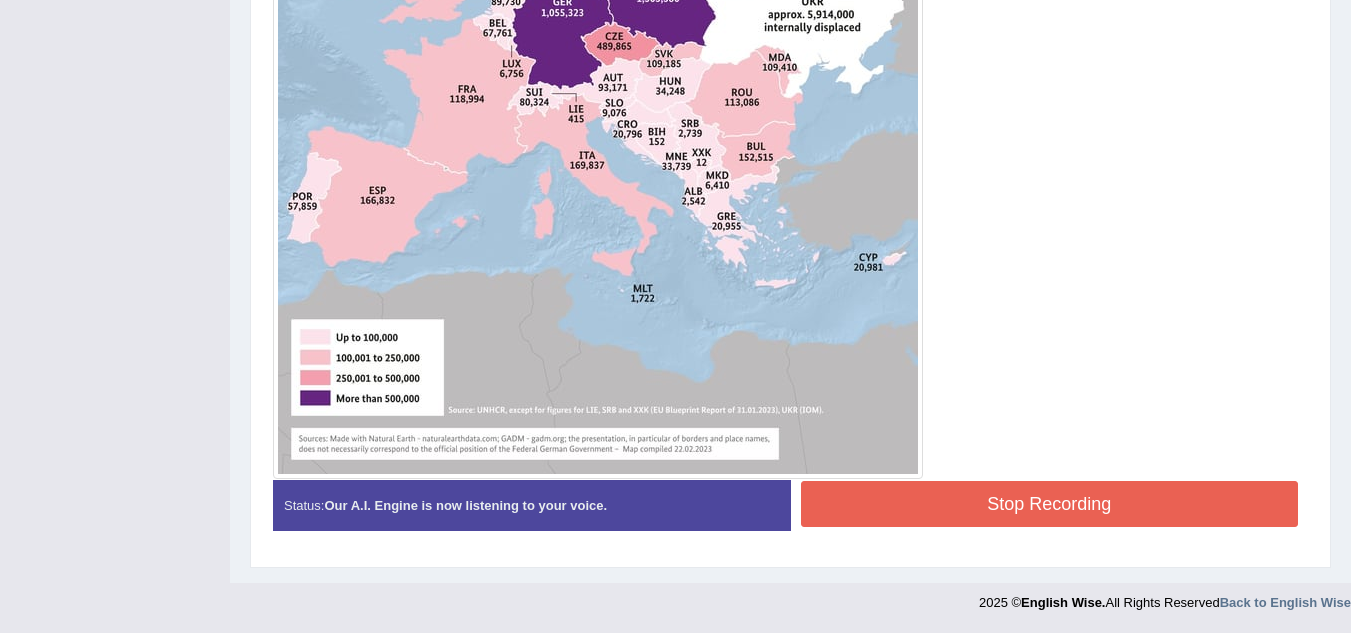 click on "Stop Recording" at bounding box center [1050, 504] 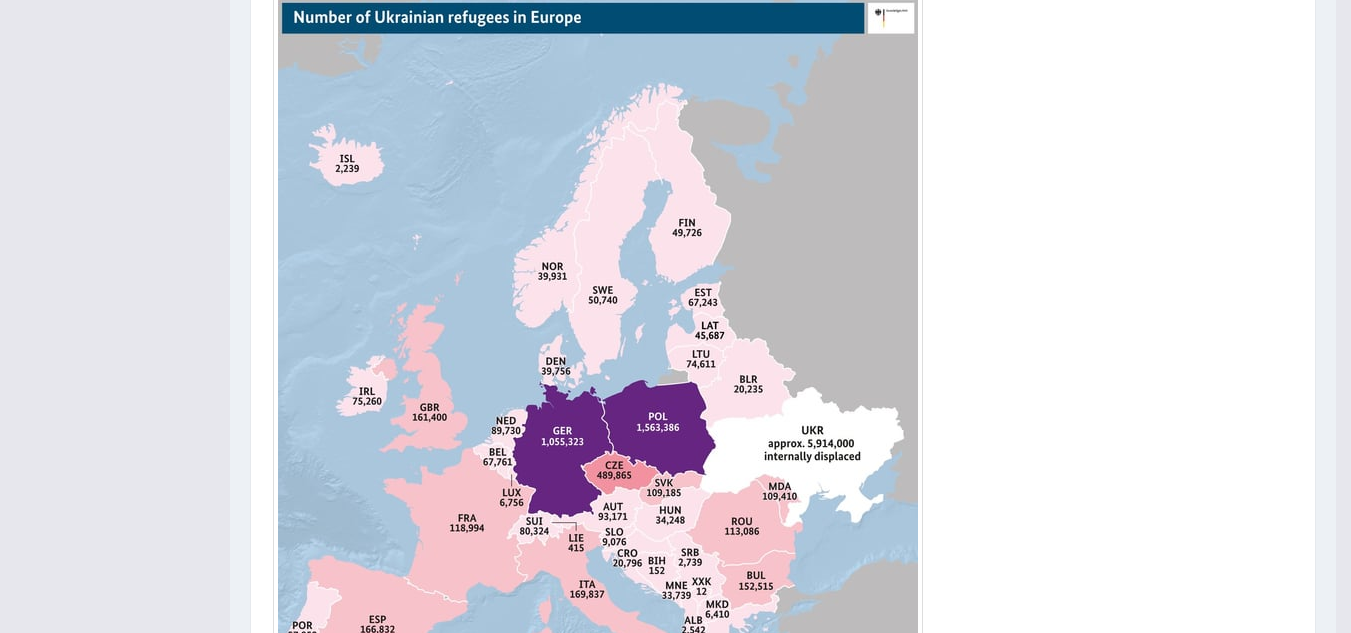 scroll, scrollTop: 462, scrollLeft: 0, axis: vertical 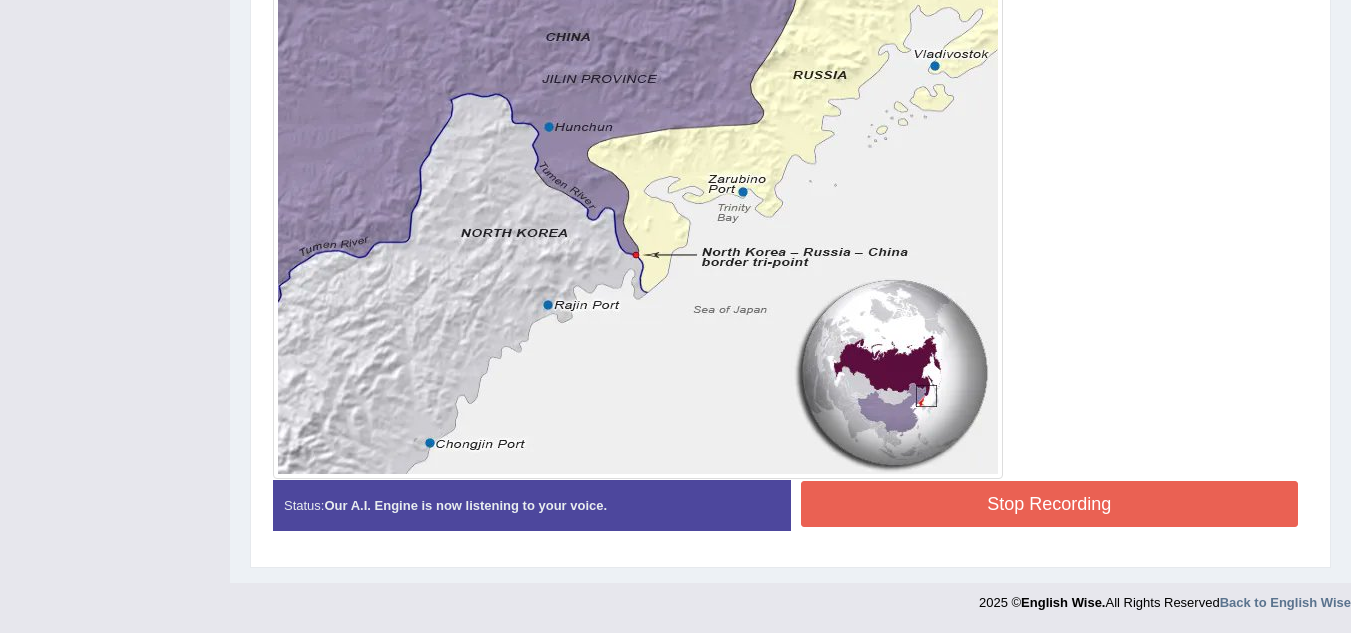 click on "Stop Recording" at bounding box center (1050, 504) 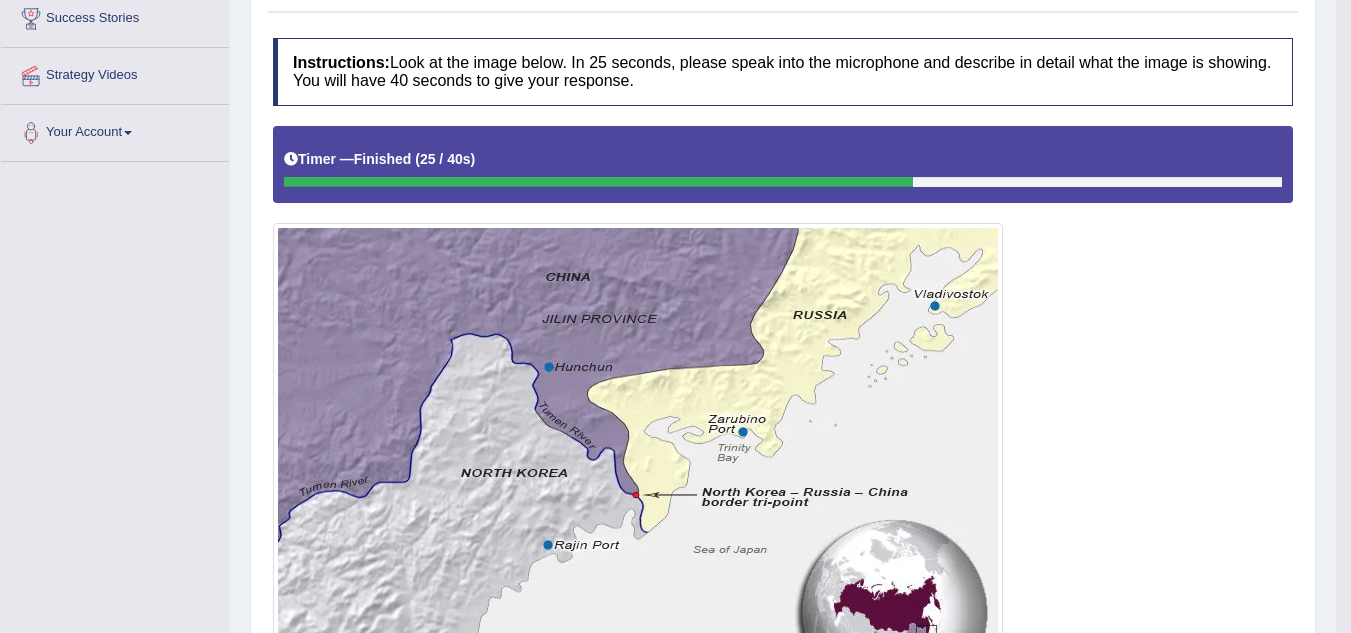 scroll, scrollTop: 309, scrollLeft: 0, axis: vertical 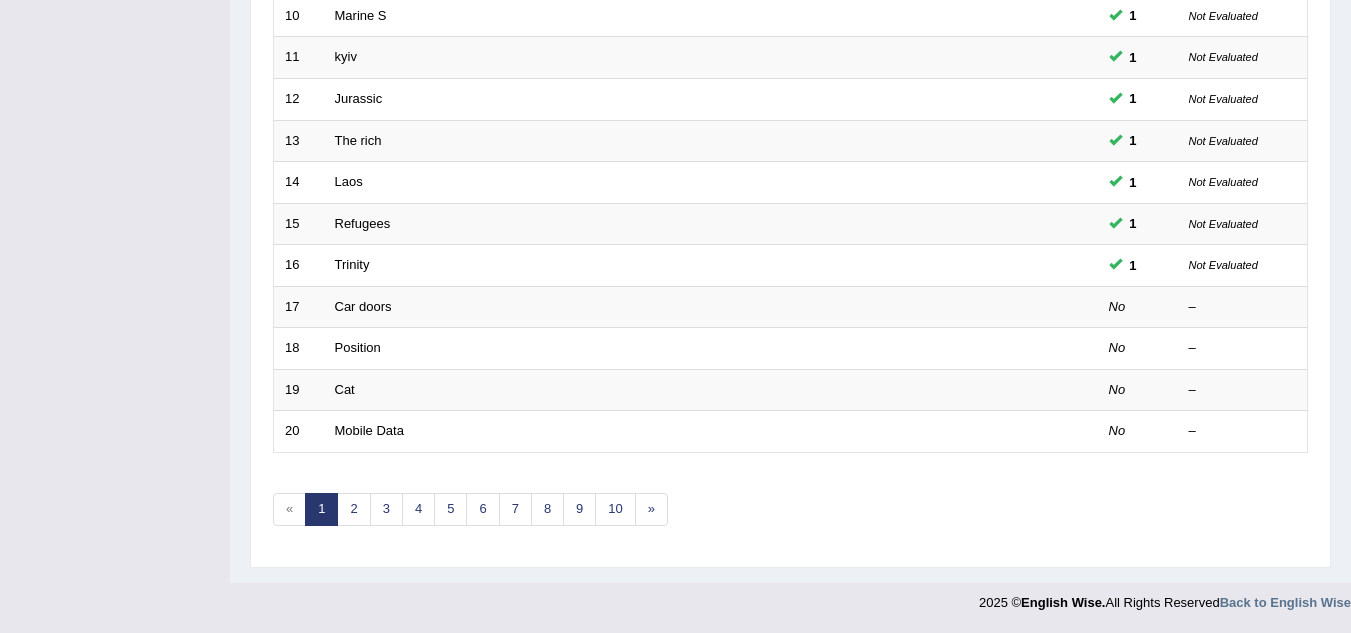 drag, startPoint x: 333, startPoint y: 393, endPoint x: 171, endPoint y: 380, distance: 162.52077 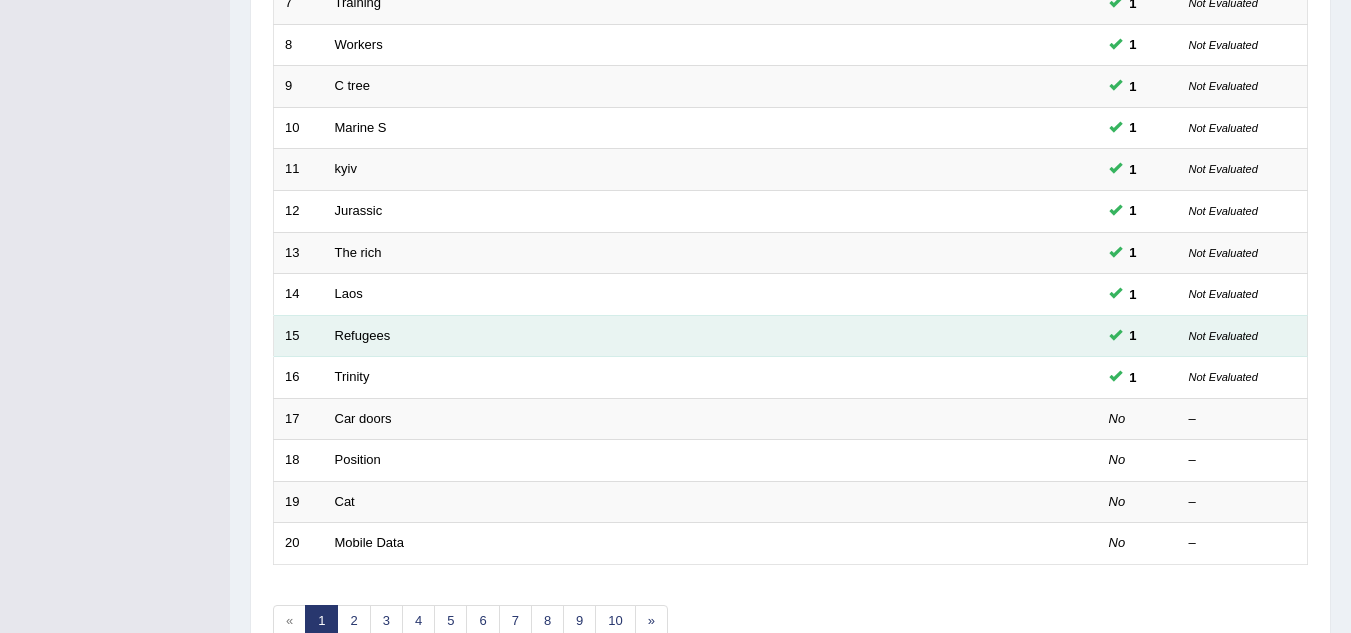 scroll, scrollTop: 691, scrollLeft: 0, axis: vertical 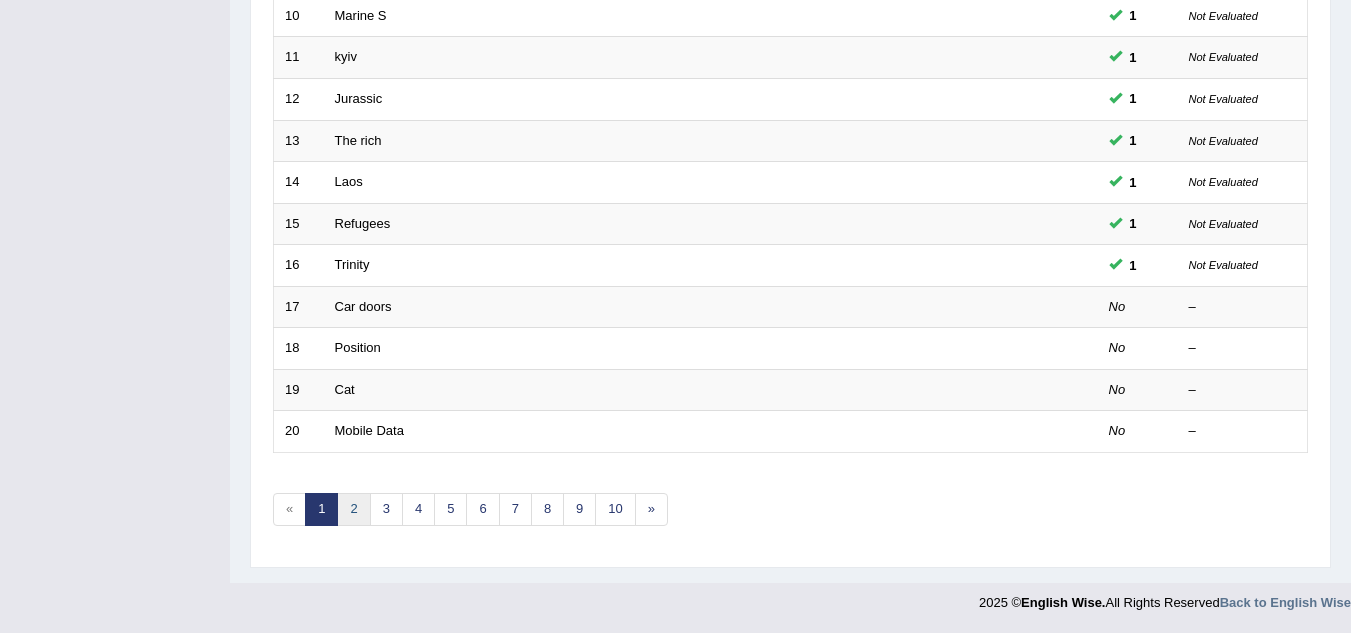 click on "2" at bounding box center [353, 509] 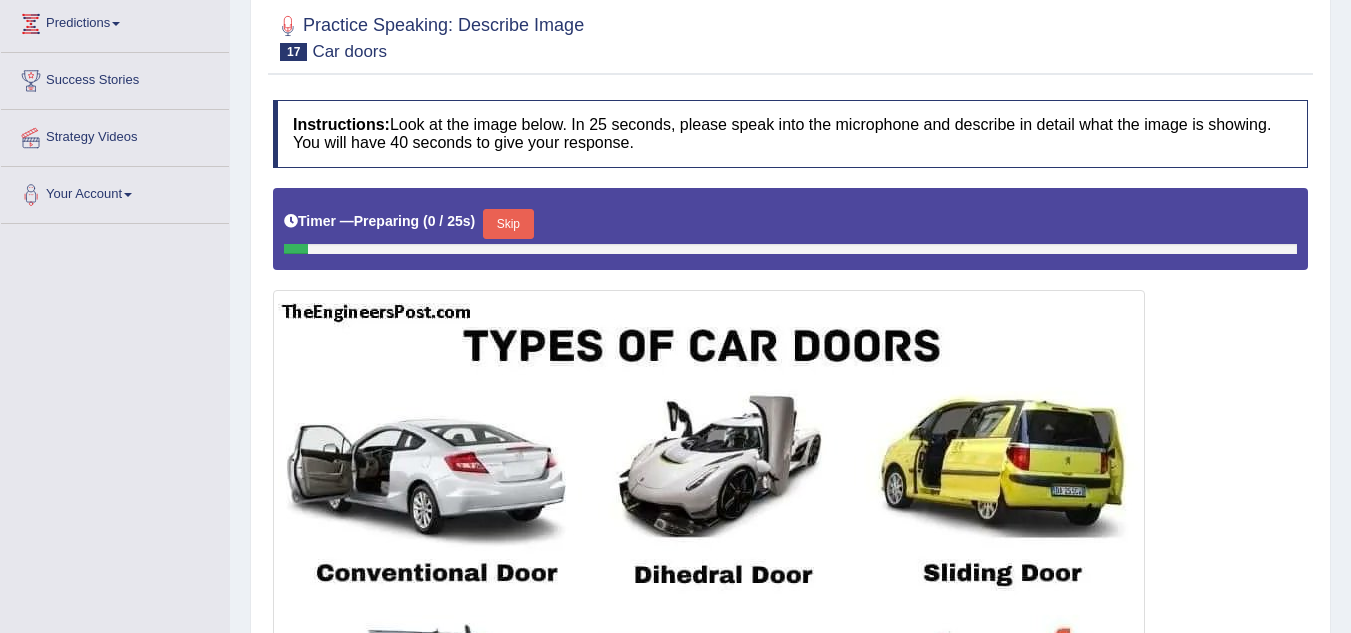scroll, scrollTop: 300, scrollLeft: 0, axis: vertical 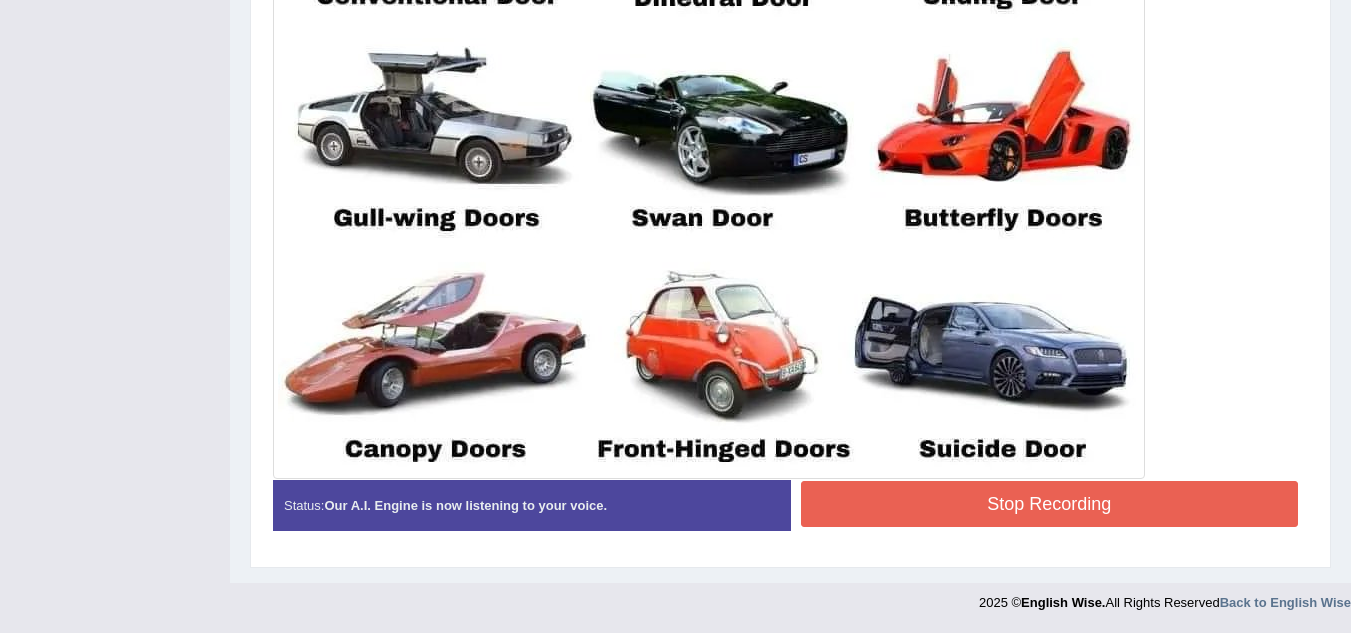 click on "Stop Recording" at bounding box center [1050, 504] 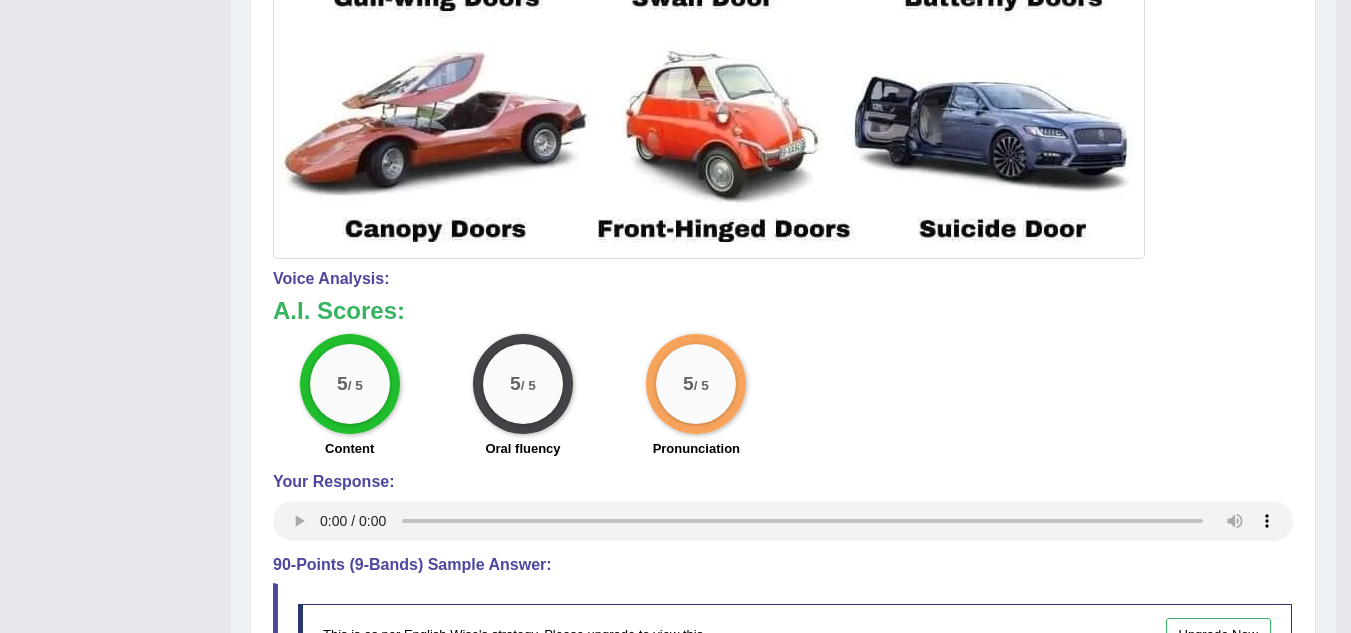 scroll, scrollTop: 1079, scrollLeft: 0, axis: vertical 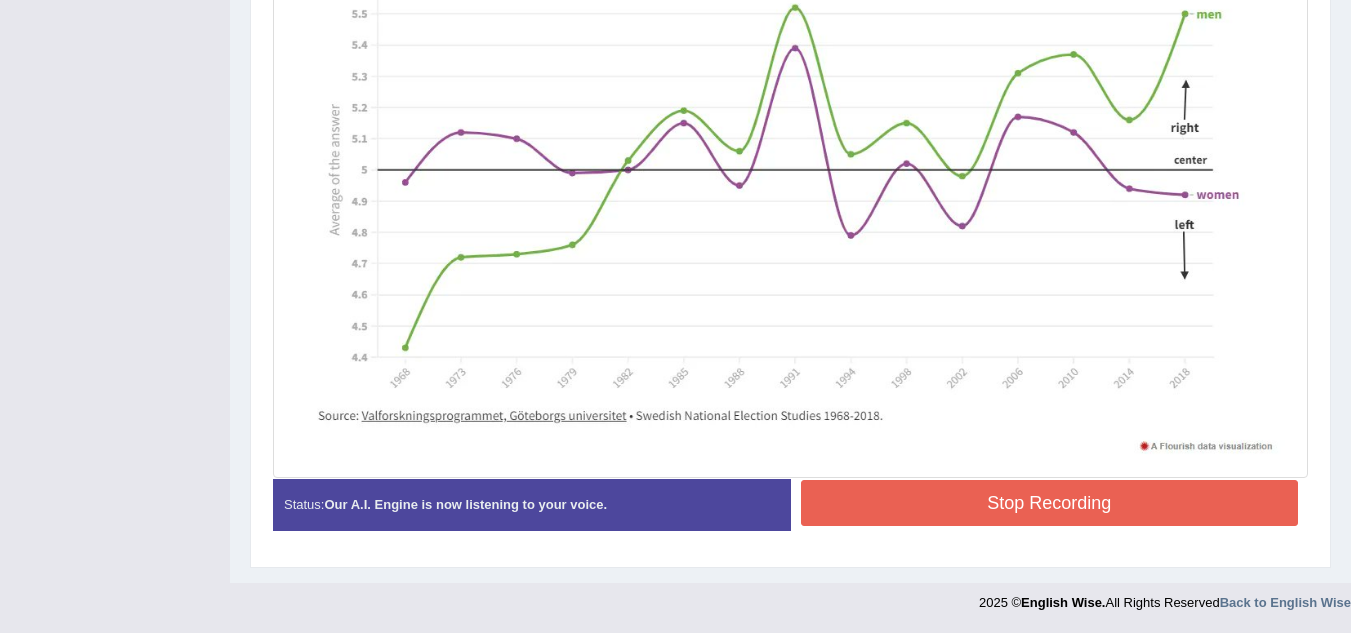 click on "Stop Recording" at bounding box center (1050, 503) 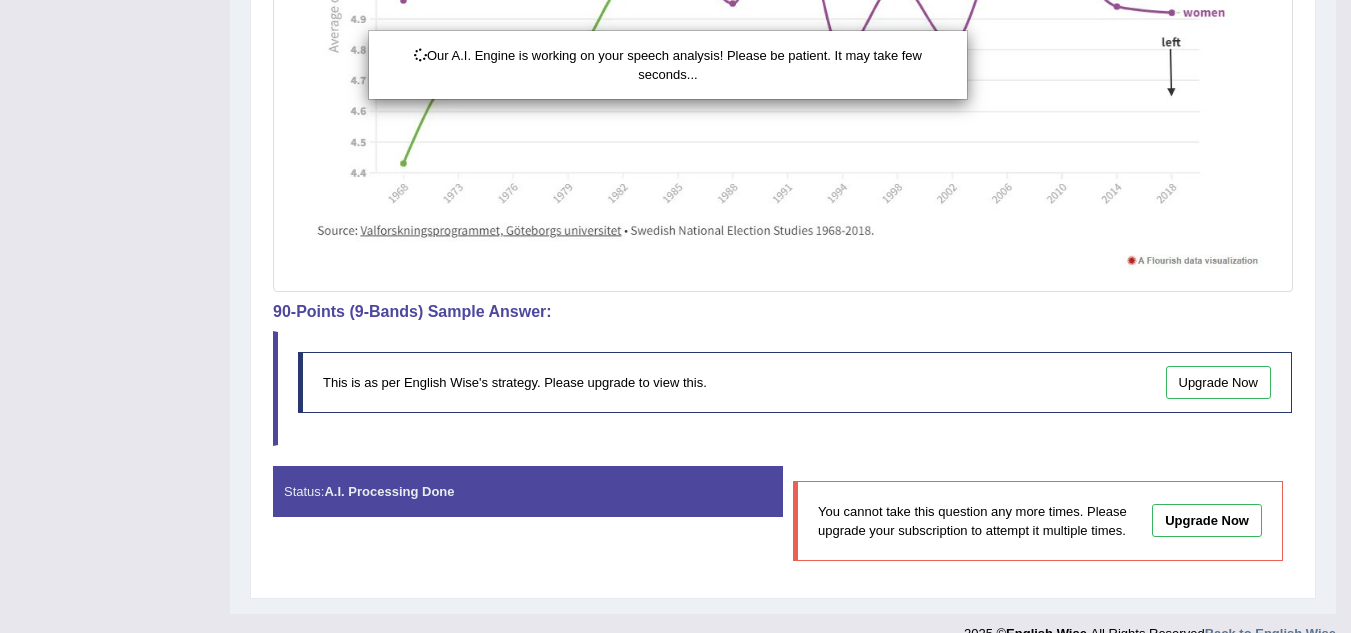 scroll, scrollTop: 881, scrollLeft: 0, axis: vertical 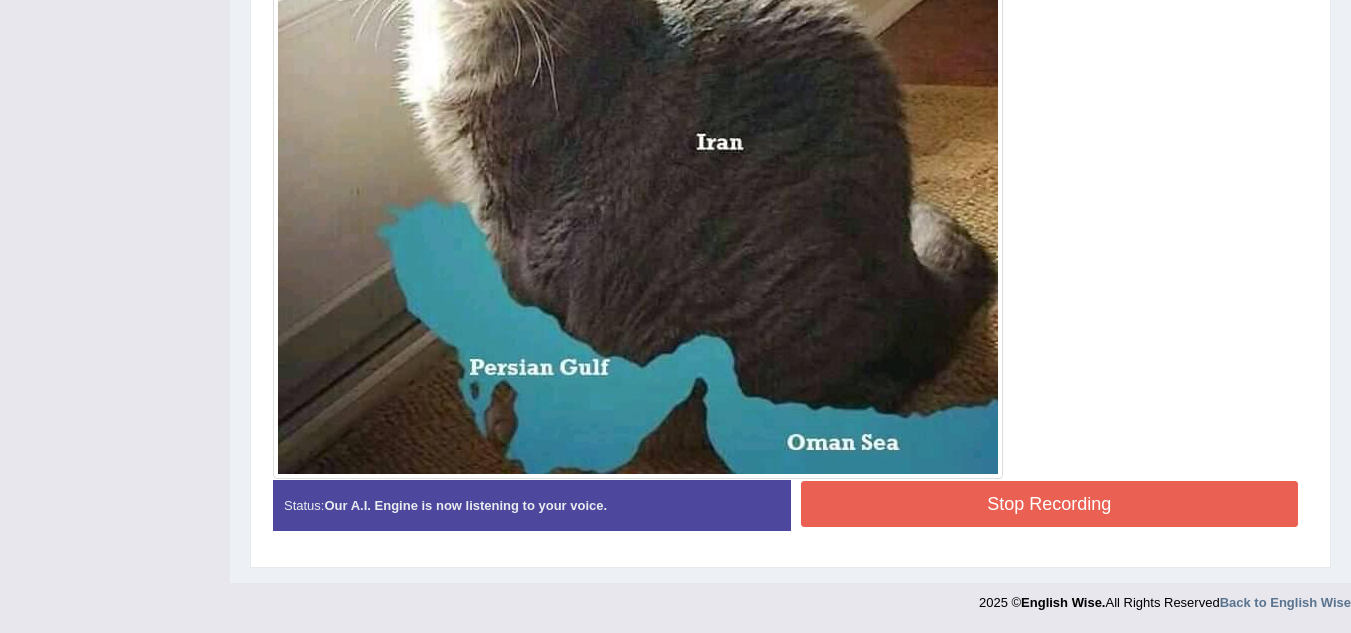 click on "Stop Recording" at bounding box center [1050, 504] 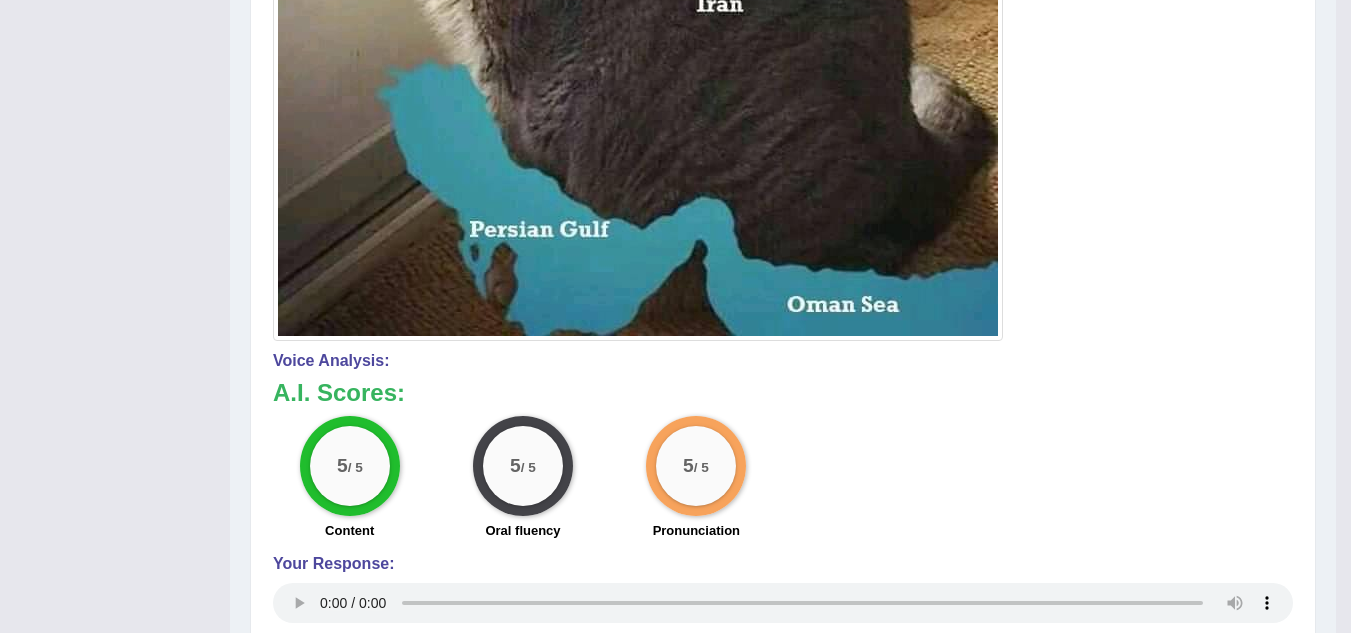 scroll, scrollTop: 1043, scrollLeft: 0, axis: vertical 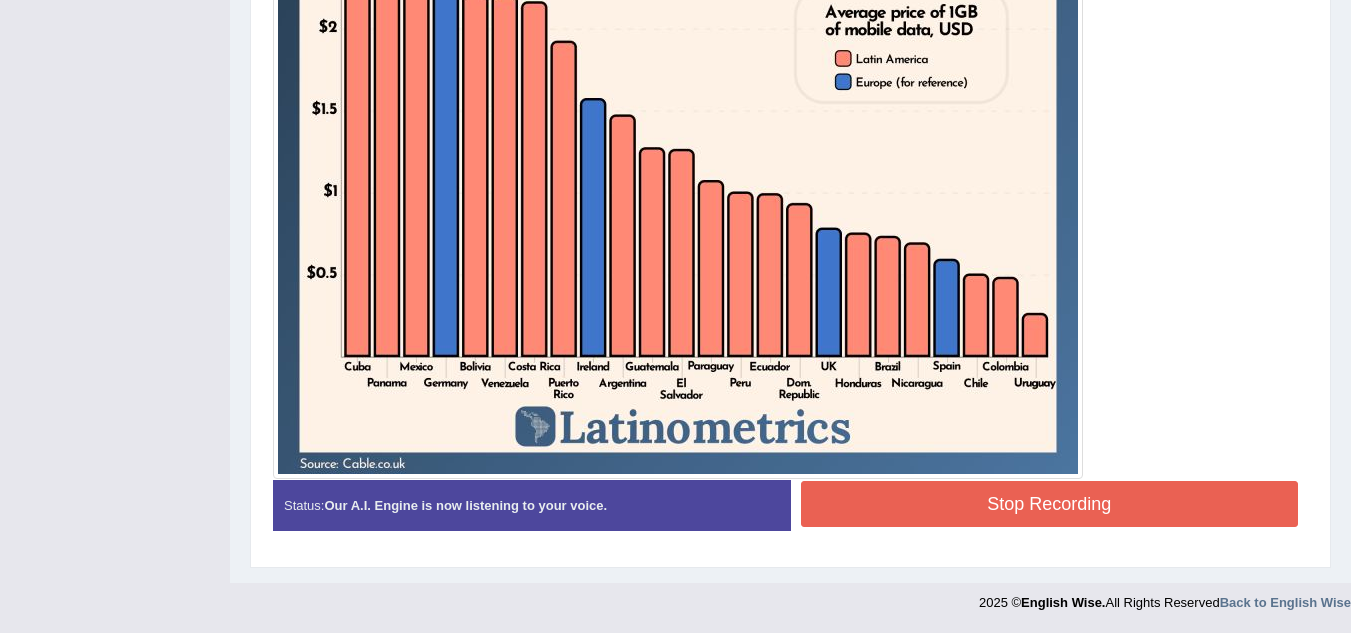 click on "Stop Recording" at bounding box center (1050, 504) 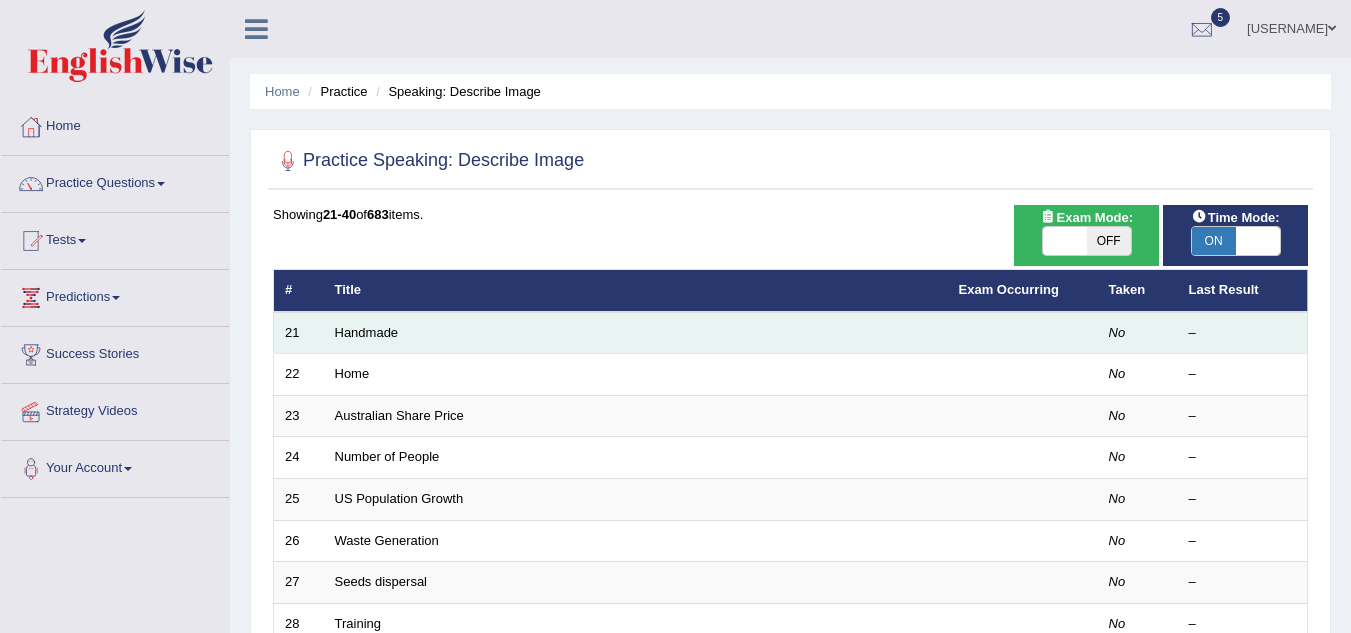 scroll, scrollTop: 0, scrollLeft: 0, axis: both 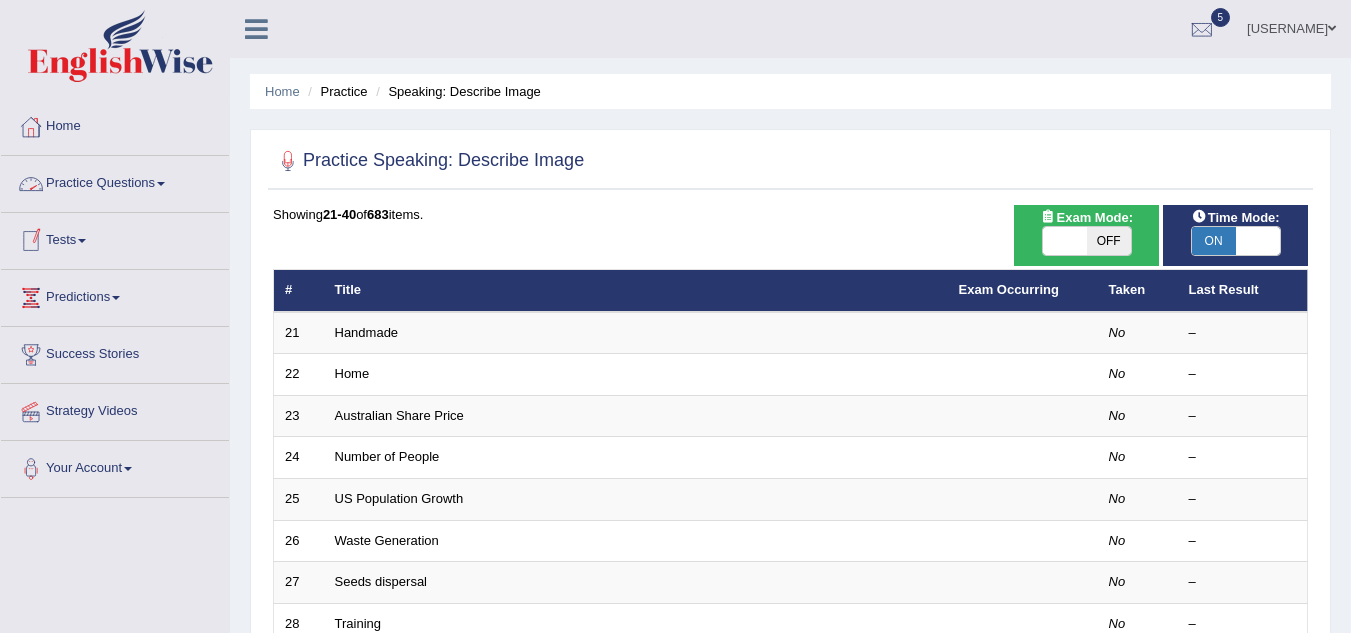 click at bounding box center [161, 184] 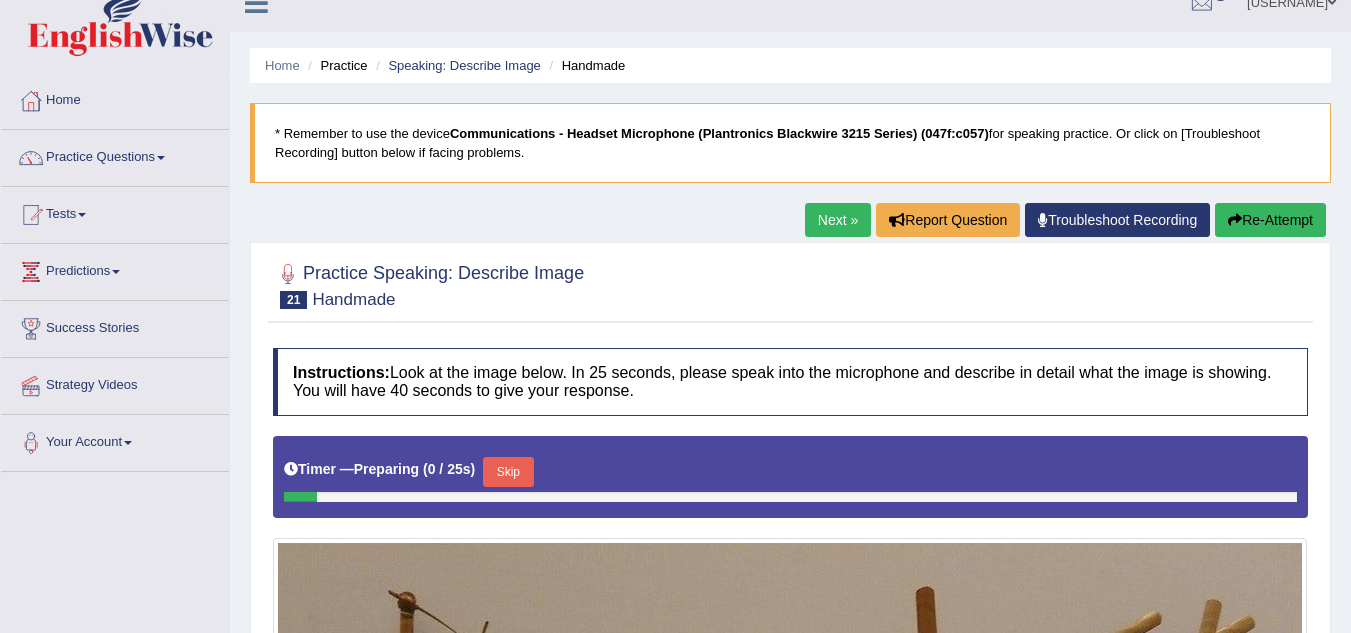 scroll, scrollTop: 161, scrollLeft: 0, axis: vertical 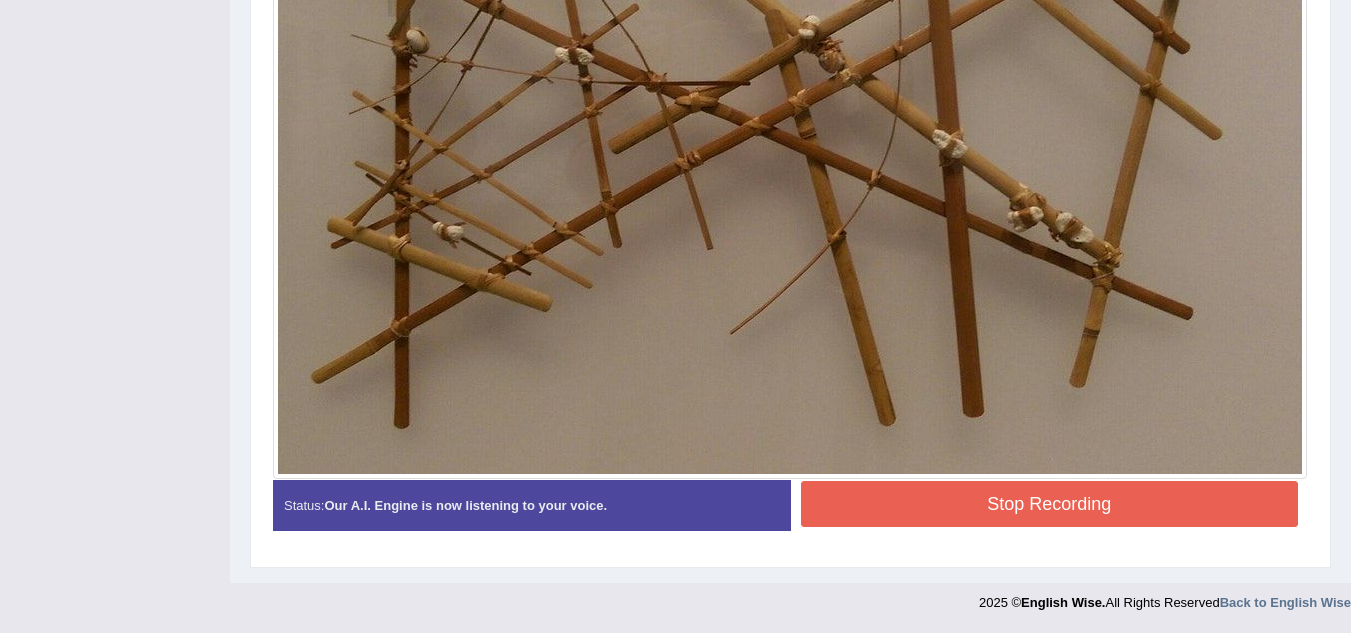 click on "Stop Recording" at bounding box center (1050, 504) 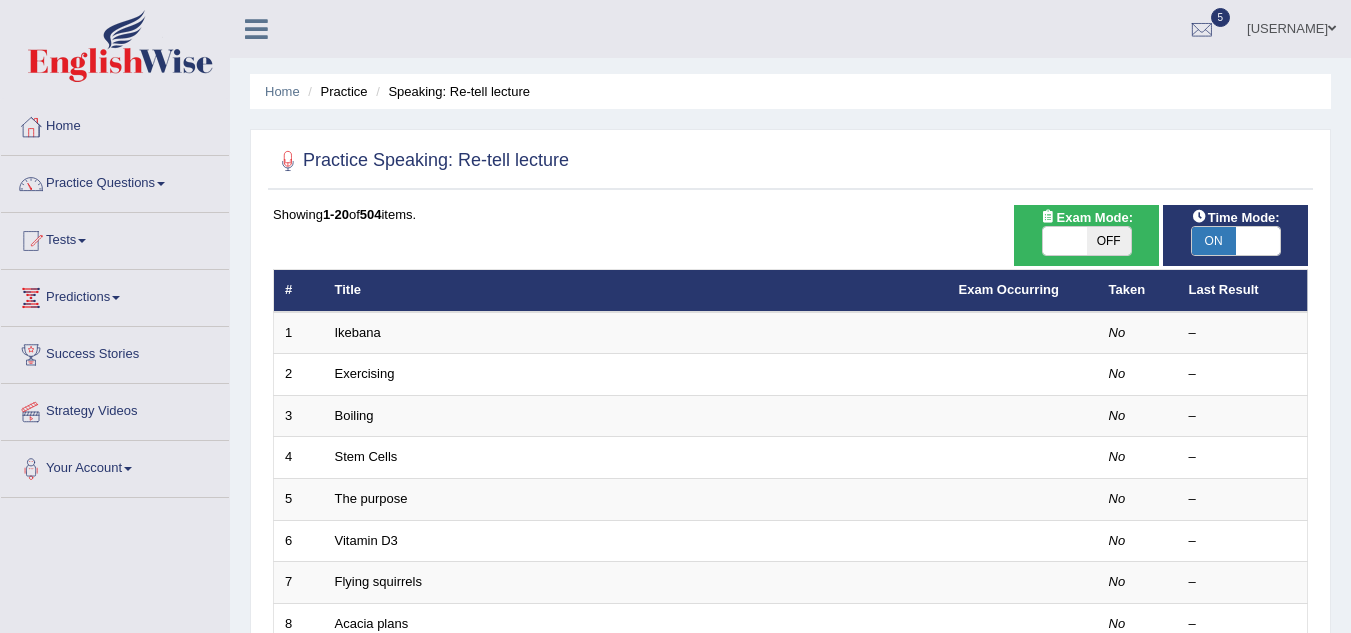 scroll, scrollTop: 0, scrollLeft: 0, axis: both 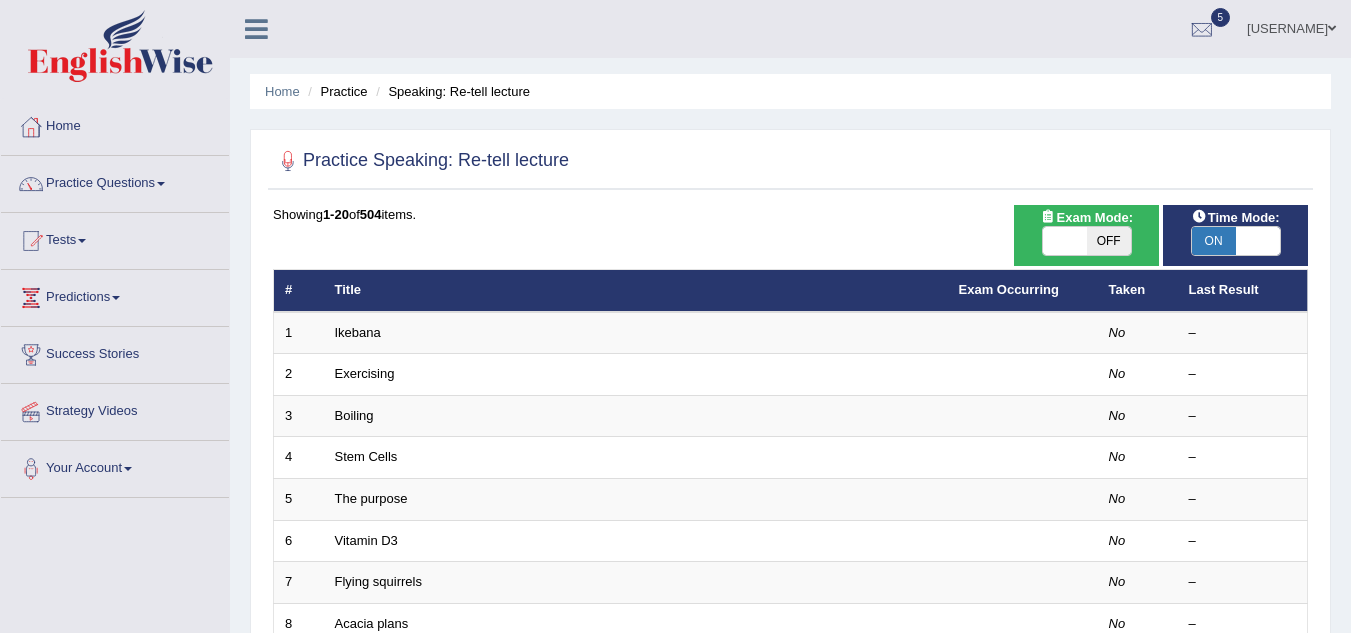 click on "Practice Questions" at bounding box center (115, 181) 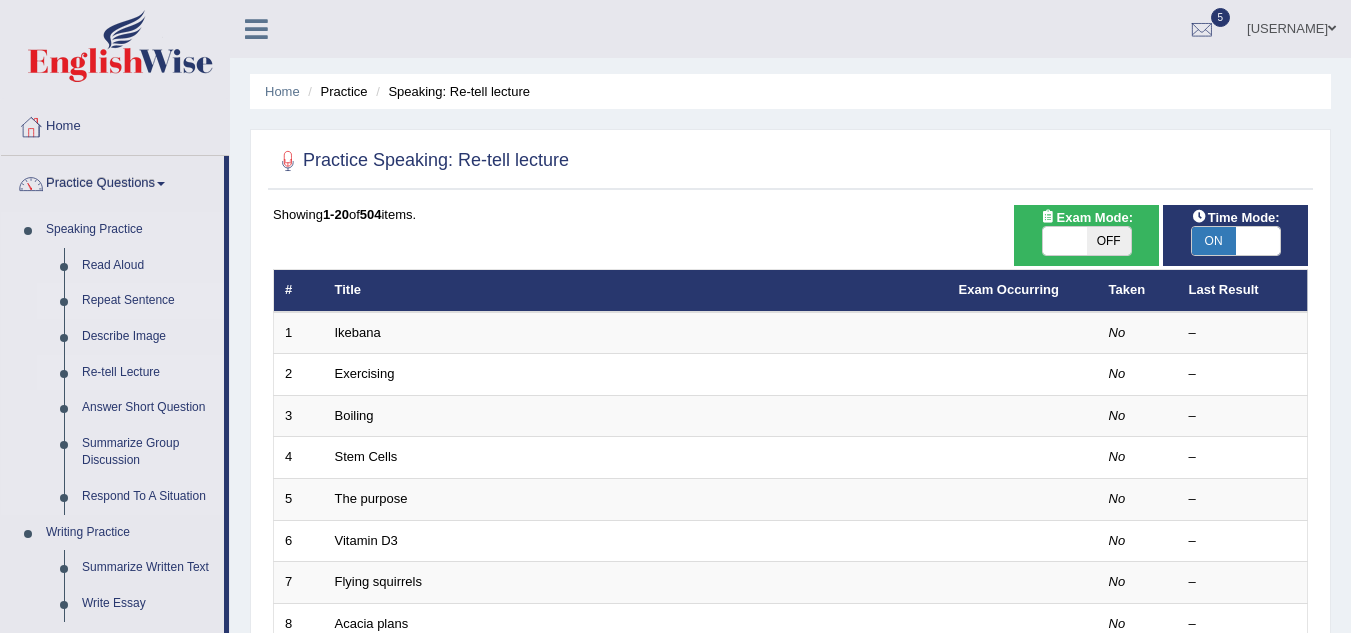 click on "Repeat Sentence" at bounding box center [148, 301] 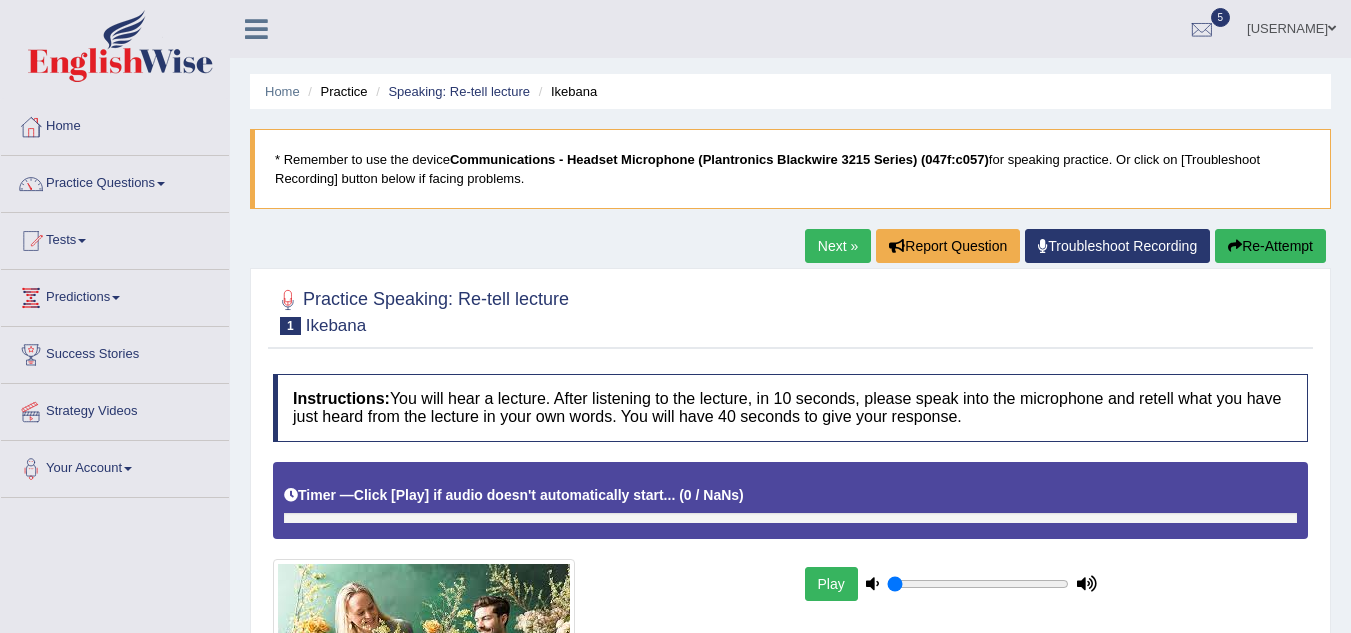 scroll, scrollTop: 0, scrollLeft: 0, axis: both 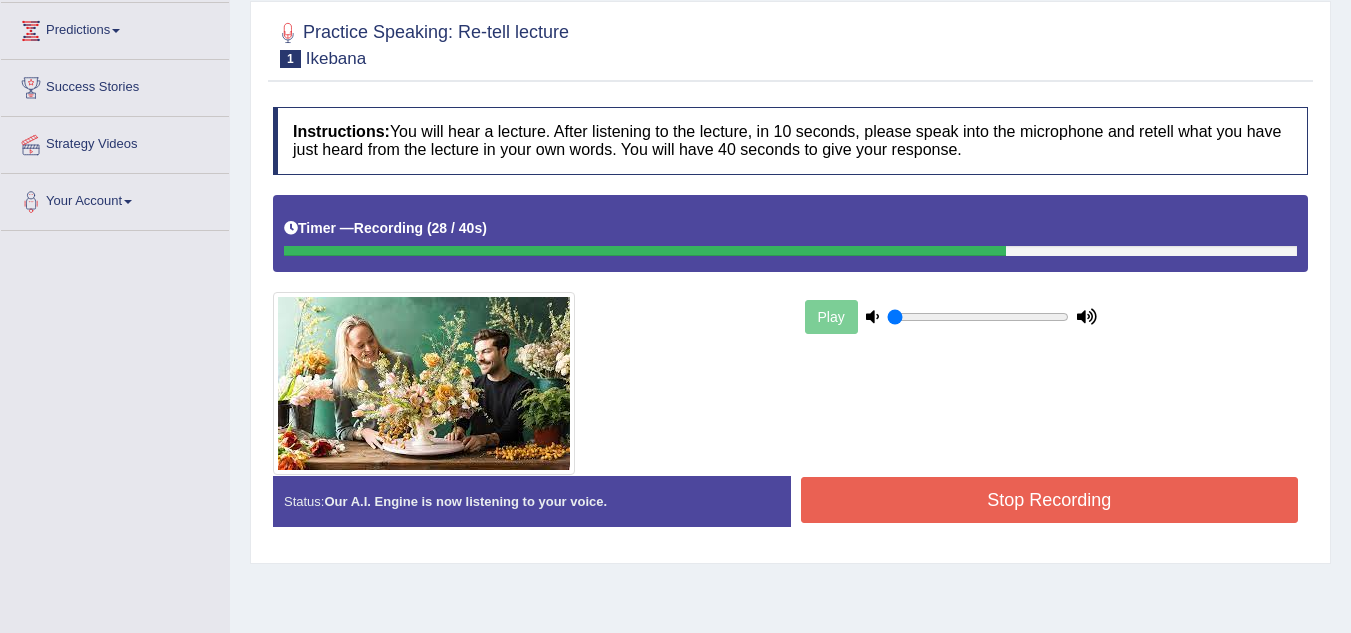 click on "Stop Recording" at bounding box center (1050, 500) 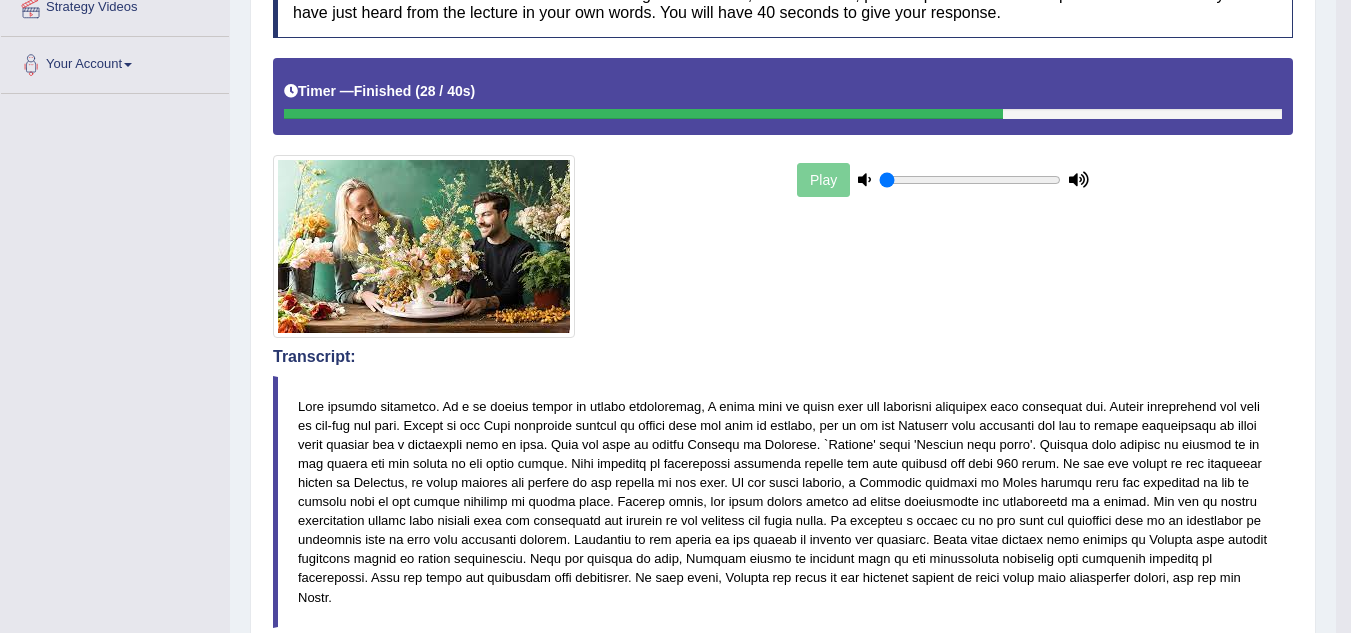 scroll, scrollTop: 400, scrollLeft: 0, axis: vertical 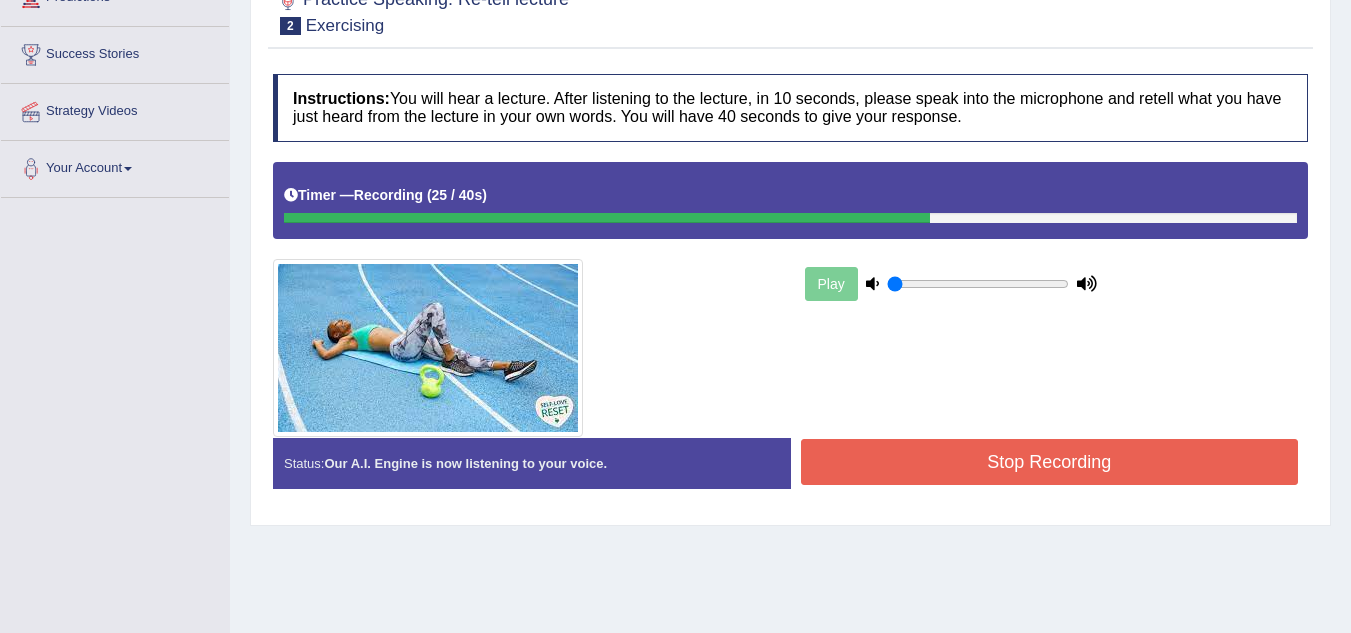 click on "Stop Recording" at bounding box center (1050, 462) 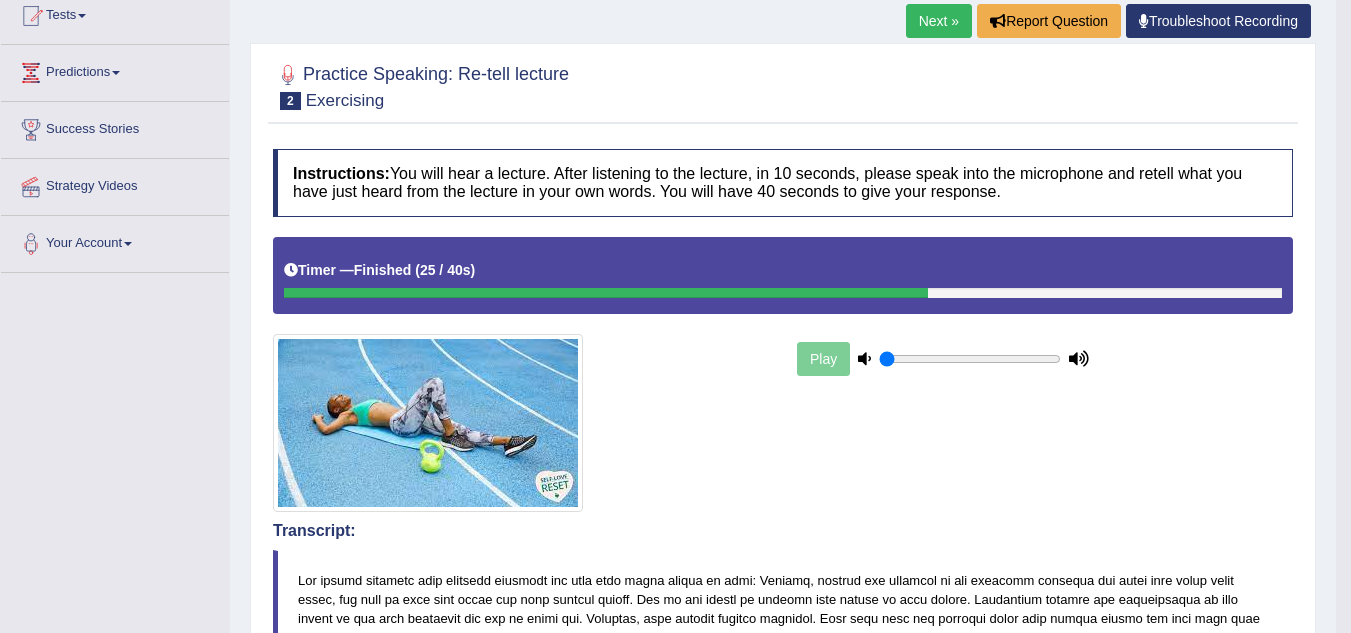 scroll, scrollTop: 200, scrollLeft: 0, axis: vertical 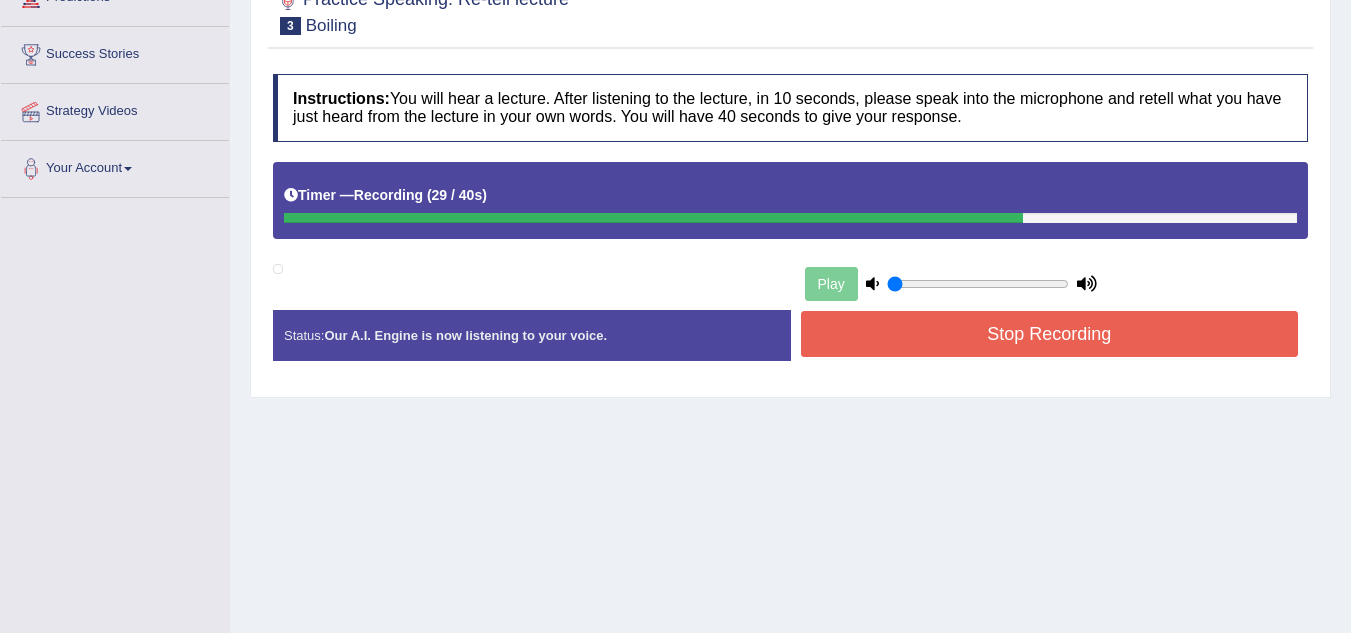 click on "Stop Recording" at bounding box center (1050, 334) 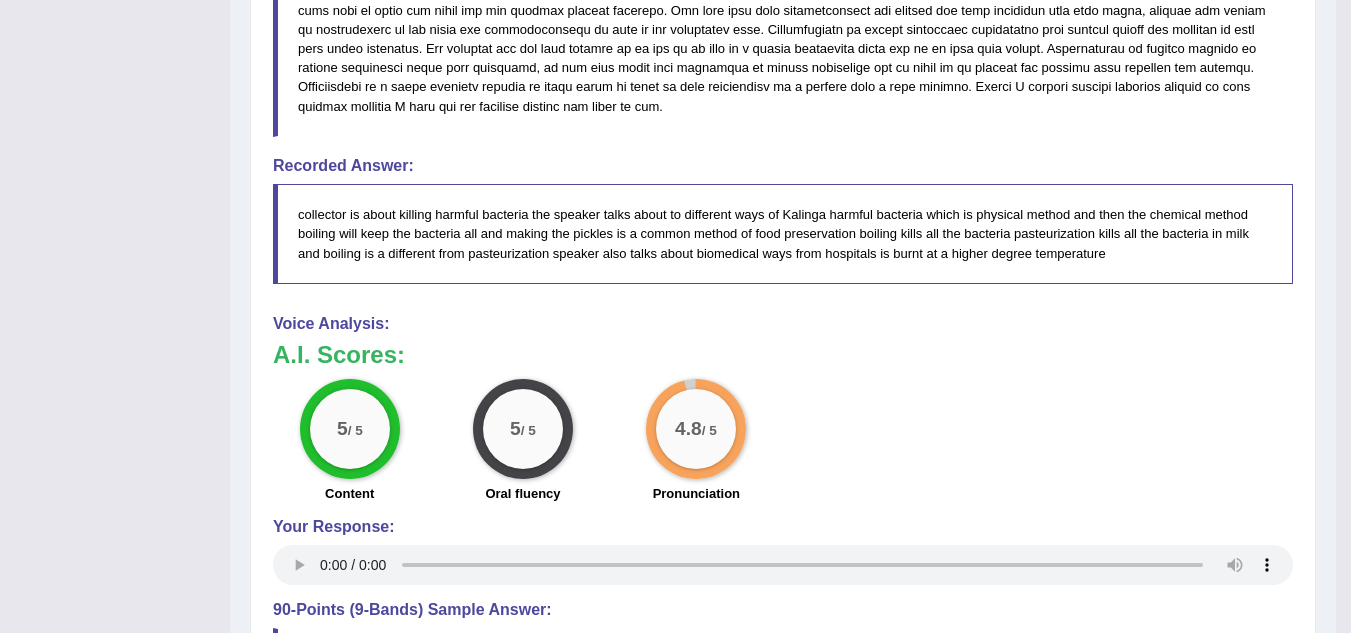 scroll, scrollTop: 767, scrollLeft: 0, axis: vertical 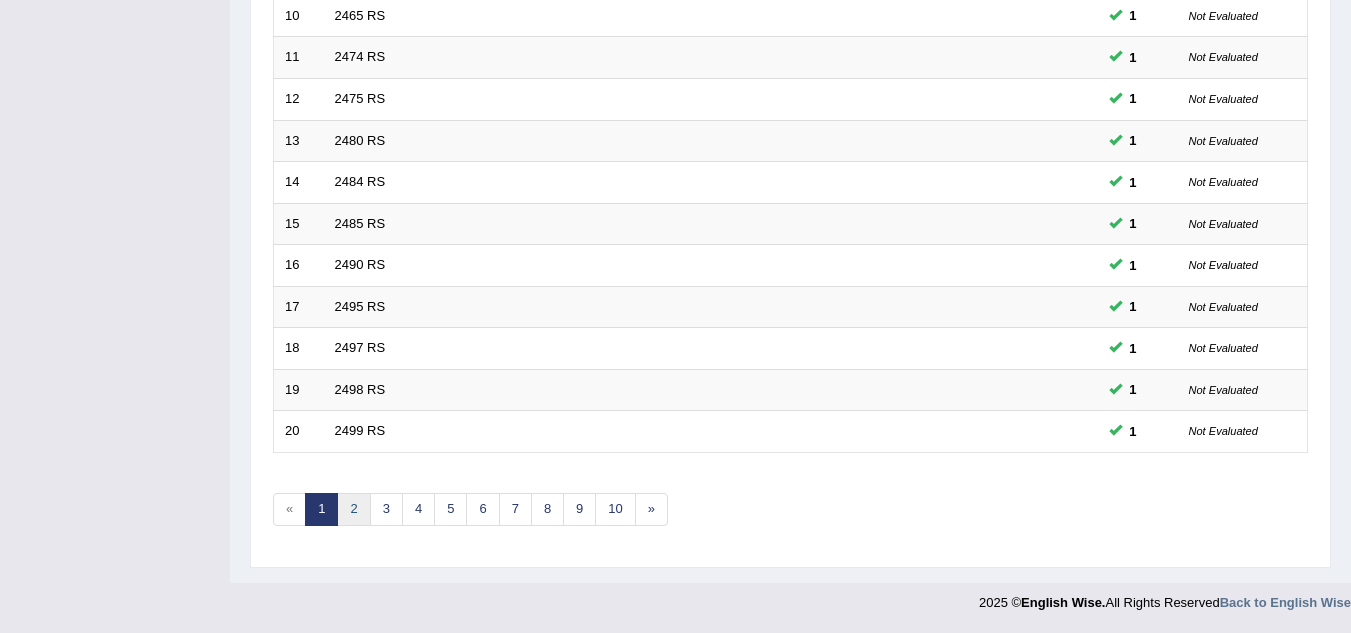 click on "2" at bounding box center (353, 509) 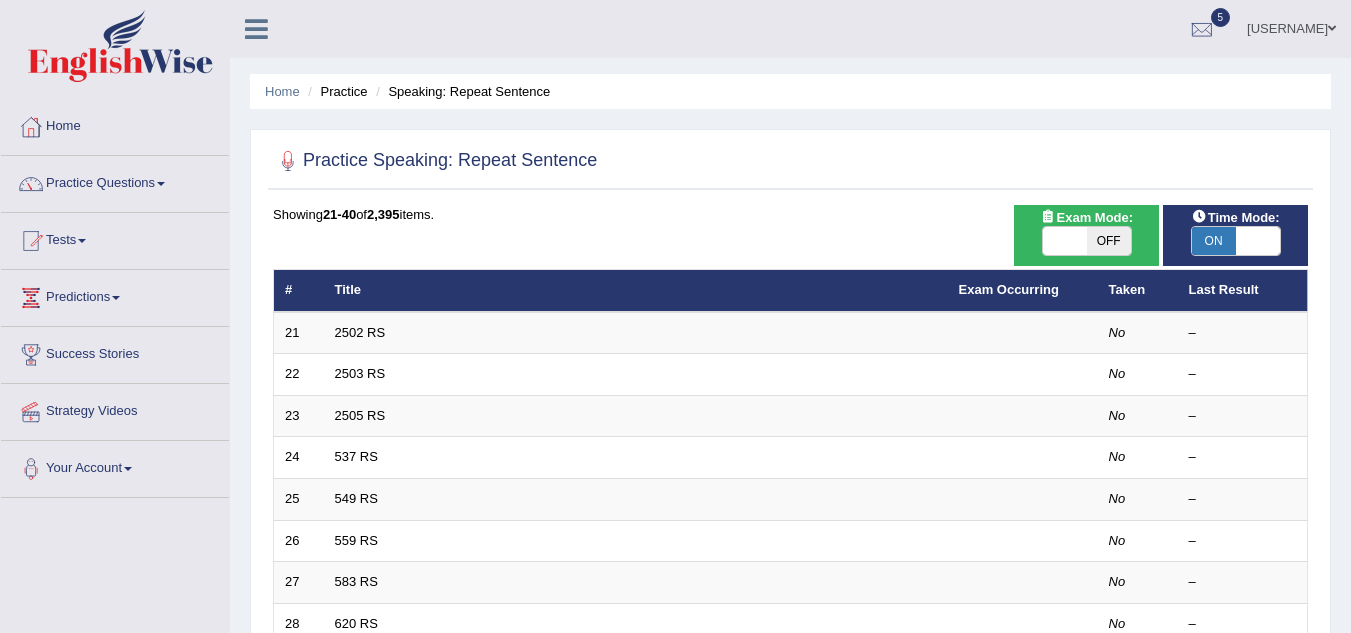 scroll, scrollTop: 0, scrollLeft: 0, axis: both 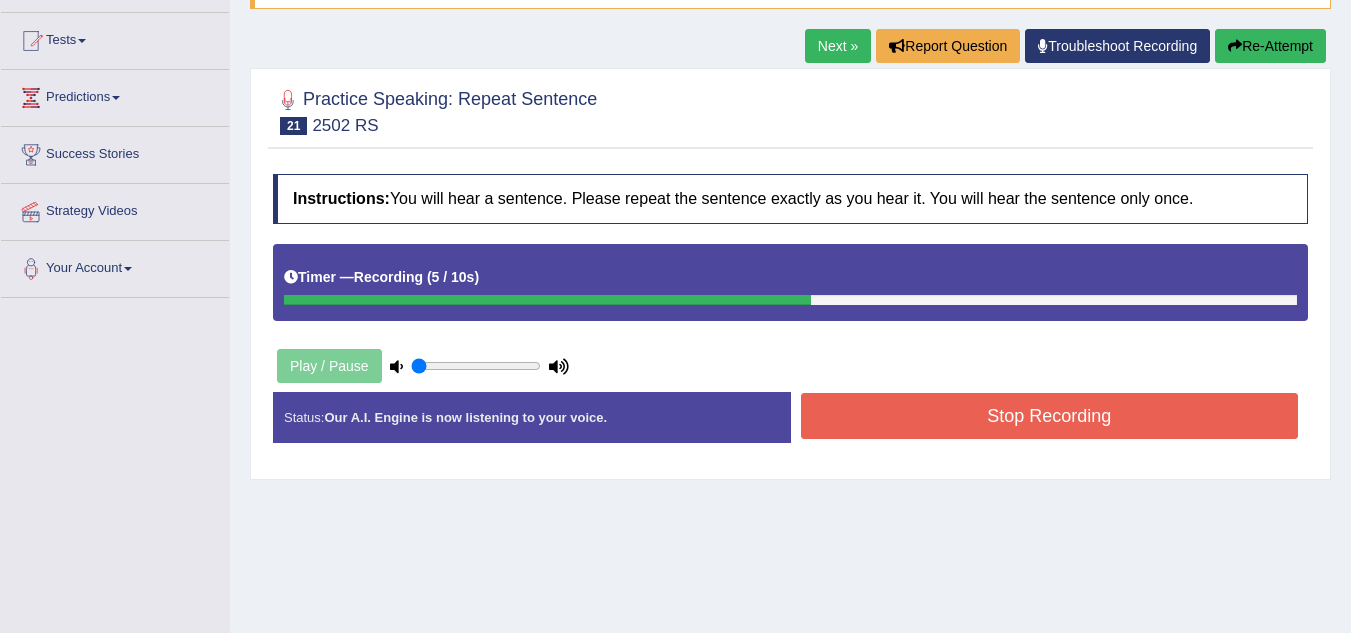 click on "Stop Recording" at bounding box center (1050, 416) 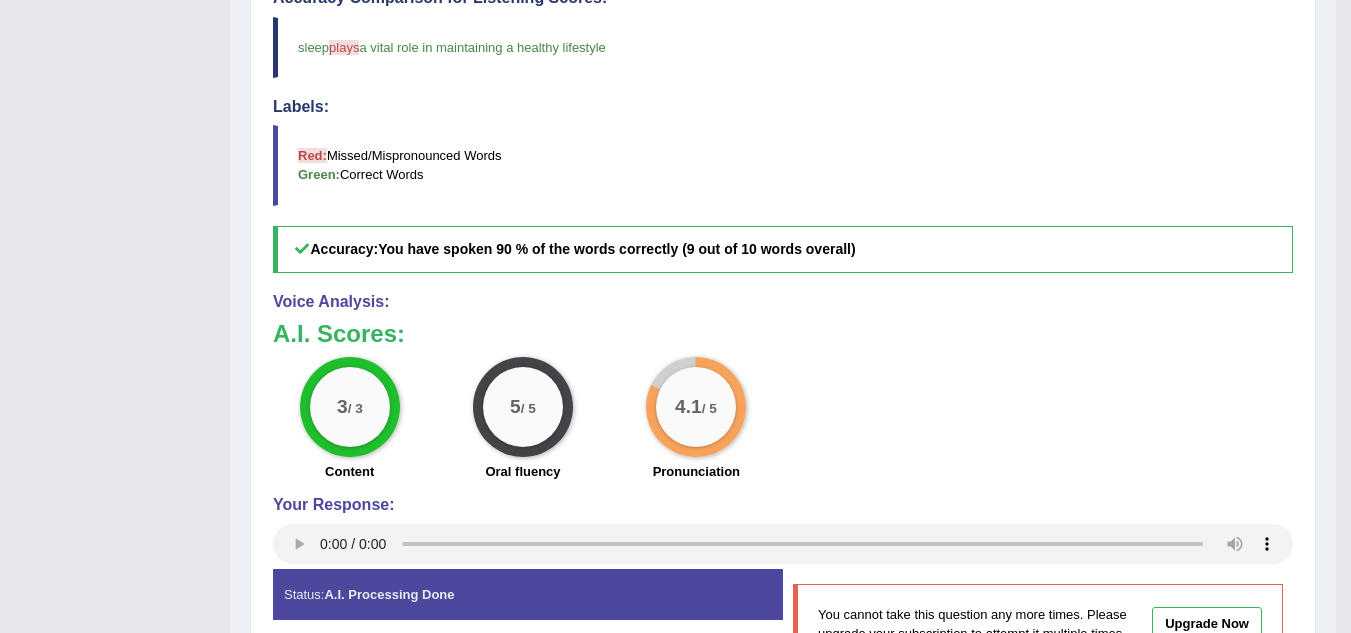 scroll, scrollTop: 733, scrollLeft: 0, axis: vertical 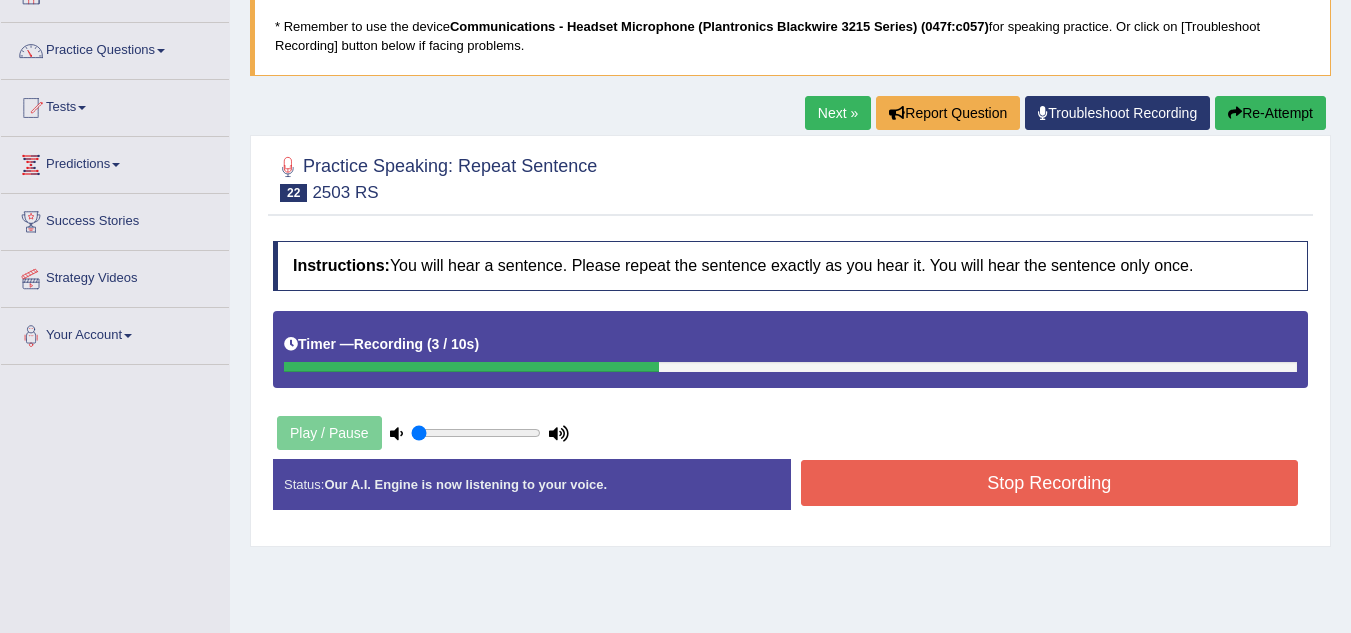 click on "Stop Recording" at bounding box center (1050, 483) 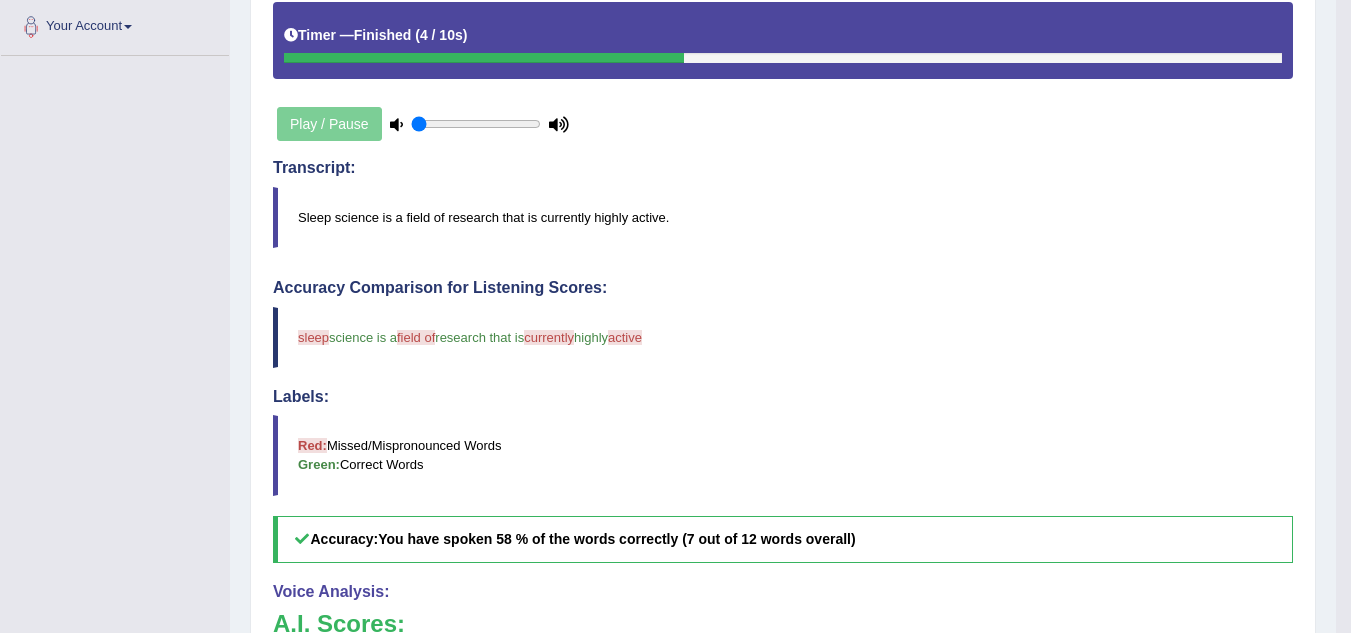 scroll, scrollTop: 633, scrollLeft: 0, axis: vertical 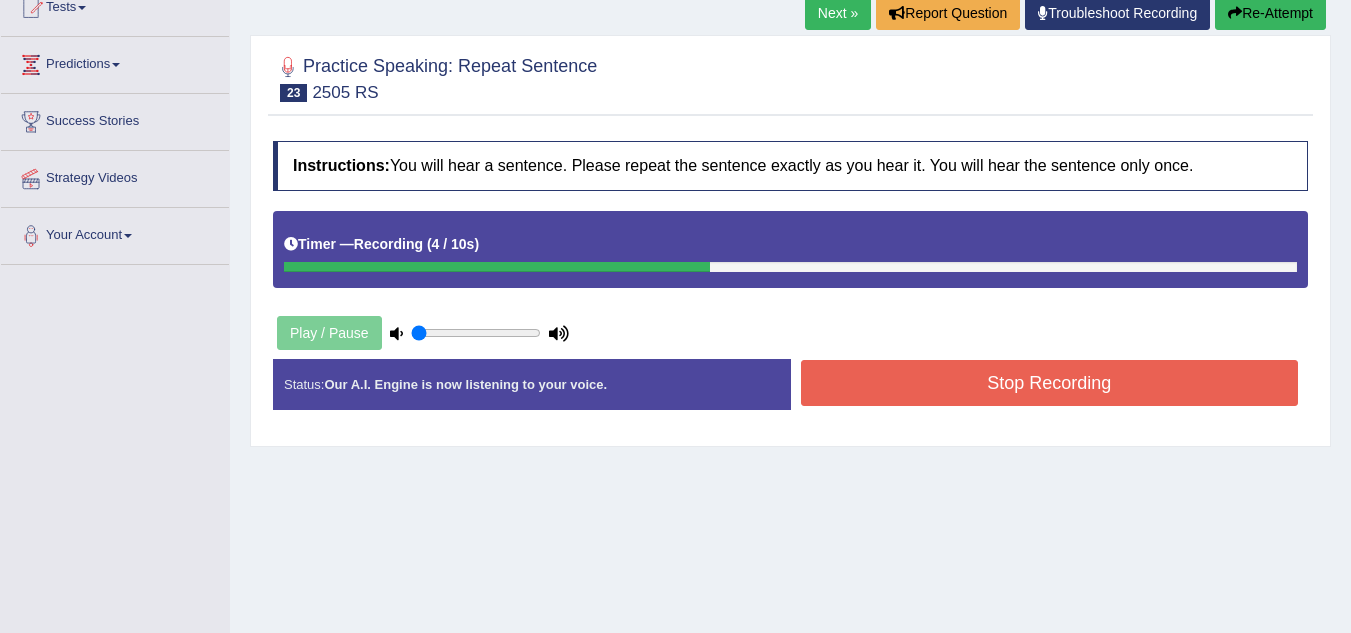 click on "Stop Recording" at bounding box center (1050, 383) 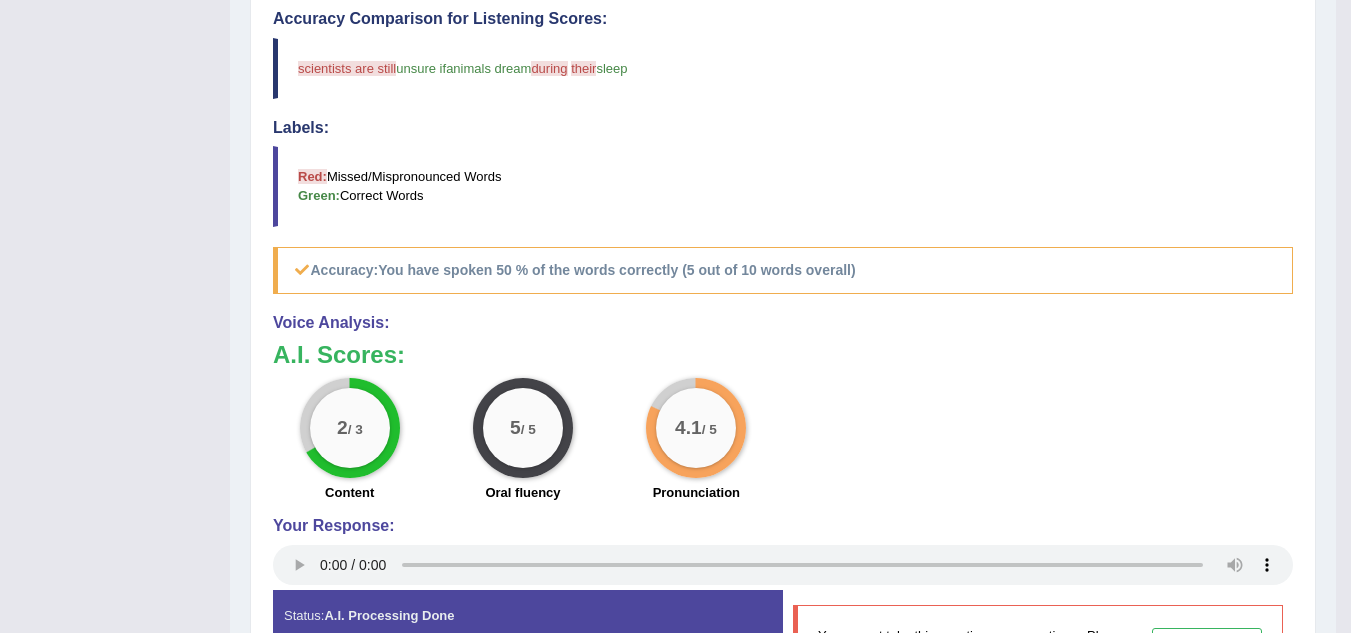 scroll, scrollTop: 800, scrollLeft: 0, axis: vertical 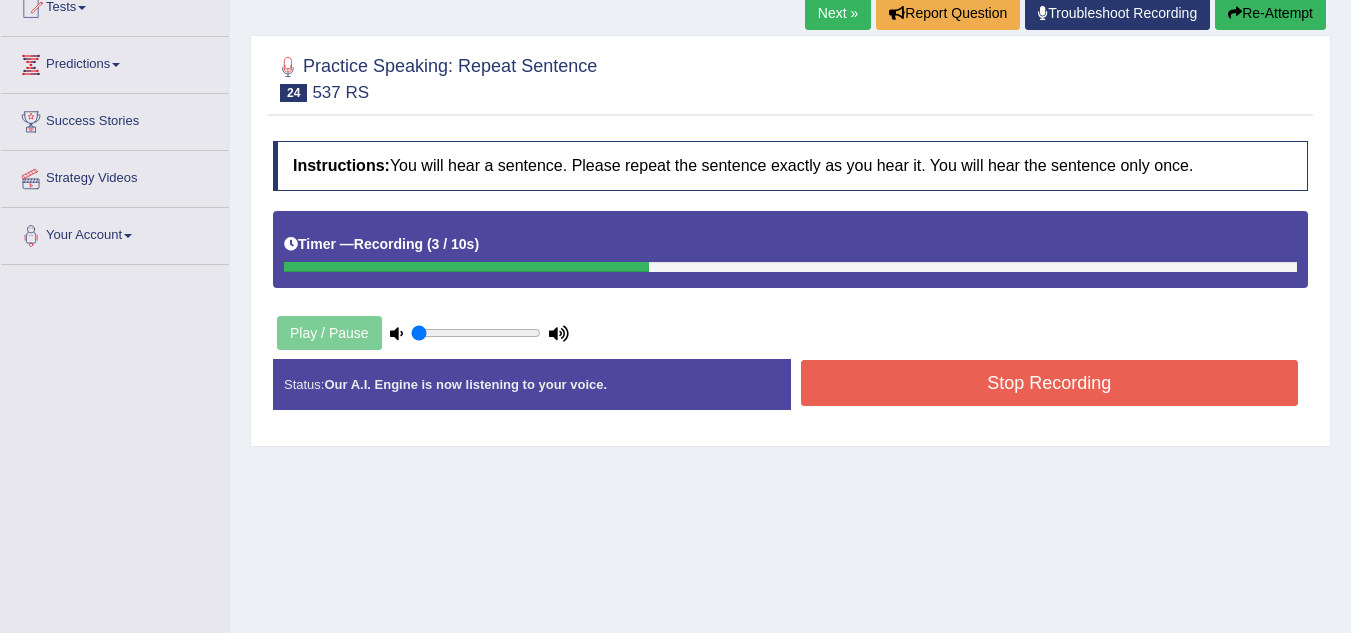 click on "Stop Recording" at bounding box center (1050, 383) 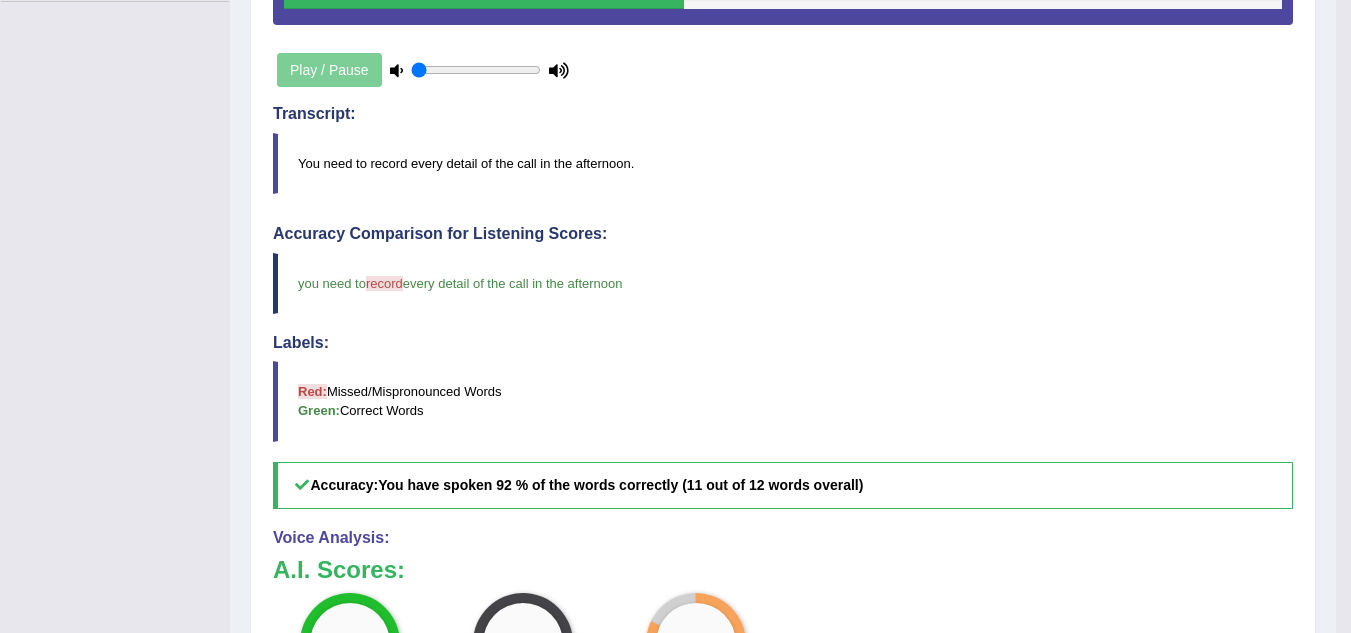scroll, scrollTop: 533, scrollLeft: 0, axis: vertical 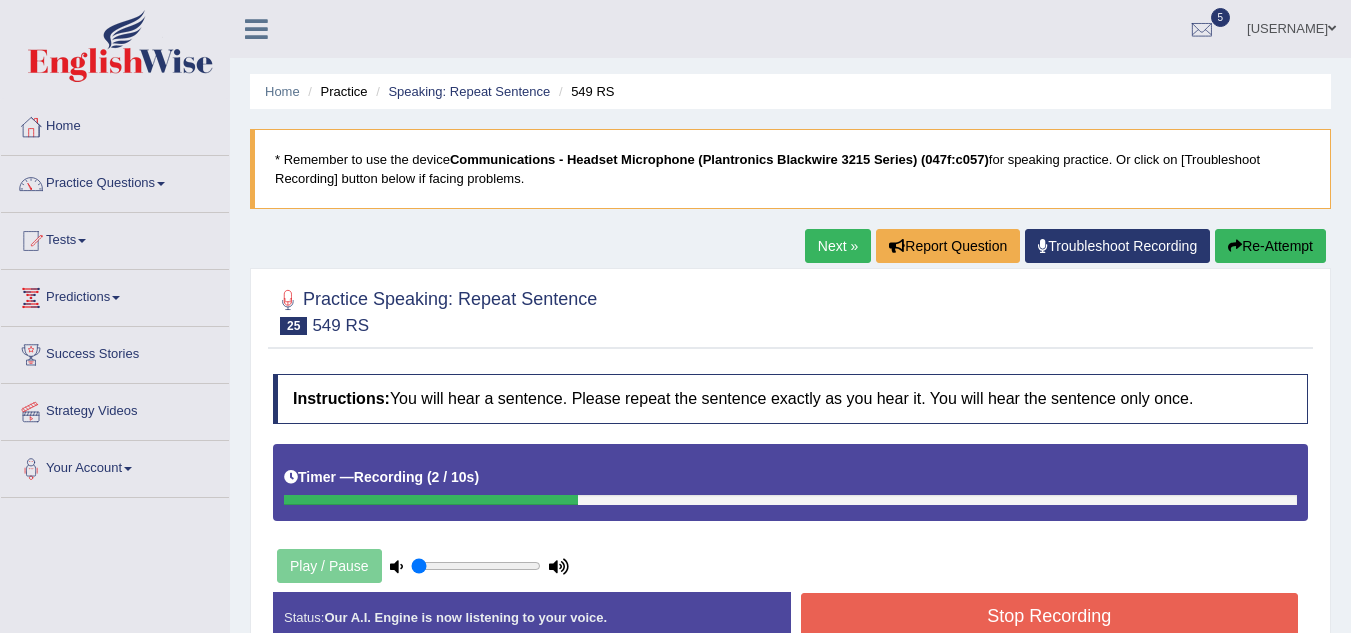 click on "Stop Recording" at bounding box center [1050, 616] 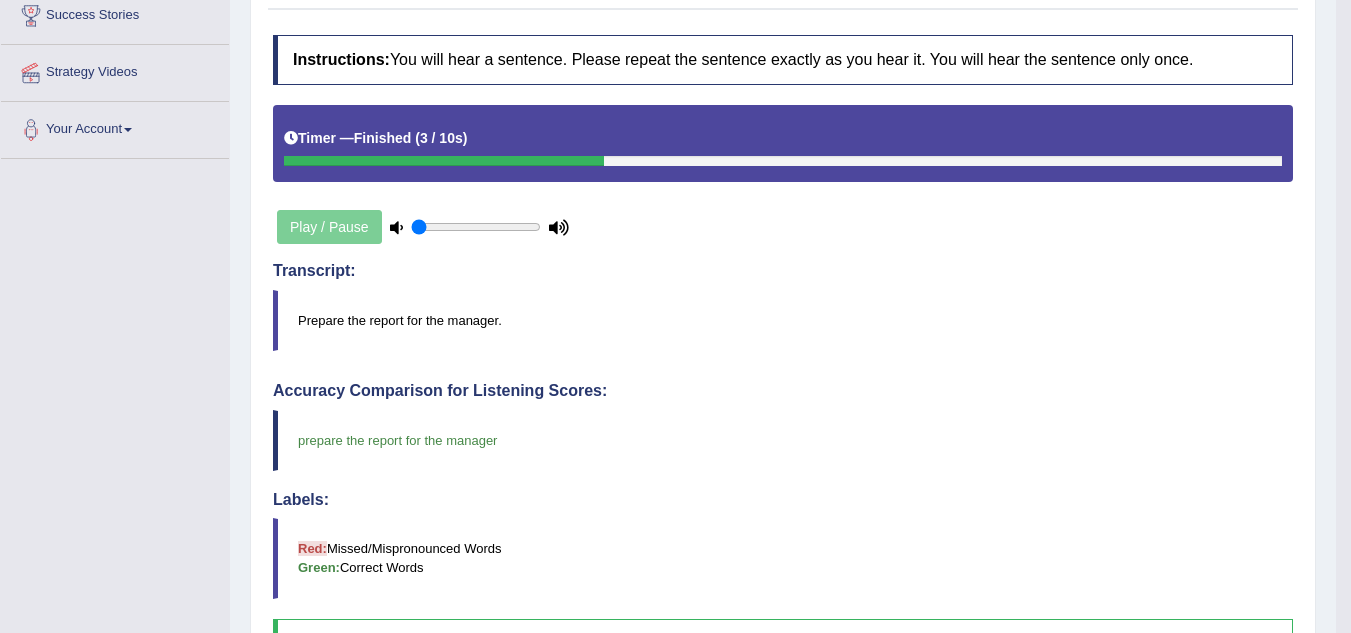 scroll, scrollTop: 333, scrollLeft: 0, axis: vertical 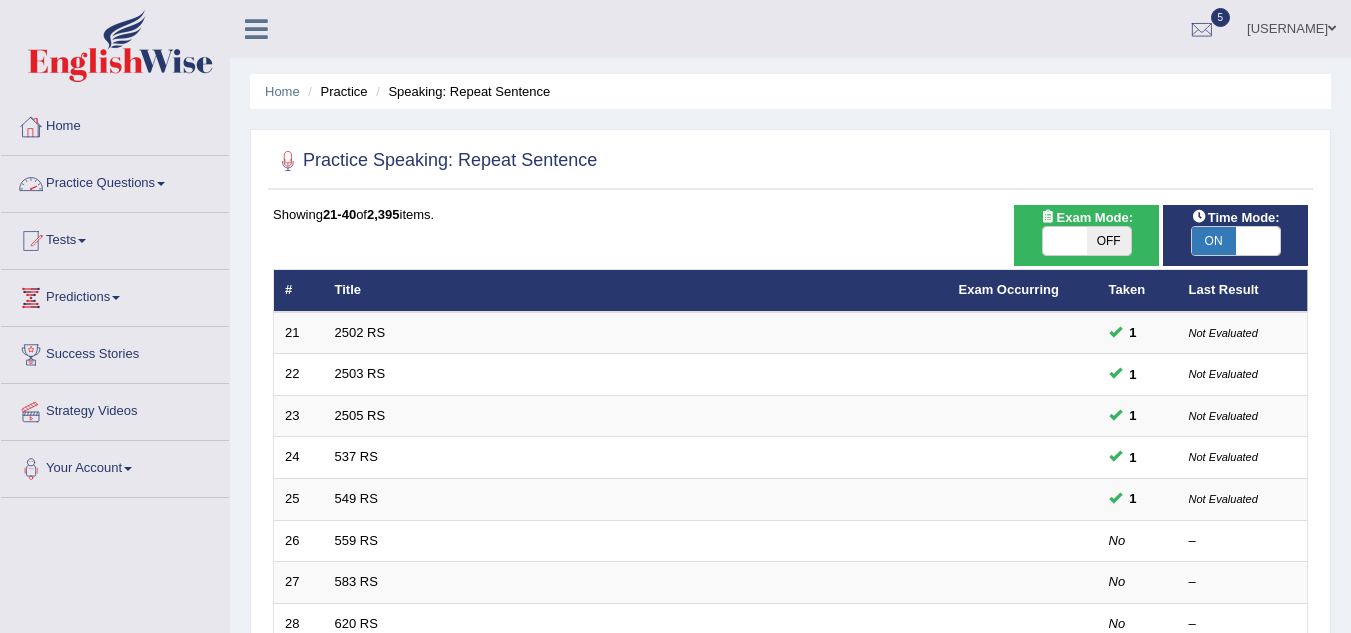 click at bounding box center [161, 184] 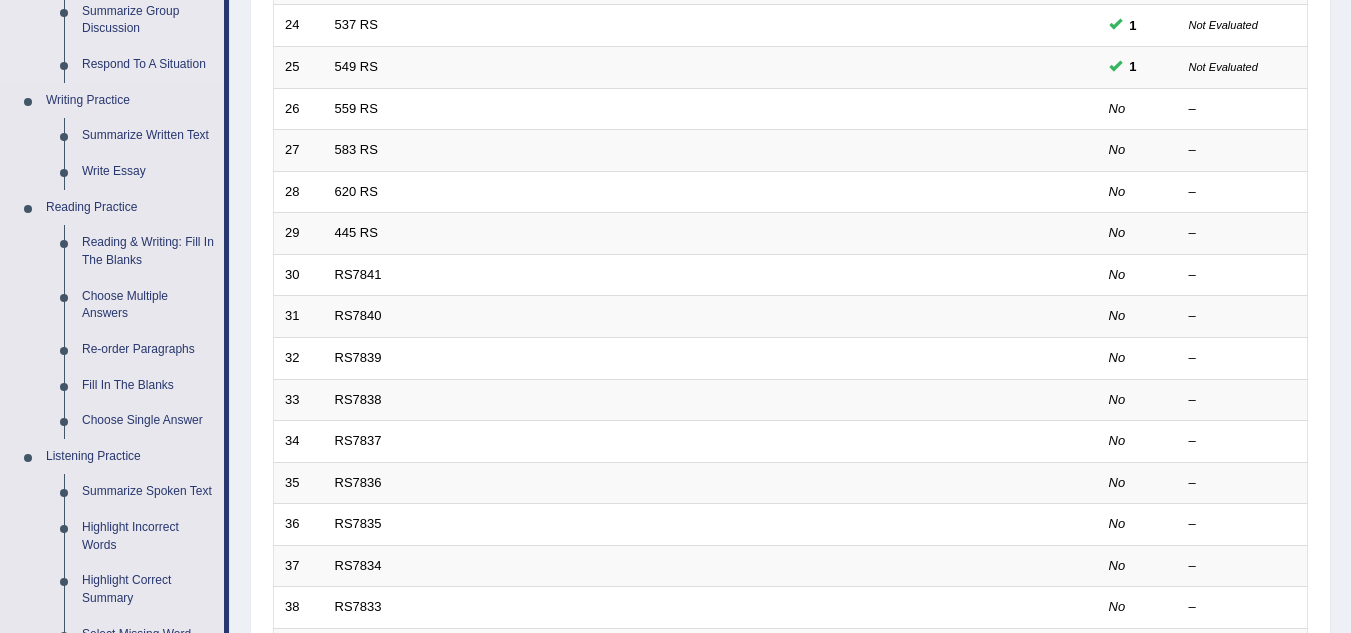 scroll, scrollTop: 433, scrollLeft: 0, axis: vertical 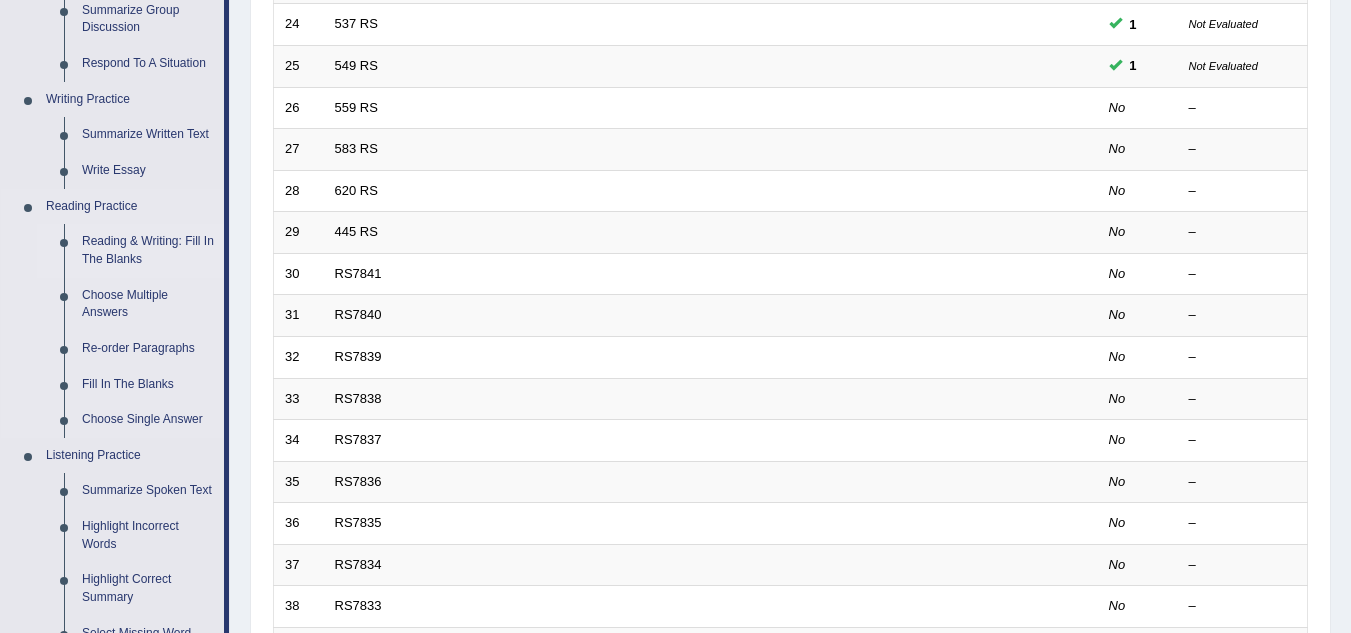 click on "Reading & Writing: Fill In The Blanks" at bounding box center [148, 250] 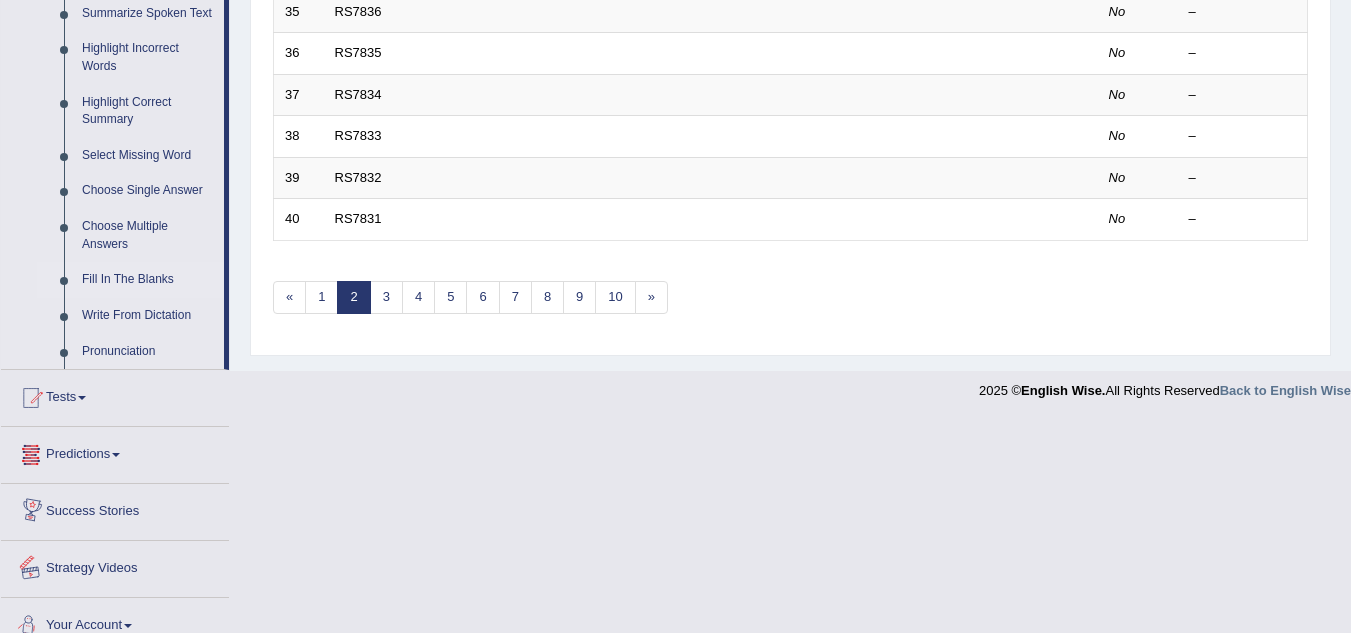 scroll, scrollTop: 856, scrollLeft: 0, axis: vertical 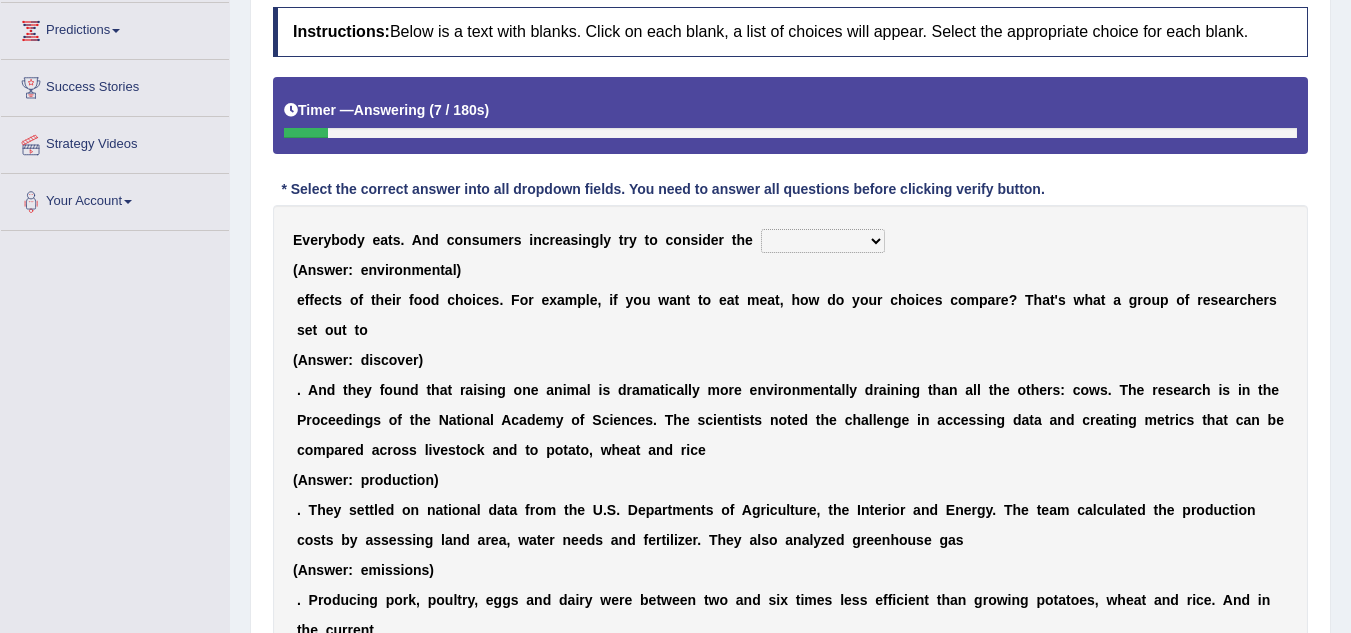 click on "spiritual economic environmental material" at bounding box center (823, 241) 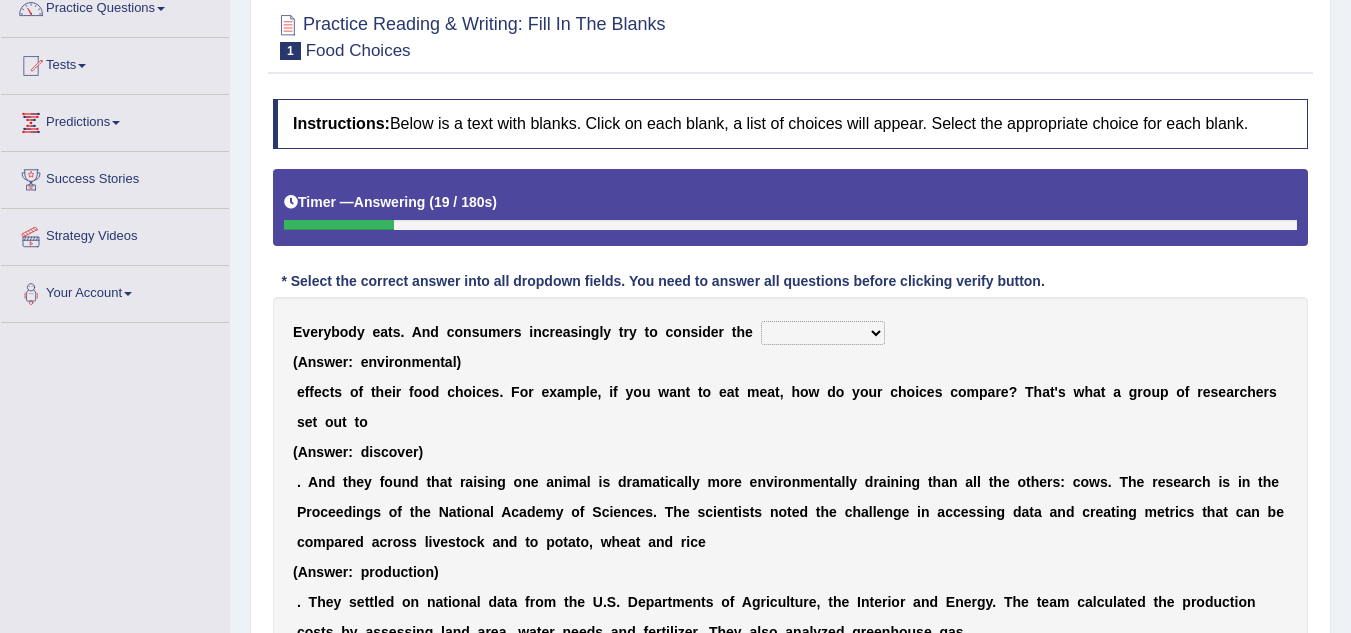 scroll, scrollTop: 132, scrollLeft: 0, axis: vertical 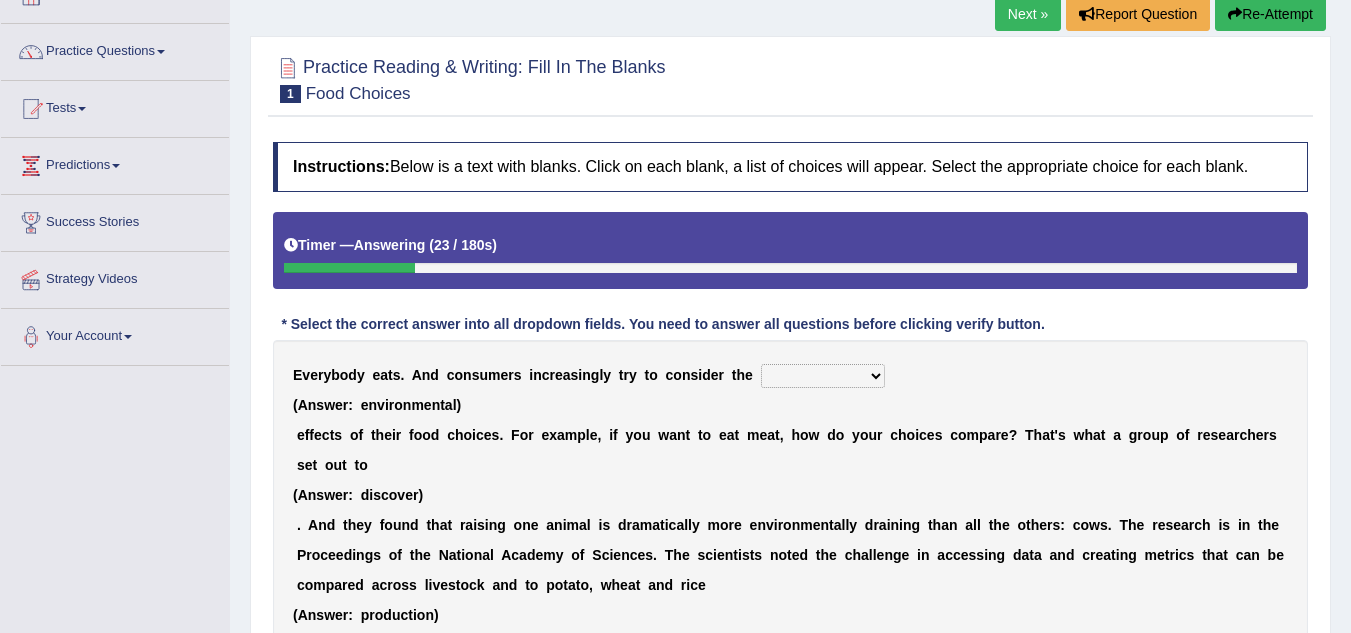 click on "spiritual economic environmental material" at bounding box center [823, 376] 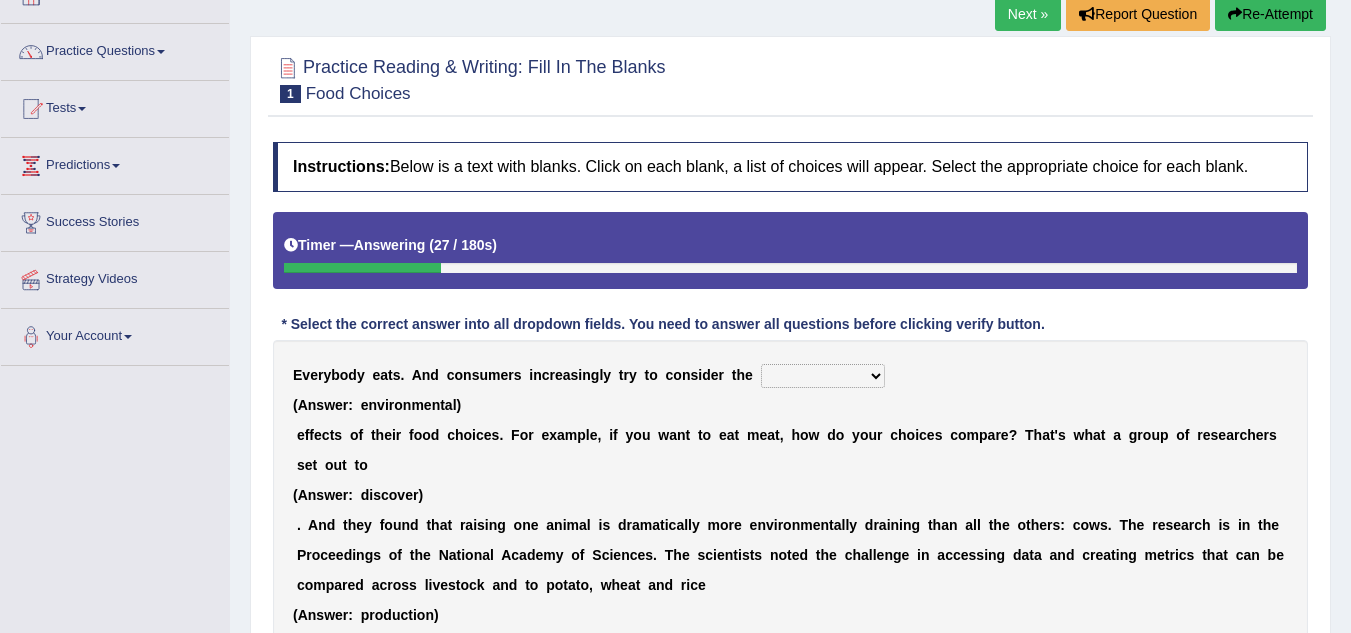 click on "E v e r y b o d y    e a t s .    A n d    c o n s u m e r s    i n c r e a s i n g l y    t r y    t o    c o n s i d e r    t h e    spiritual economic environmental material    ( A n s w e r :    e n v i r o n m e n t a l )    e f f e c t s    o f    t h e i r    f o o d    c h o i c e s .    F o r    e x a m p l e ,    i f    y o u    w a n t    t o    e a t    m e a t ,    h o w    d o    y o u r    c h o i c e s    c o m p a r e ?    T h a t ' s    w h a t    a    g r o u p    o f    r e s e a r c h e r s    s e t    o u t    t o    ( A n s w e r :    d i s c o v e r )    .    A n d    t h e y    f o u n d    t h a t    r a i s i n g    o n e    a n i m a l    i s    d r a m a t i c a l l y    m o r e    e n v i r o n m e n t a l l y    d r a i n i n g    t h a n    a l l    t h e    o t h e r s :    c o w s .    T h e    r e s e a r c h    i s    i n    t h e    P r o c e e d i n g s    o f    t h e    N a t i o n a l    A c a d e m y" at bounding box center [790, 630] 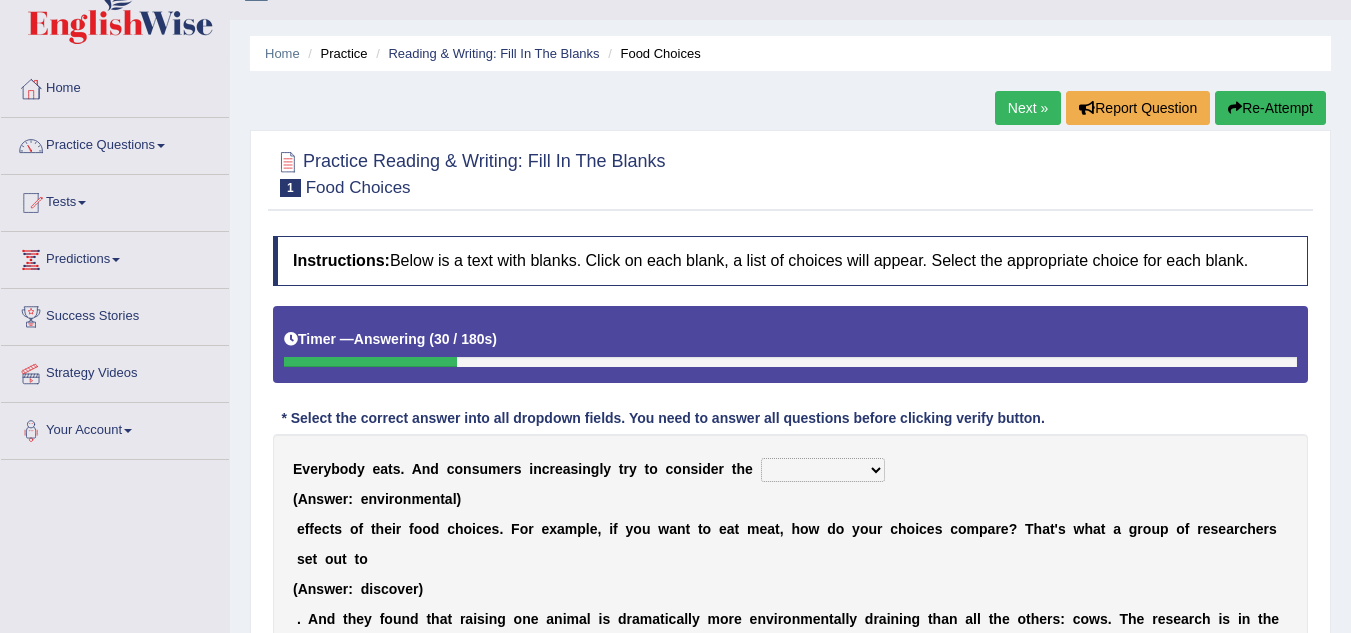 scroll, scrollTop: 32, scrollLeft: 0, axis: vertical 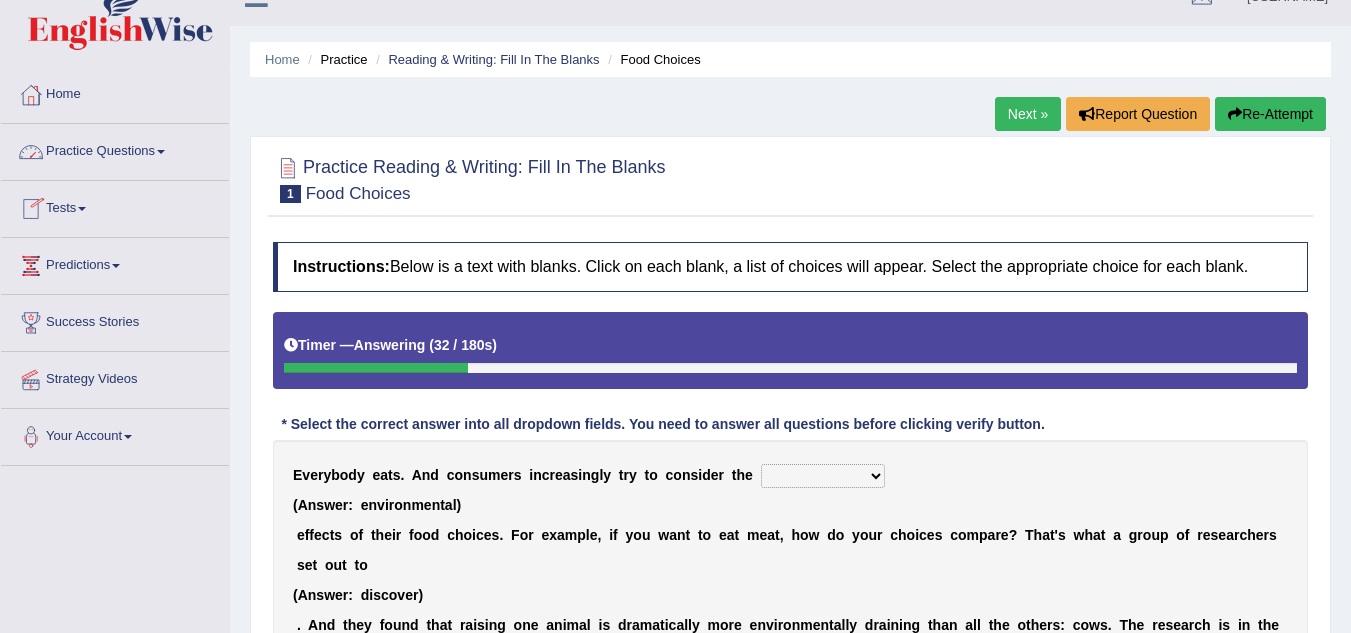 click on "Practice Questions" at bounding box center [115, 149] 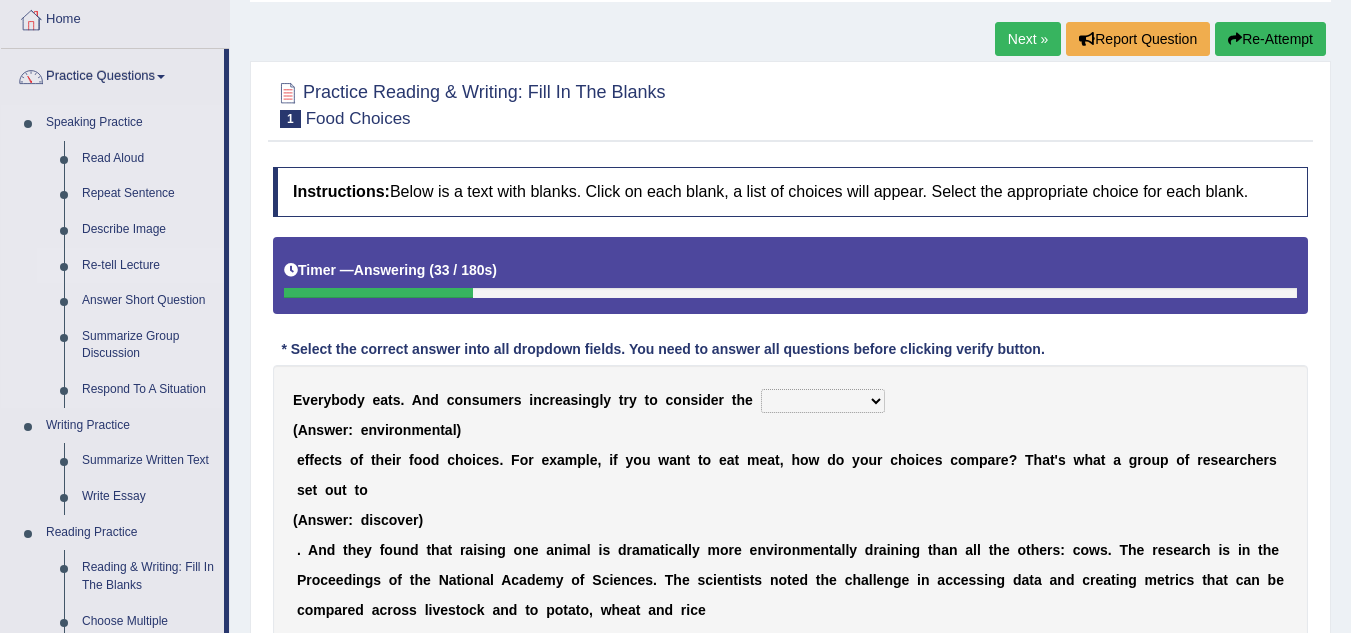 scroll, scrollTop: 298, scrollLeft: 0, axis: vertical 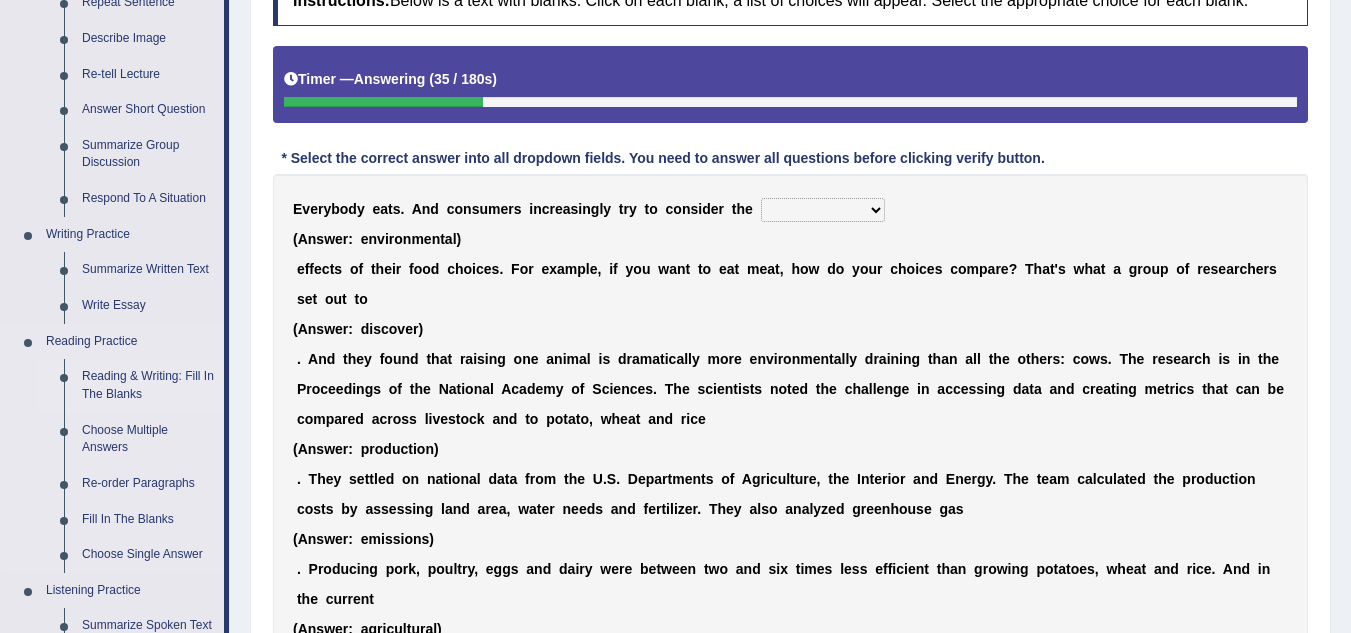 click on "Reading & Writing: Fill In The Blanks" at bounding box center [148, 385] 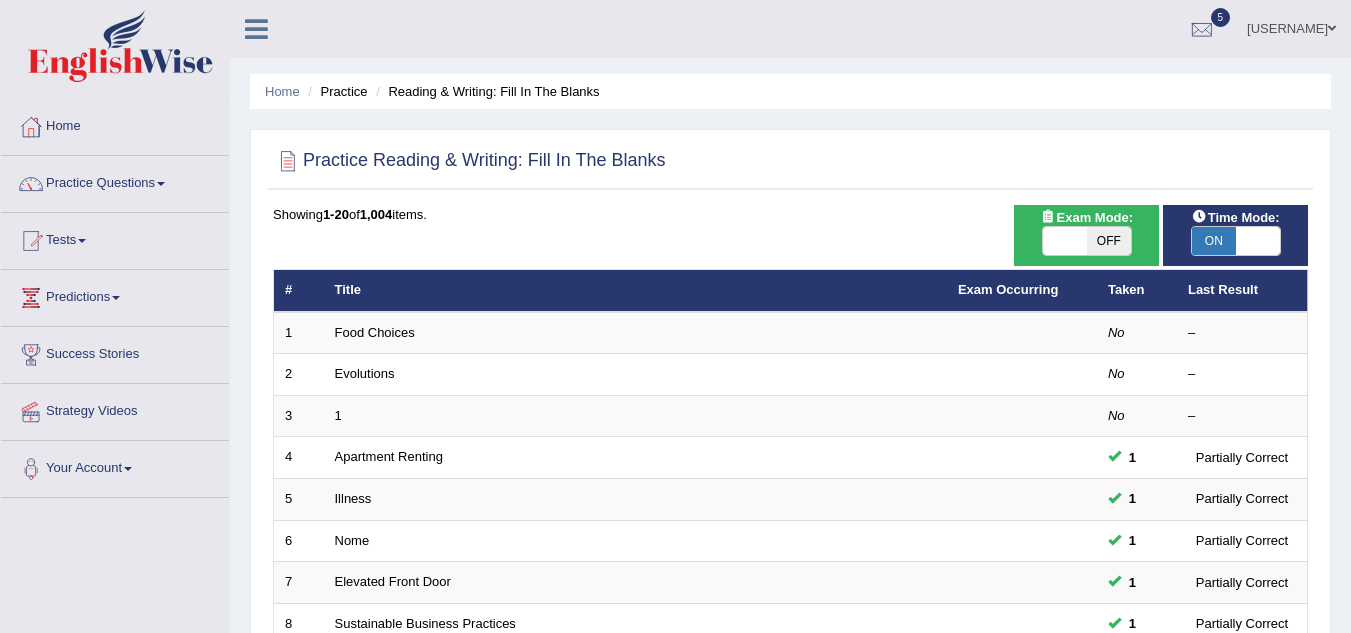 scroll, scrollTop: 0, scrollLeft: 0, axis: both 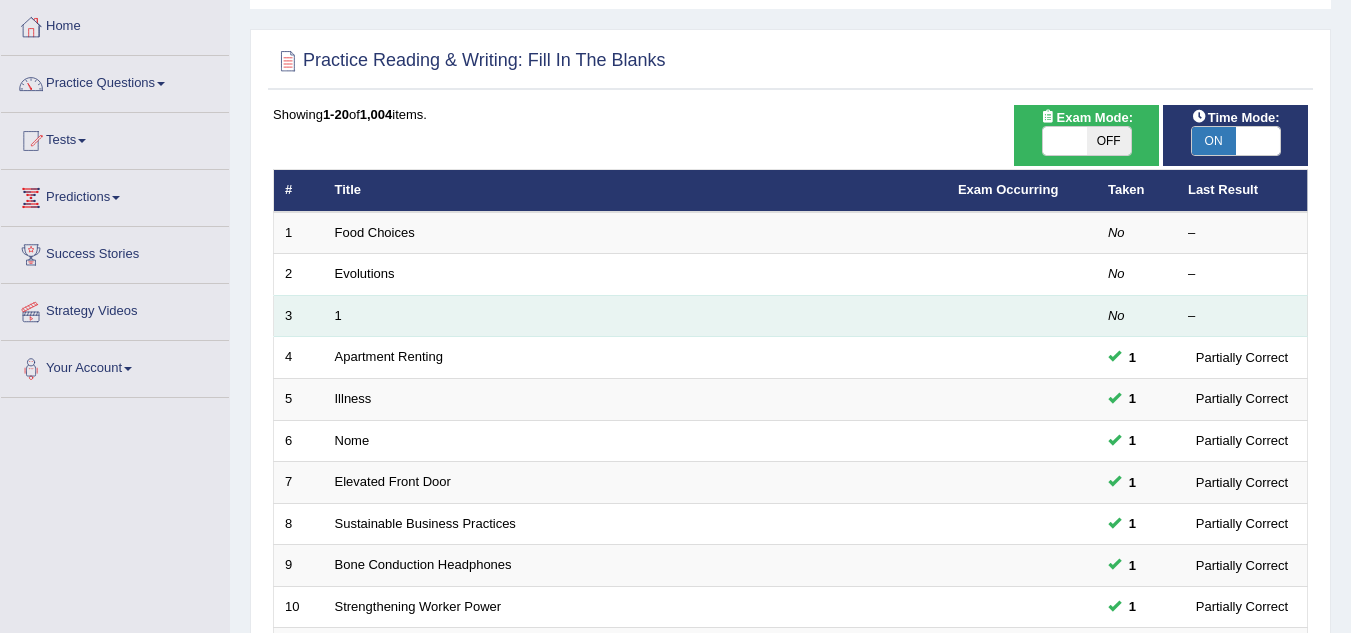 click on "1" at bounding box center [635, 316] 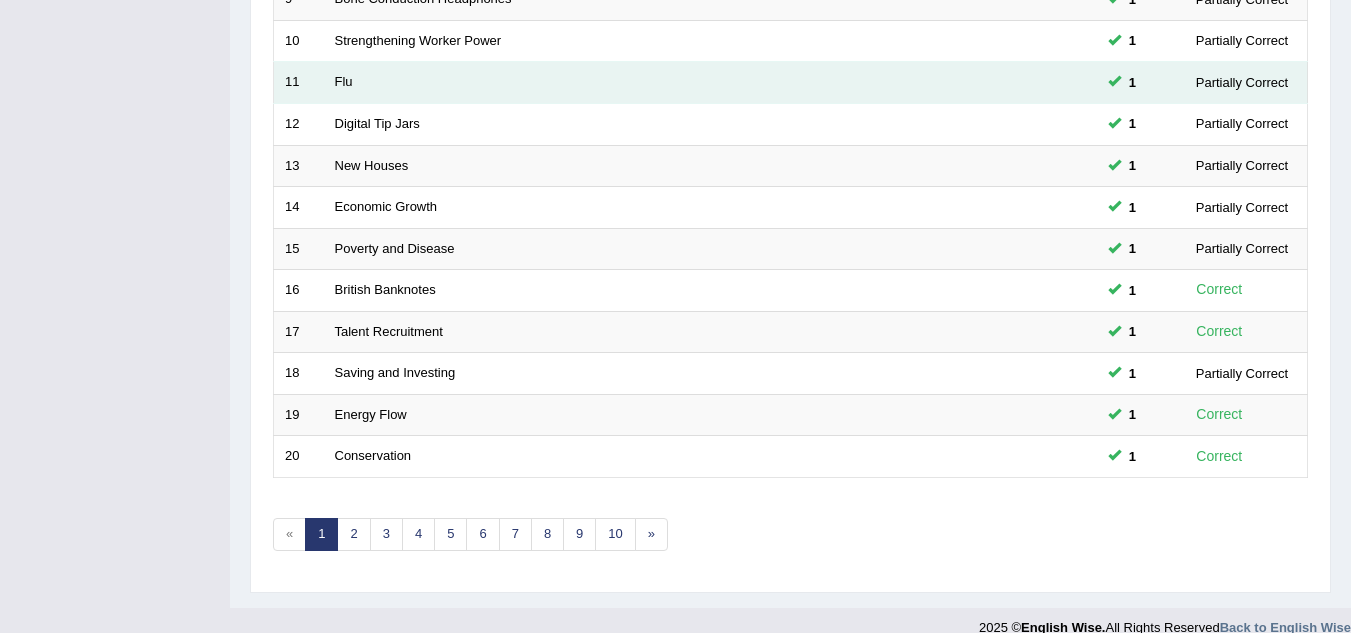 scroll, scrollTop: 667, scrollLeft: 0, axis: vertical 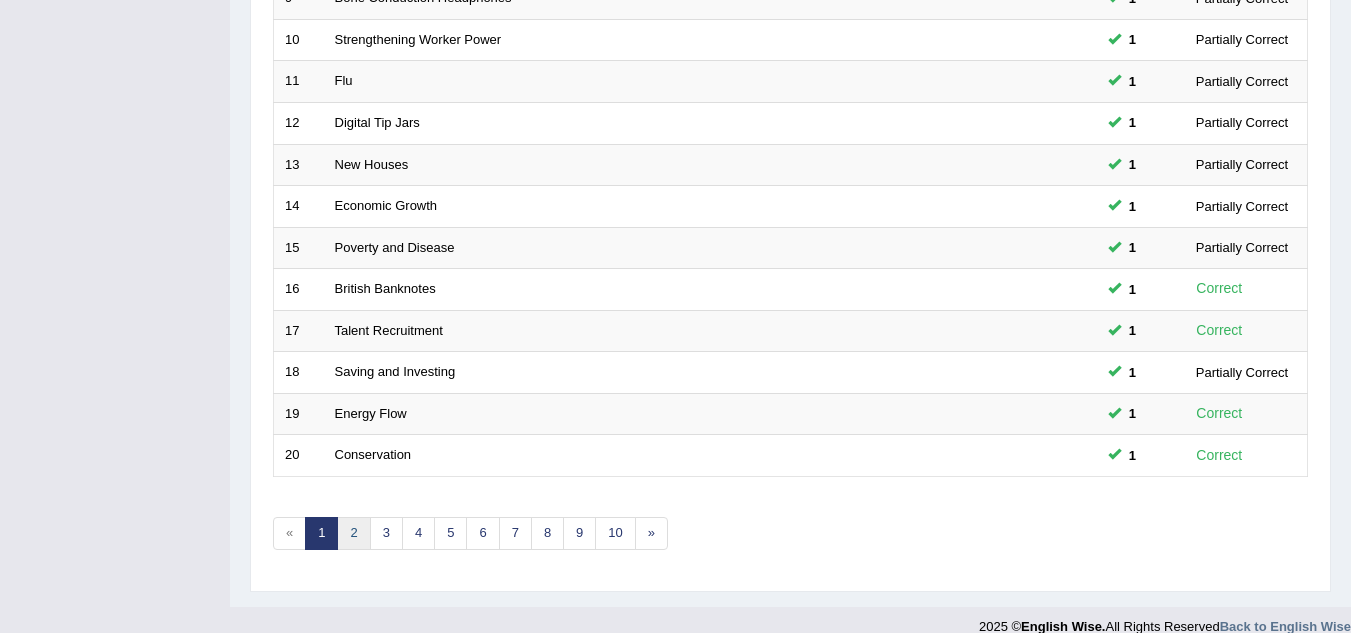 click on "2" at bounding box center [353, 533] 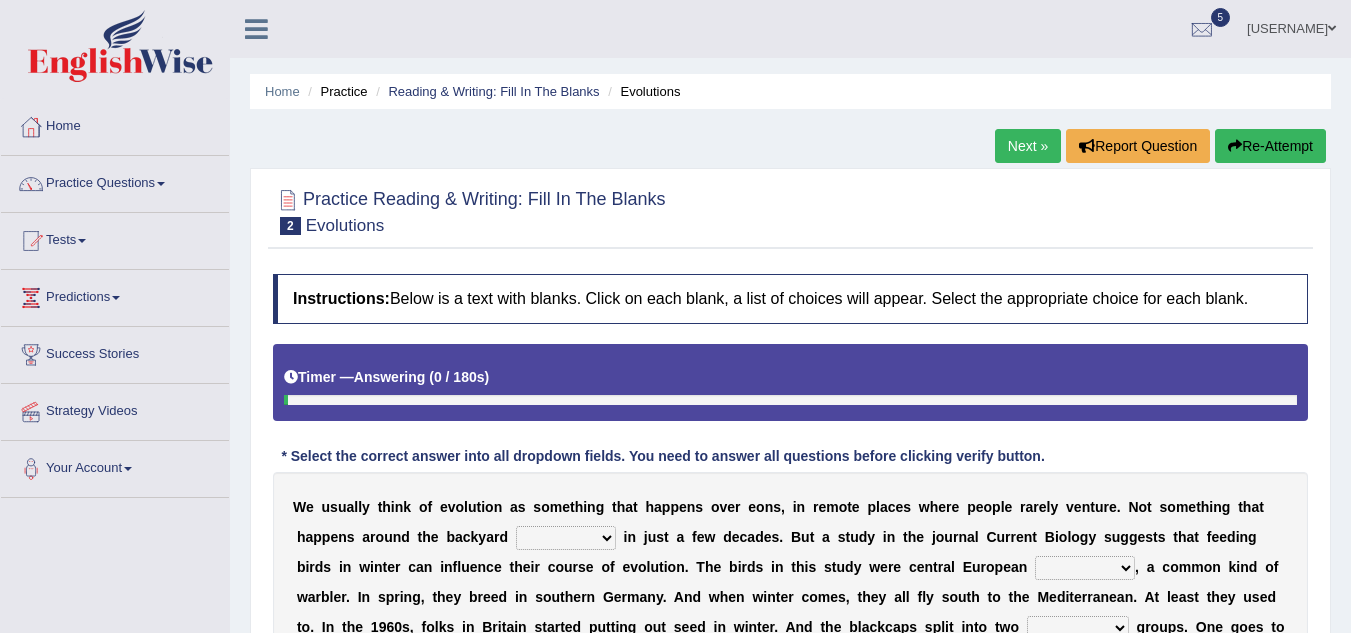 scroll, scrollTop: 0, scrollLeft: 0, axis: both 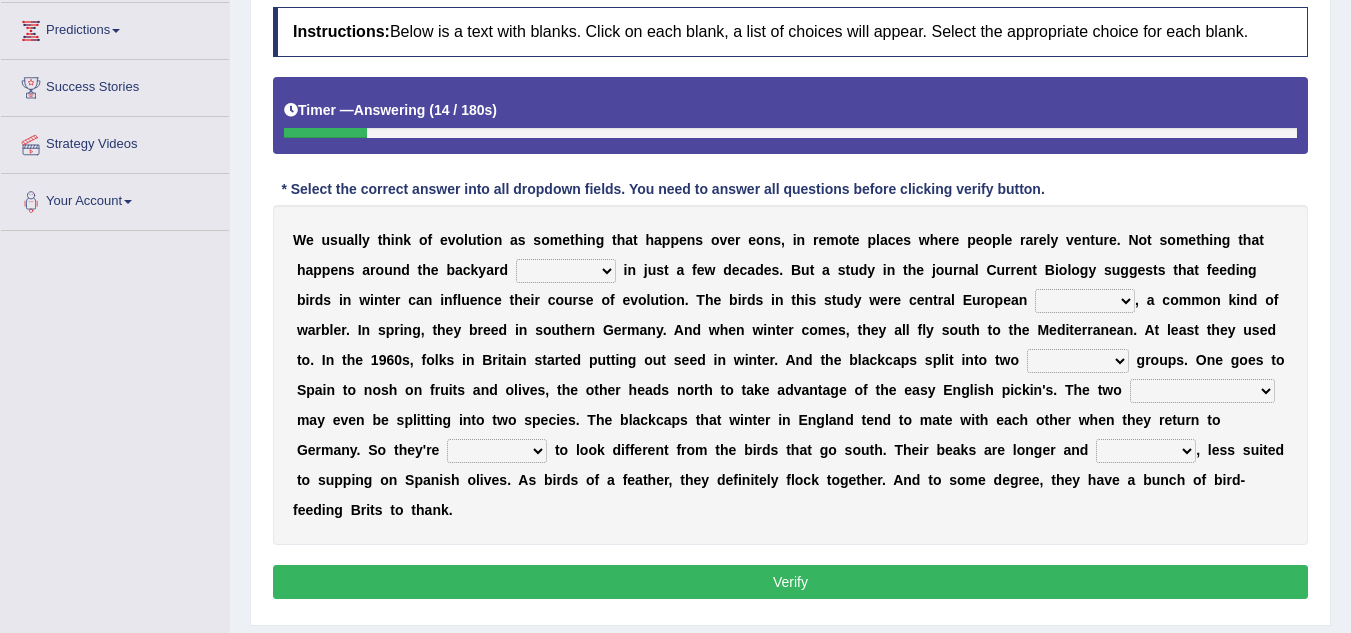 click on "beaver believer birdfeeder phonier" at bounding box center (566, 271) 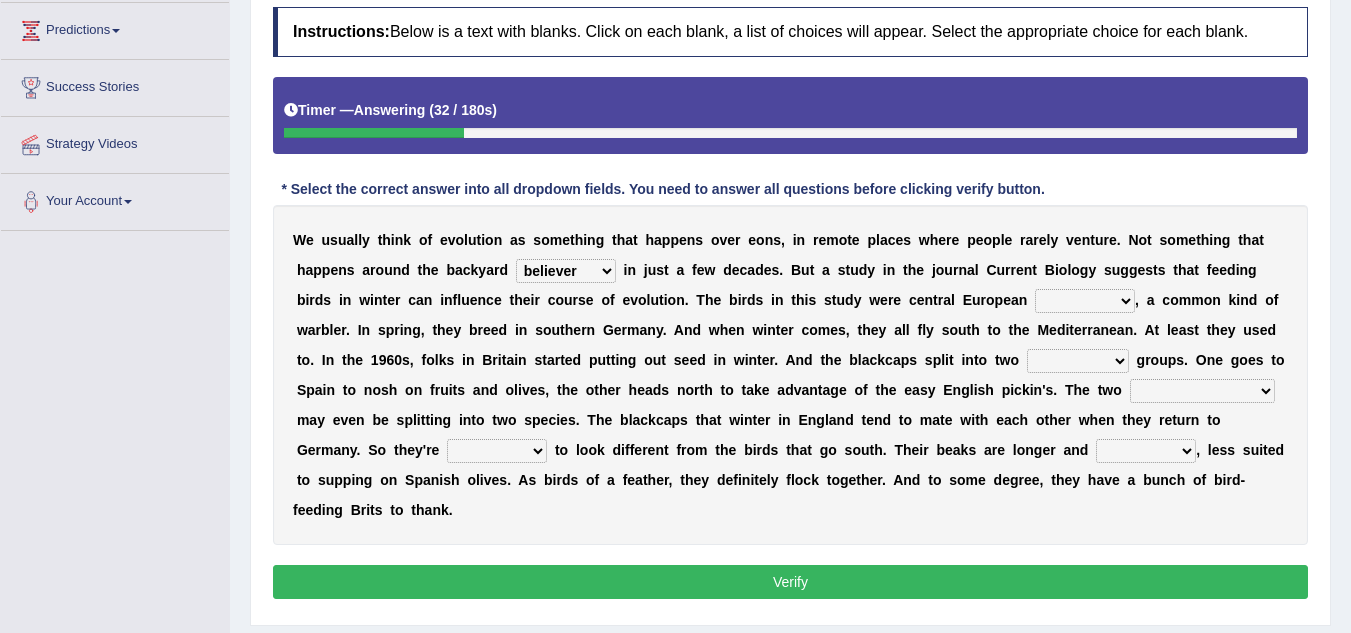 click on "beaver believer birdfeeder phonier" at bounding box center (566, 271) 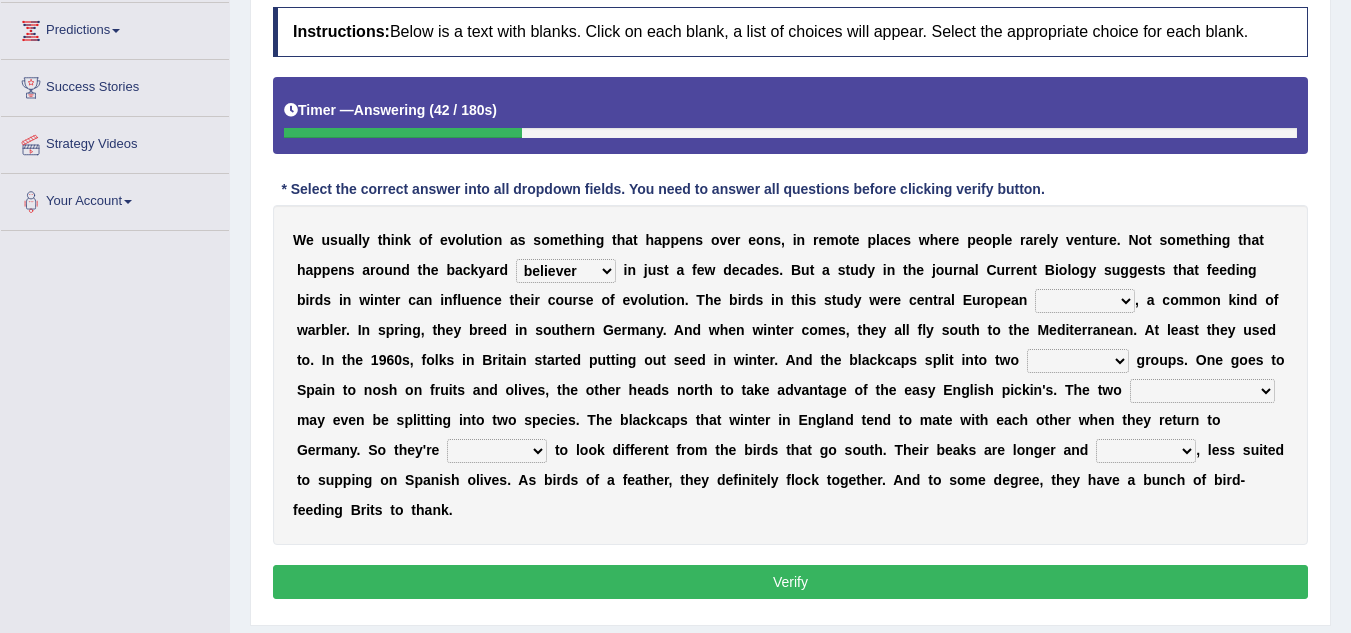 click on "blackcaps pox flaps chats" at bounding box center (1085, 301) 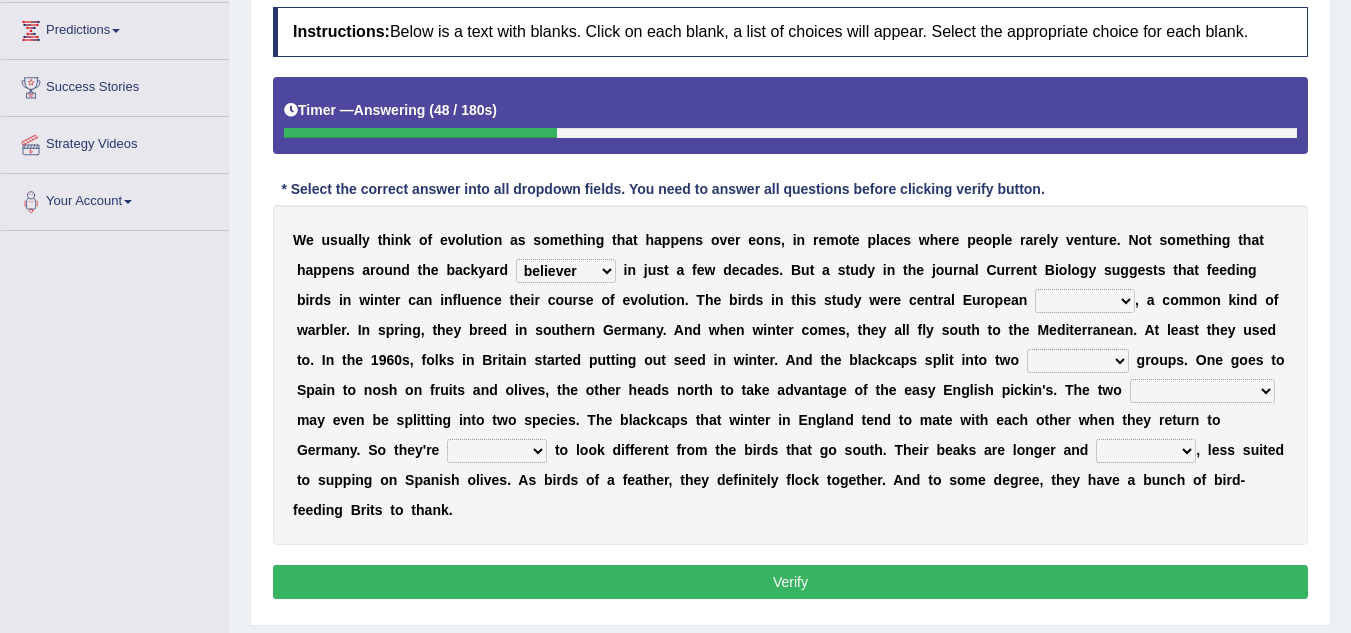 click on "beaver believer birdfeeder phonier" at bounding box center [566, 271] 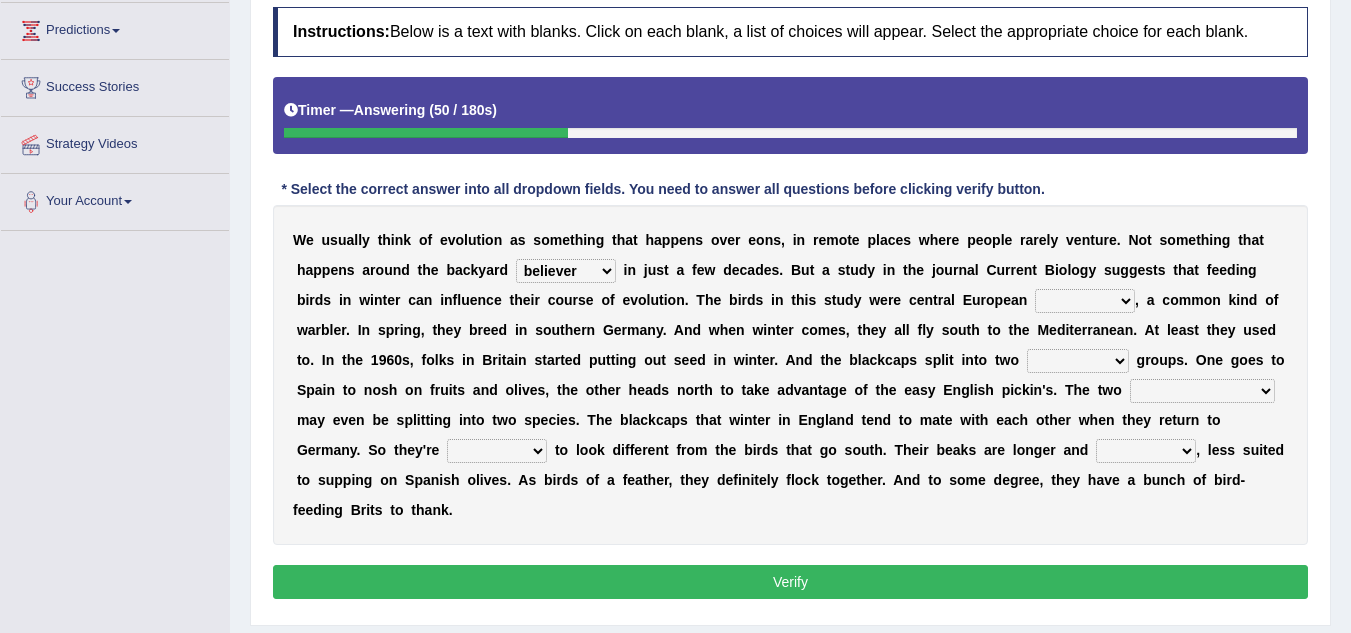 select on "birdfeeder" 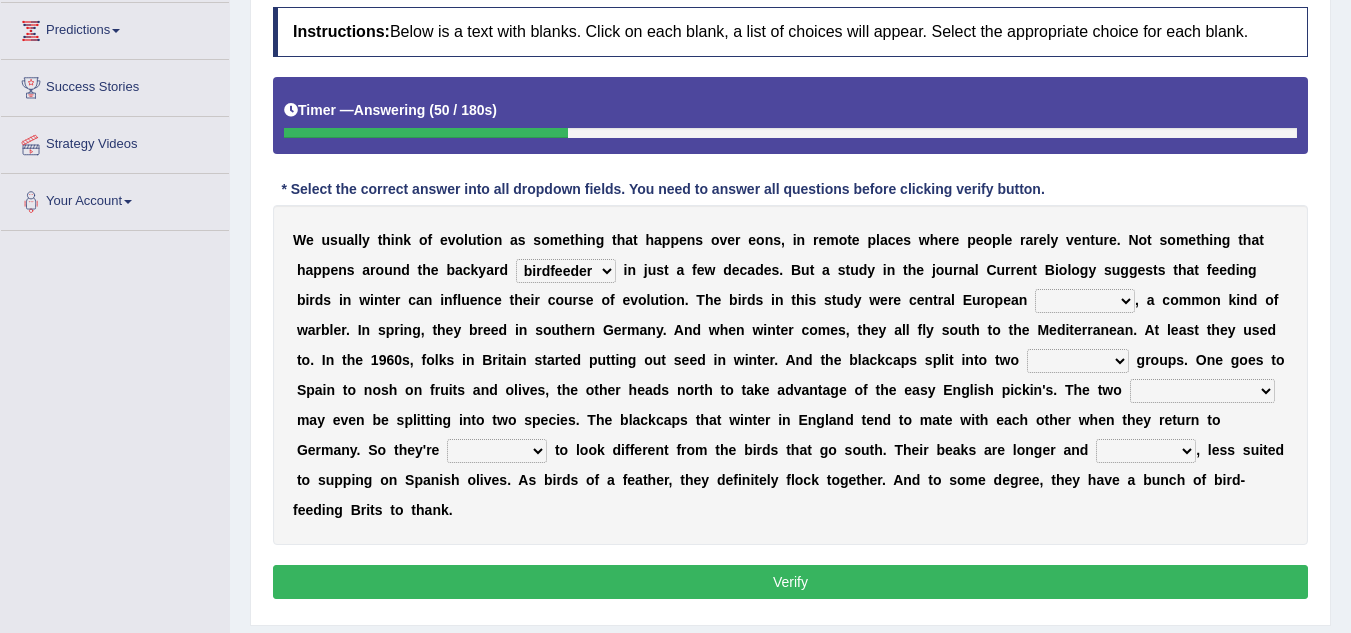click on "beaver believer birdfeeder phonier" at bounding box center (566, 271) 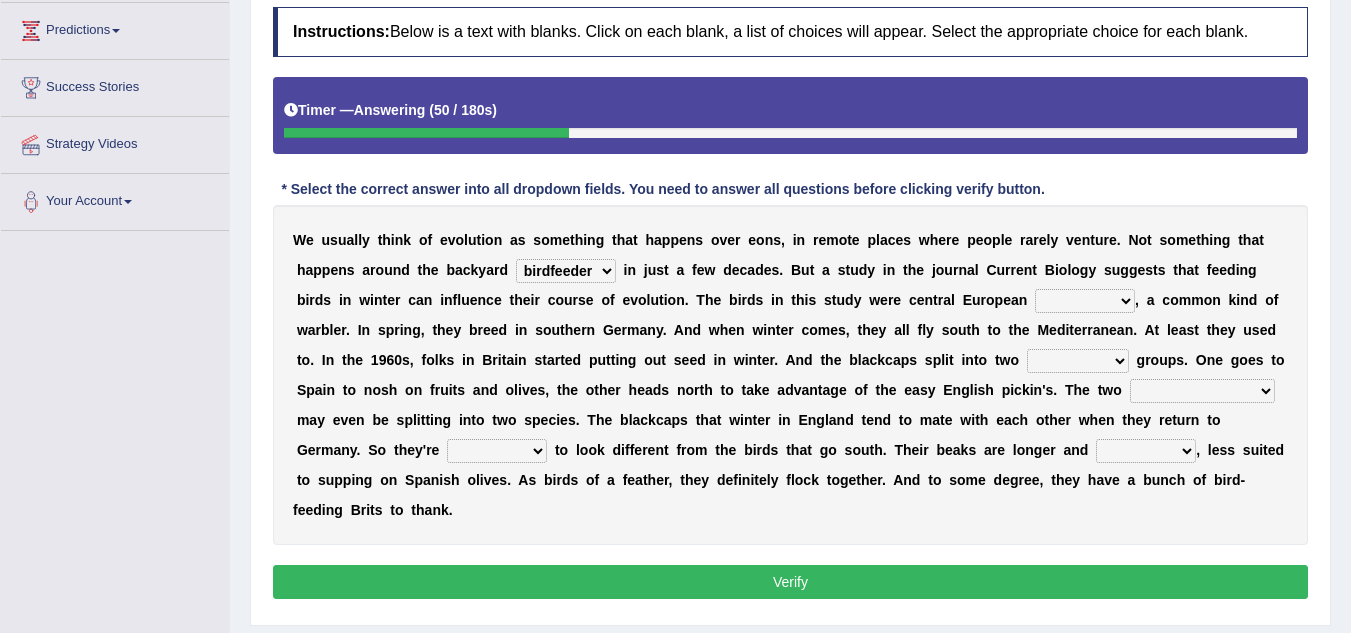 click on "W e    u s u a l l y    t h i n k    o f    e v o l u t i o n    a s    s o m e t h i n g    t h a t    h a p p e n s    o v e r    e o n s ,    i n    r e m o t e    p l a c e s    w h e r e    p e o p l e    r a r e l y    v e n t u r e .    N o t    s o m e t h i n g    t h a t    h a p p e n s    a r o u n d    t h e    b a c k y a r d    beaver believer birdfeeder phonier    i n    j u s t    a    f e w    d e c a d e s .    B u t    a    s t u d y    i n    t h e    j o u r n a l    C u r r e n t    B i o l o g y    s u g g e s t s    t h a t    f e e d i n g    b i r d s    i n    w i n t e r    c a n    i n f l u e n c e    t h e i r    c o u r s e    o f    e v o l u t i o n .    T h e    b i r d s    i n    t h i s    s t u d y    w e r e    c e n t r a l    E u r o p e a n    blackcaps pox flaps chats ,    a    c o m m o n    k i n d    o f    w a r b l e r .    I n    s p r i n g ,    t h e y    b r e e d    i n    s o u t h e r" at bounding box center [790, 375] 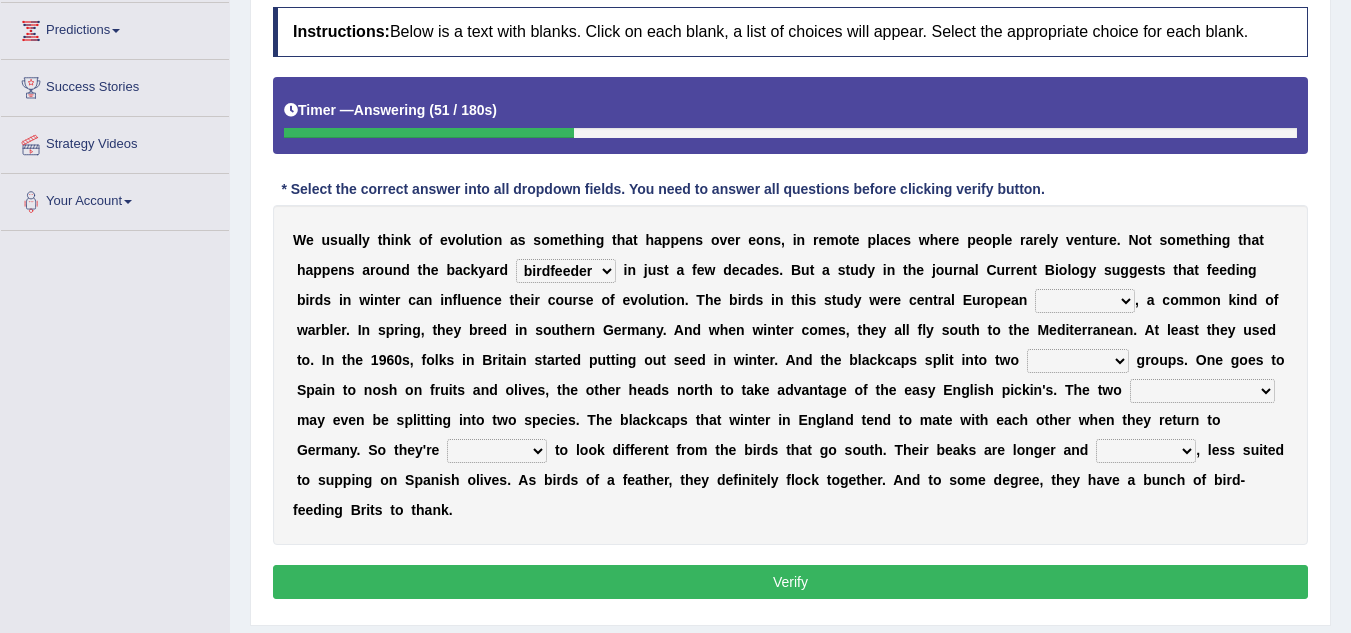 click on "W e    u s u a l l y    t h i n k    o f    e v o l u t i o n    a s    s o m e t h i n g    t h a t    h a p p e n s    o v e r    e o n s ,    i n    r e m o t e    p l a c e s    w h e r e    p e o p l e    r a r e l y    v e n t u r e .    N o t    s o m e t h i n g    t h a t    h a p p e n s    a r o u n d    t h e    b a c k y a r d    beaver believer birdfeeder phonier    i n    j u s t    a    f e w    d e c a d e s .    B u t    a    s t u d y    i n    t h e    j o u r n a l    C u r r e n t    B i o l o g y    s u g g e s t s    t h a t    f e e d i n g    b i r d s    i n    w i n t e r    c a n    i n f l u e n c e    t h e i r    c o u r s e    o f    e v o l u t i o n .    T h e    b i r d s    i n    t h i s    s t u d y    w e r e    c e n t r a l    E u r o p e a n    blackcaps pox flaps chats ,    a    c o m m o n    k i n d    o f    w a r b l e r .    I n    s p r i n g ,    t h e y    b r e e d    i n    s o u t h e r" at bounding box center [790, 375] 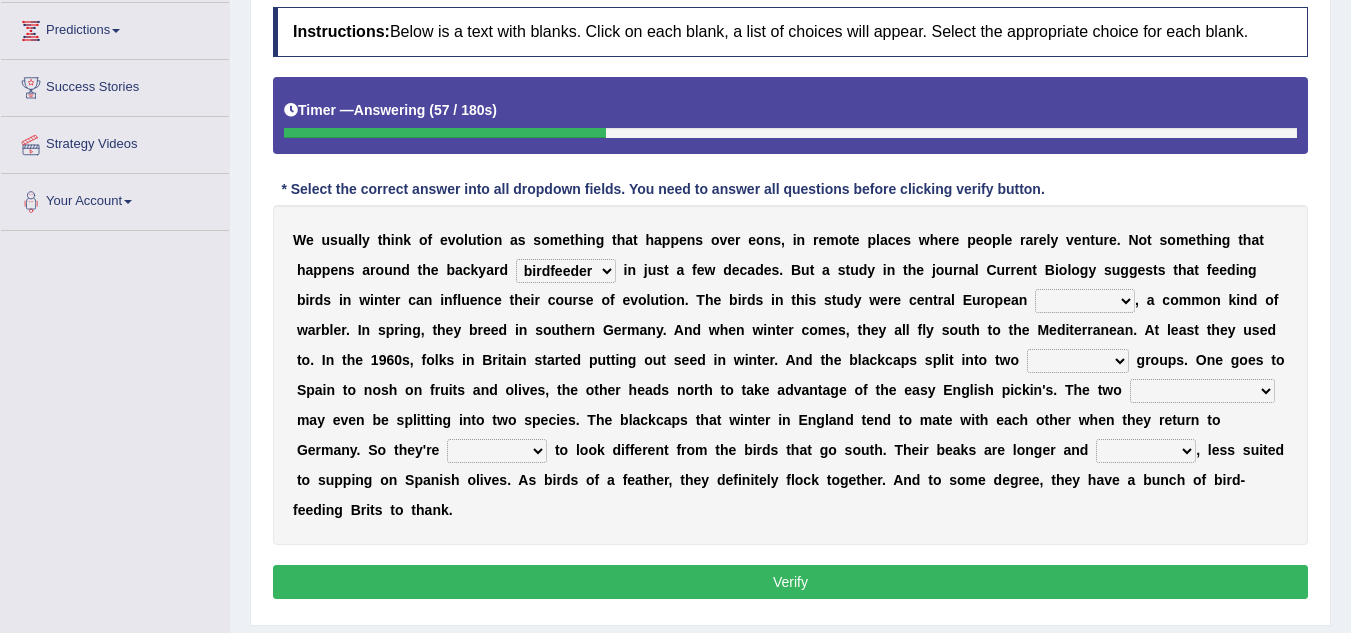 click on "blackcaps pox flaps chats" at bounding box center [1085, 301] 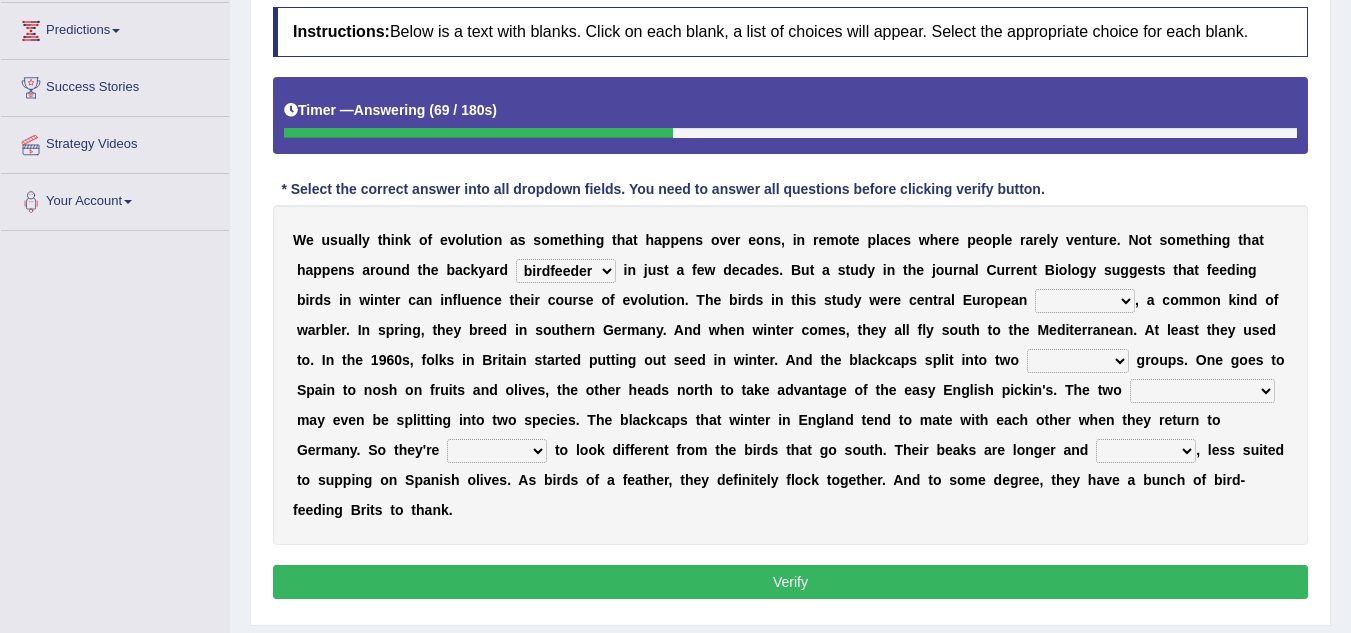 click on "blackcaps pox flaps chats" at bounding box center [1085, 301] 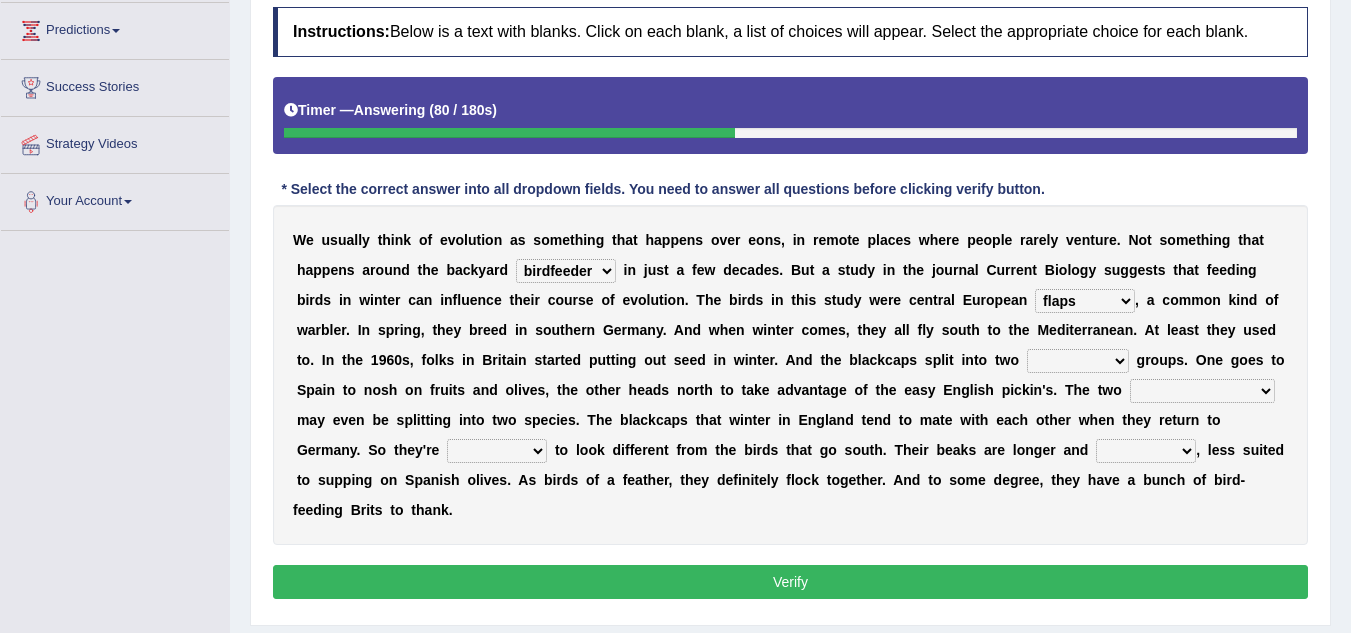 click on "blackcaps pox flaps chats" at bounding box center [1085, 301] 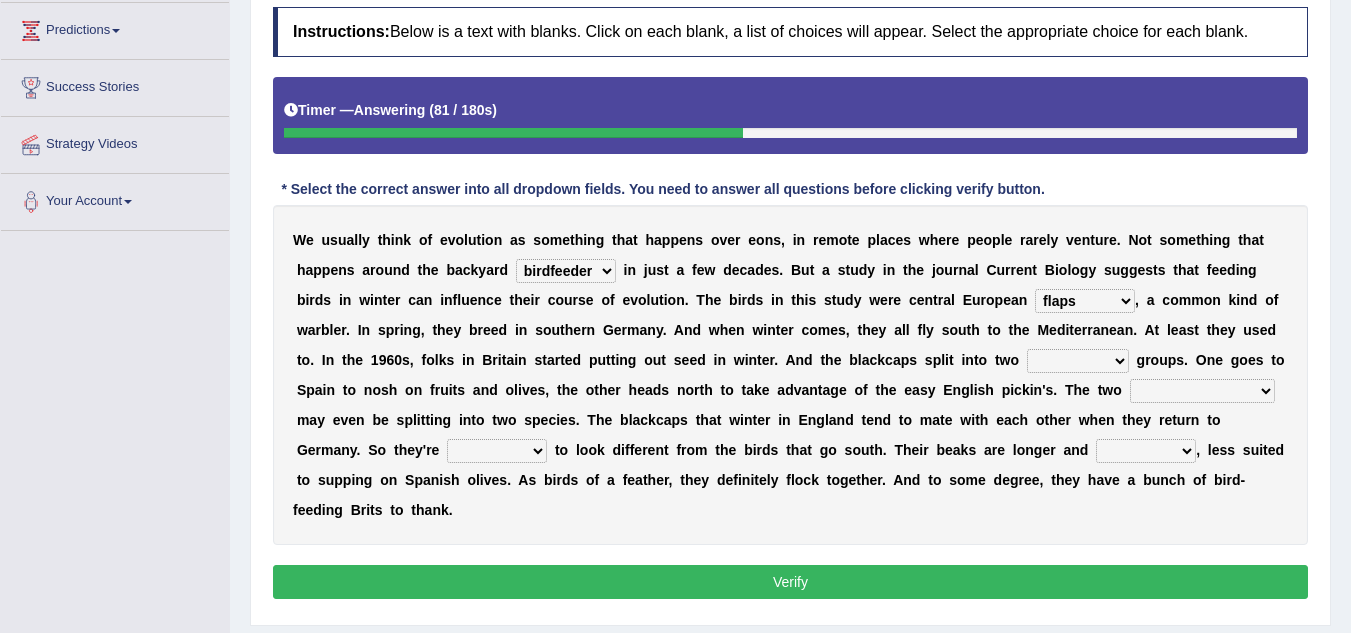 select on "blackcaps" 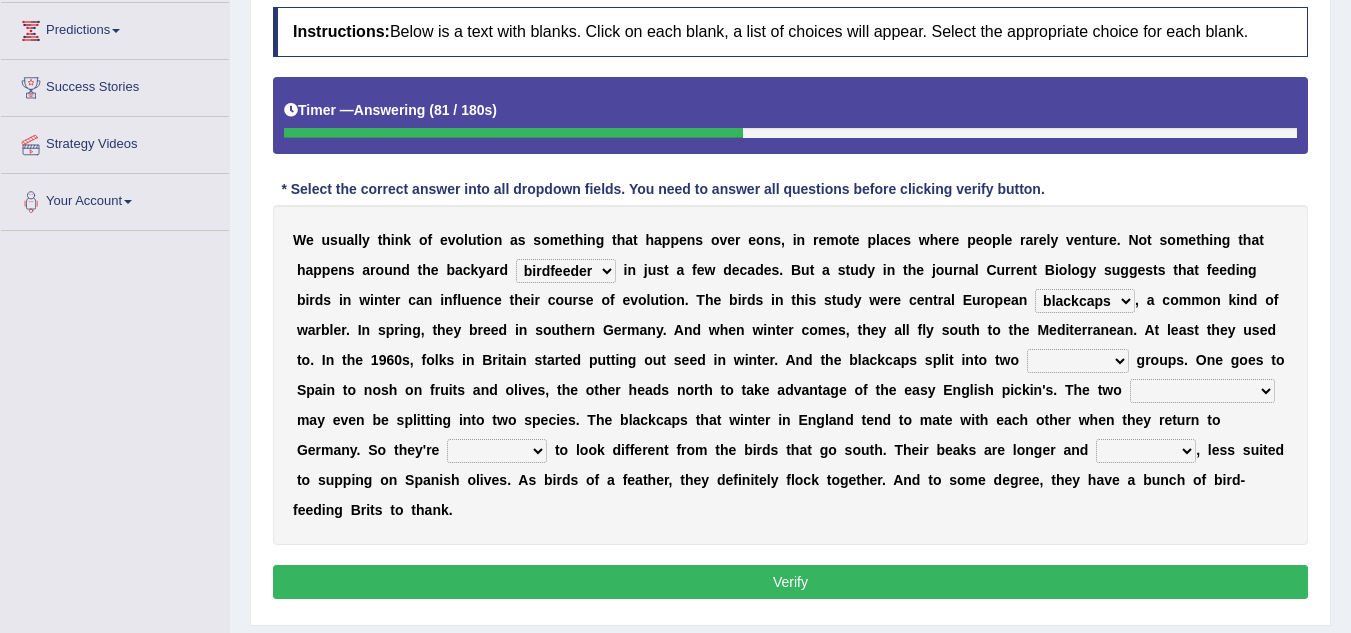 click on "blackcaps pox flaps chats" at bounding box center [1085, 301] 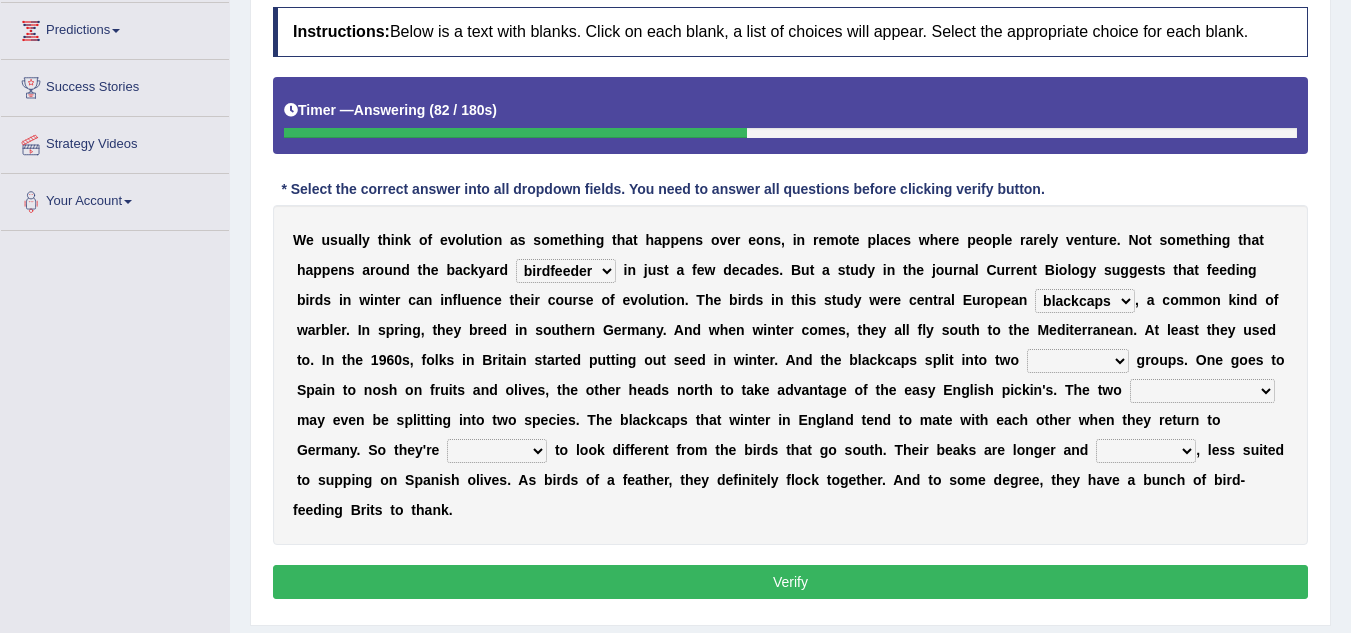 click at bounding box center (1005, 330) 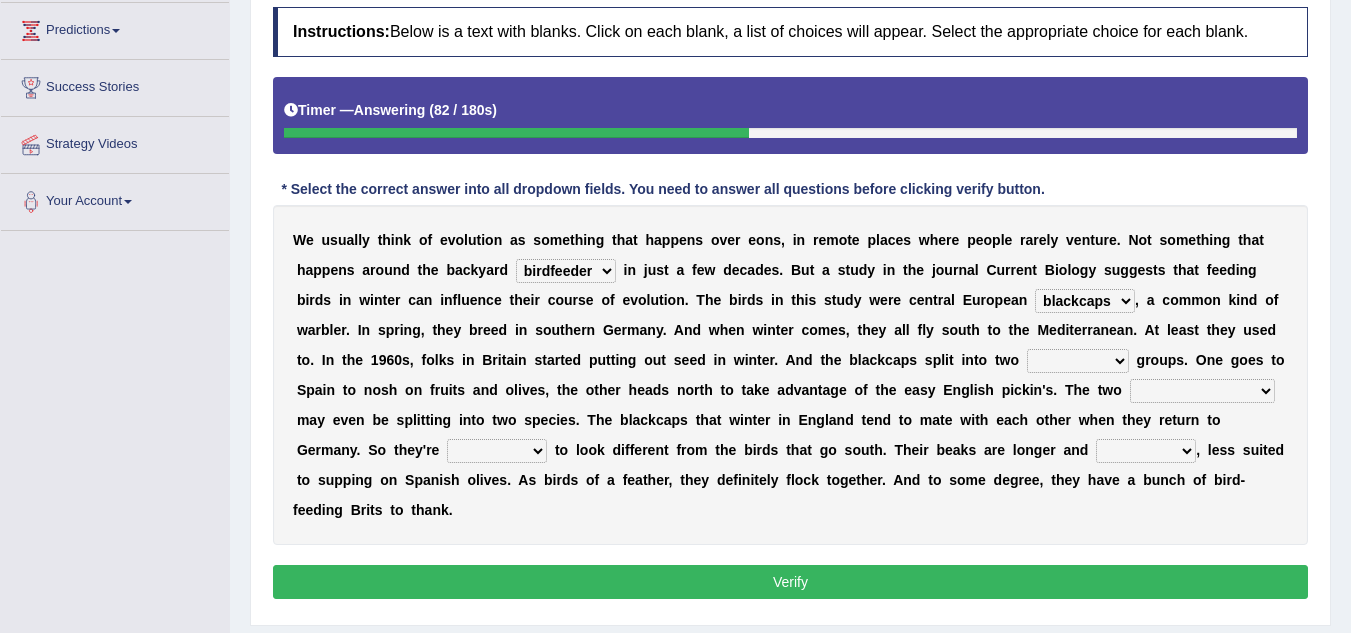 click on "distinct bit disconnect split" at bounding box center (1078, 361) 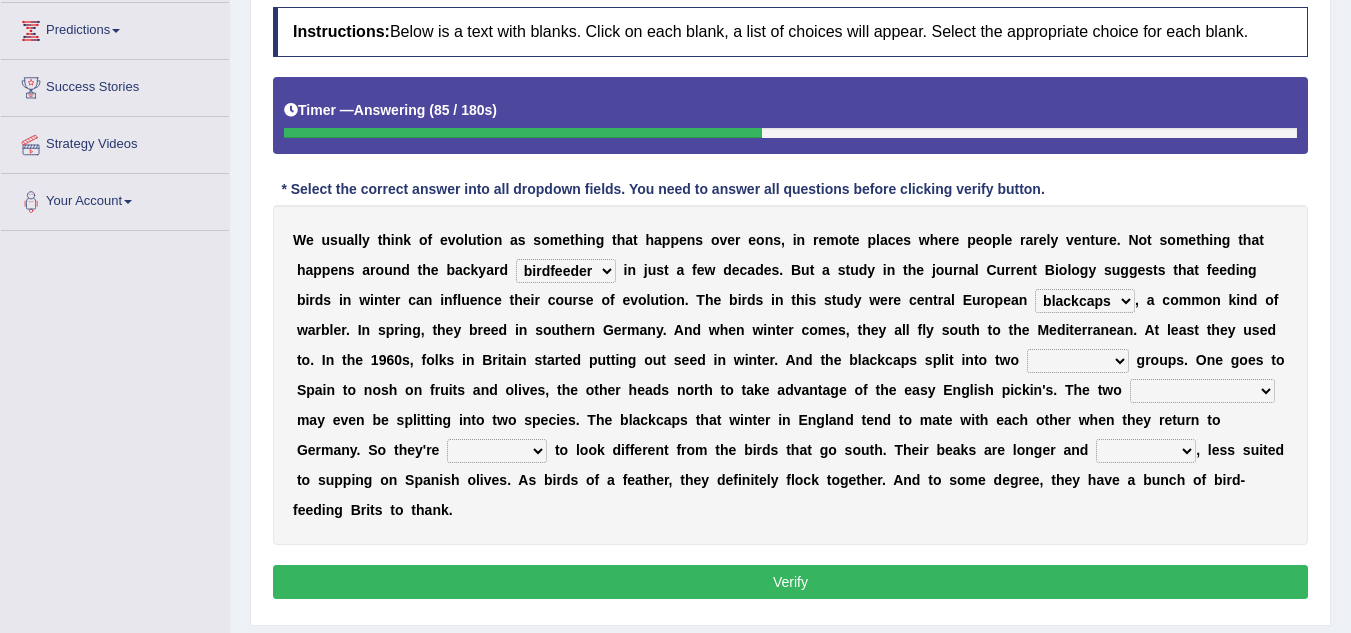 select on "distinct" 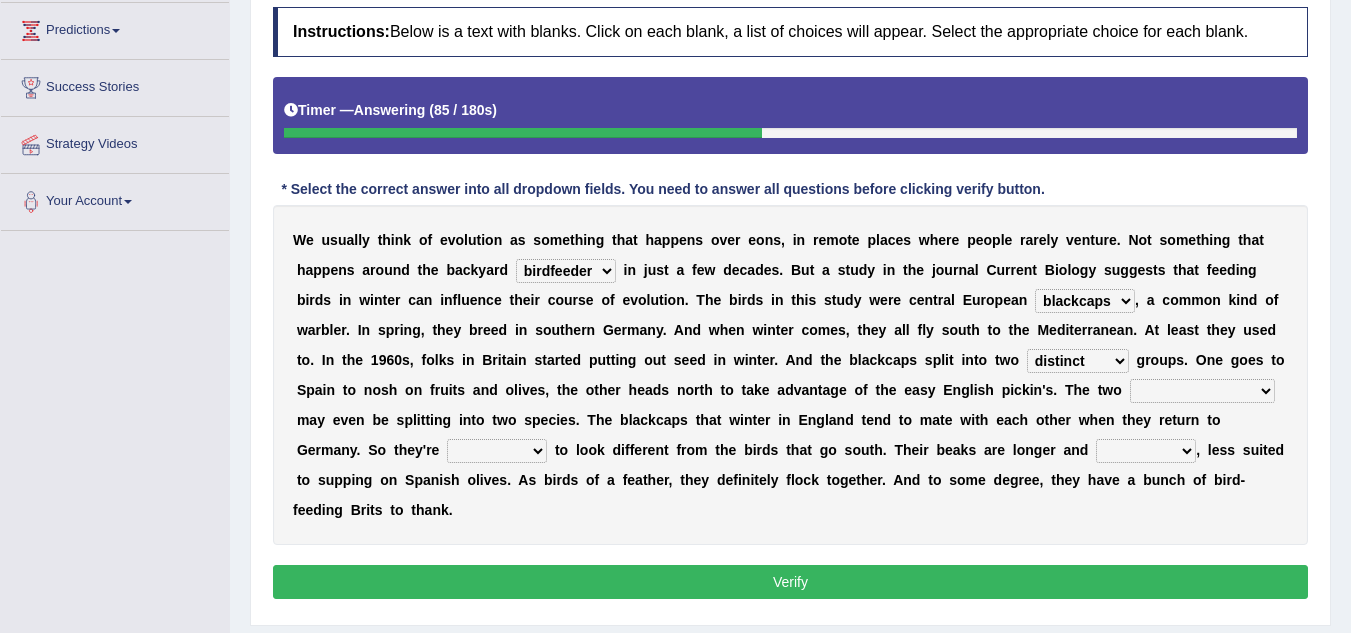 click on "distinct bit disconnect split" at bounding box center (1078, 361) 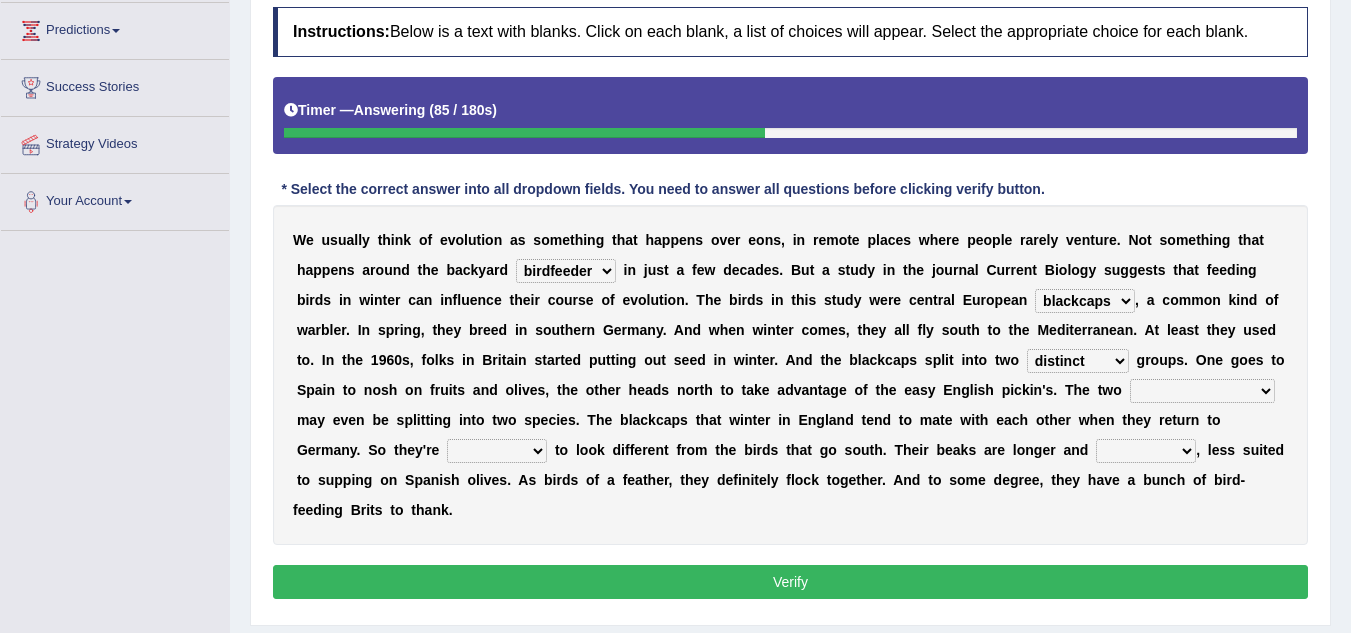 click on "W e    u s u a l l y    t h i n k    o f    e v o l u t i o n    a s    s o m e t h i n g    t h a t    h a p p e n s    o v e r    e o n s ,    i n    r e m o t e    p l a c e s    w h e r e    p e o p l e    r a r e l y    v e n t u r e .    N o t    s o m e t h i n g    t h a t    h a p p e n s    a r o u n d    t h e    b a c k y a r d    beaver believer birdfeeder phonier    i n    j u s t    a    f e w    d e c a d e s .    B u t    a    s t u d y    i n    t h e    j o u r n a l    C u r r e n t    B i o l o g y    s u g g e s t s    t h a t    f e e d i n g    b i r d s    i n    w i n t e r    c a n    i n f l u e n c e    t h e i r    c o u r s e    o f    e v o l u t i o n .    T h e    b i r d s    i n    t h i s    s t u d y    w e r e    c e n t r a l    E u r o p e a n    blackcaps pox flaps chats ,    a    c o m m o n    k i n d    o f    w a r b l e r .    I n    s p r i n g ,    t h e y    b r e e d    i n    s o u t h e r" at bounding box center (790, 375) 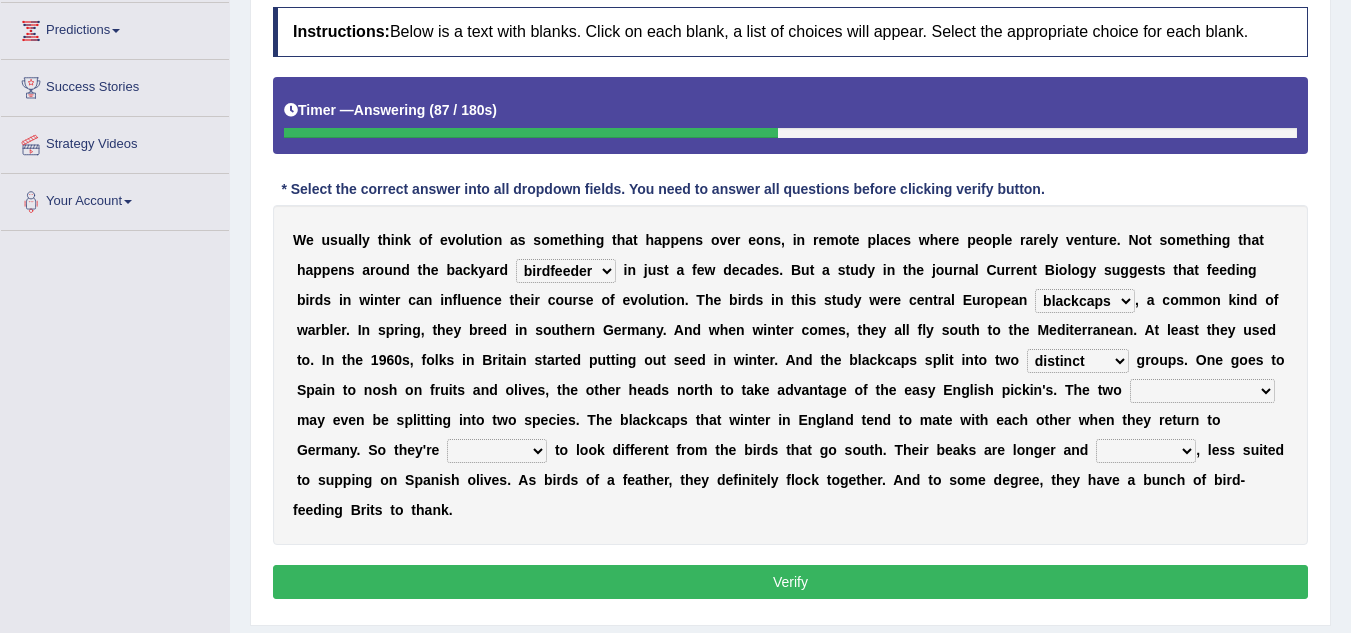 click on "elevators populations breakers contraindications" at bounding box center (1202, 391) 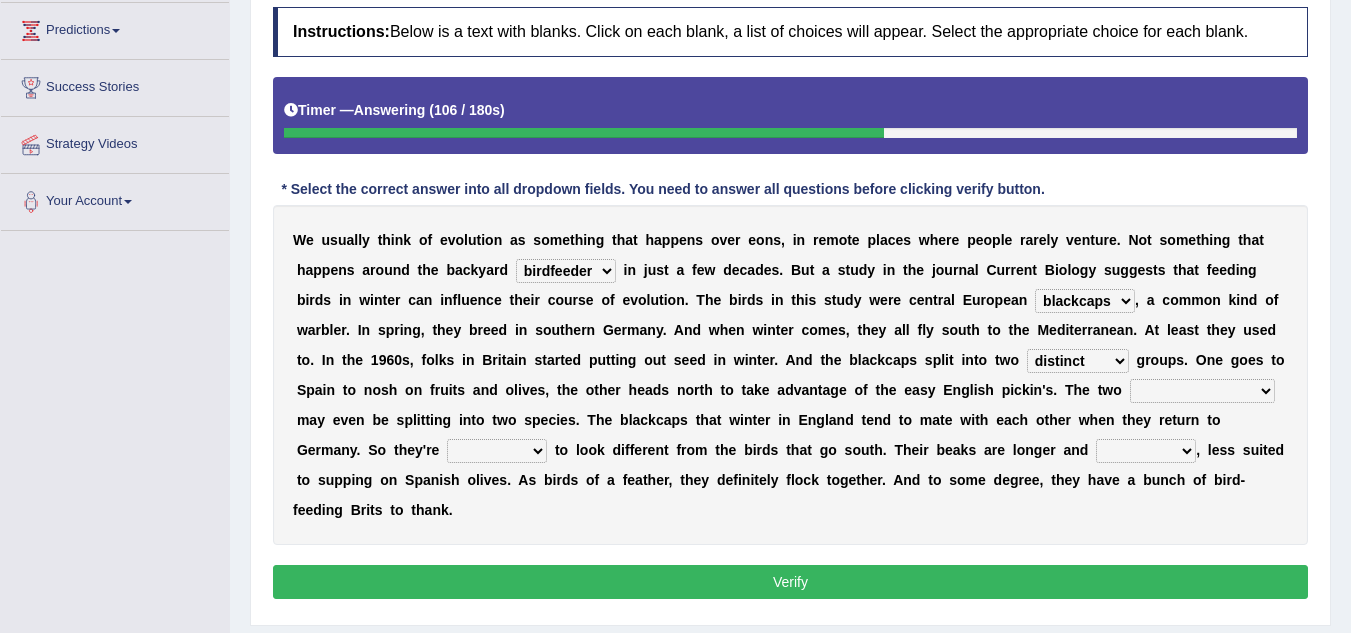 select on "breakers" 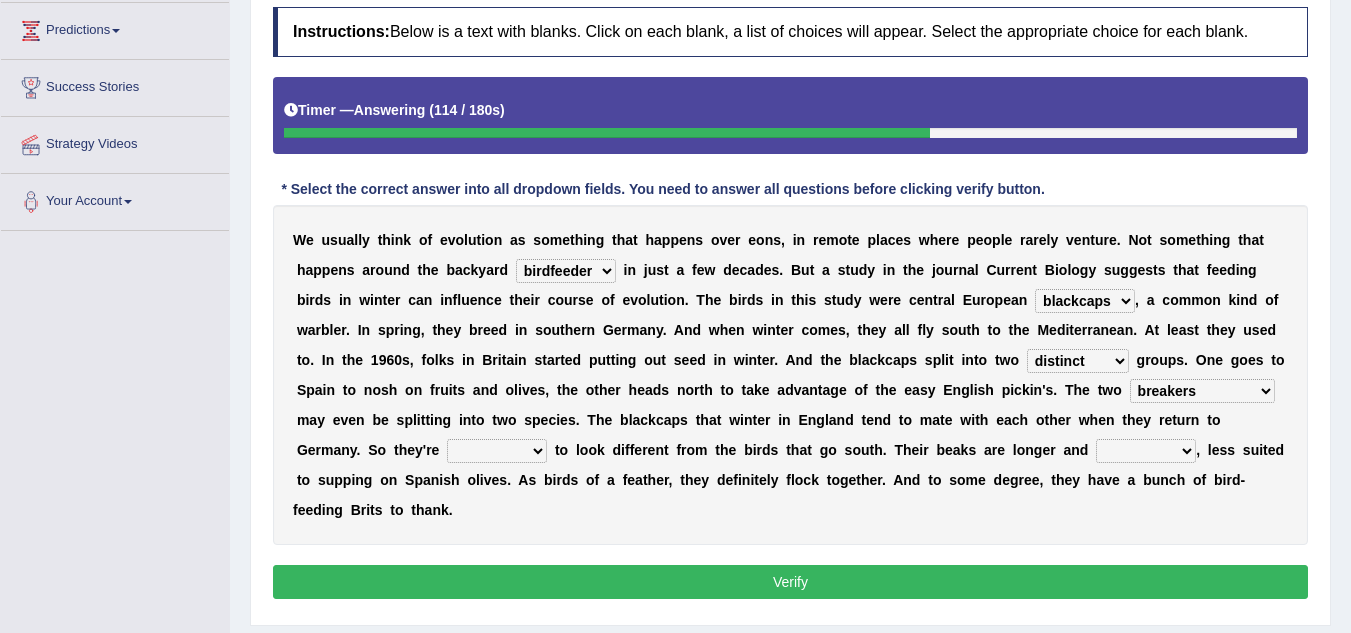 click on "starting blotting wanting padding" at bounding box center (497, 451) 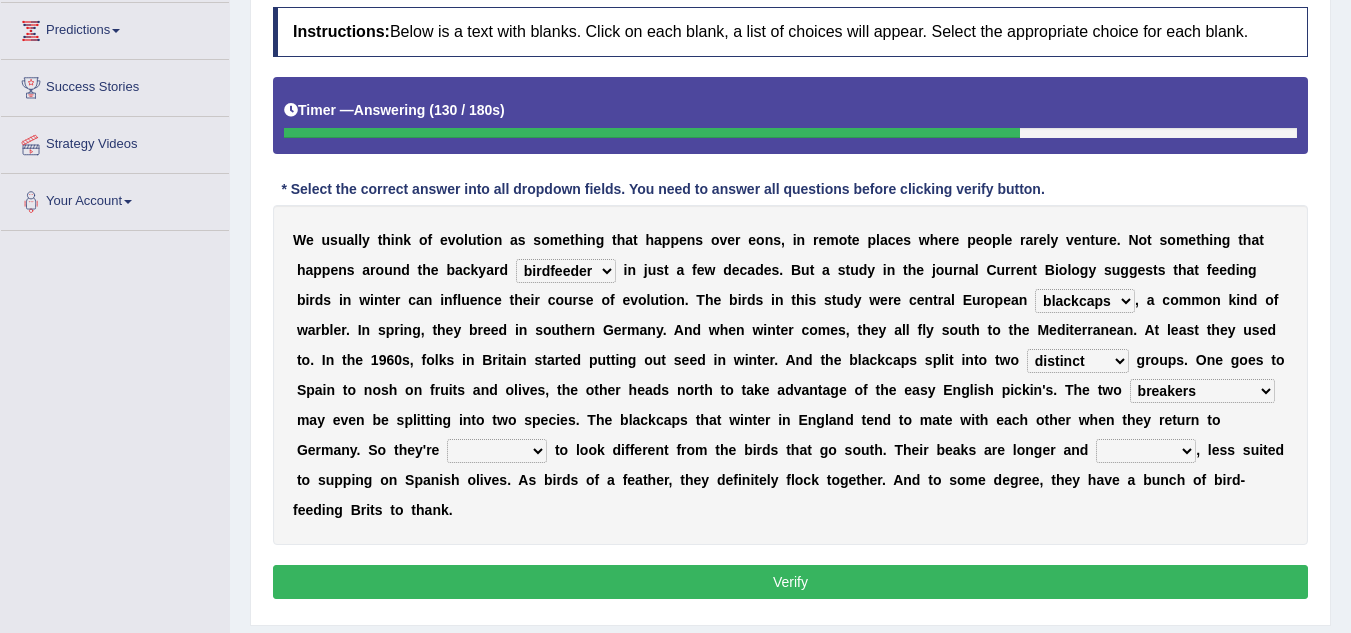 select on "wanting" 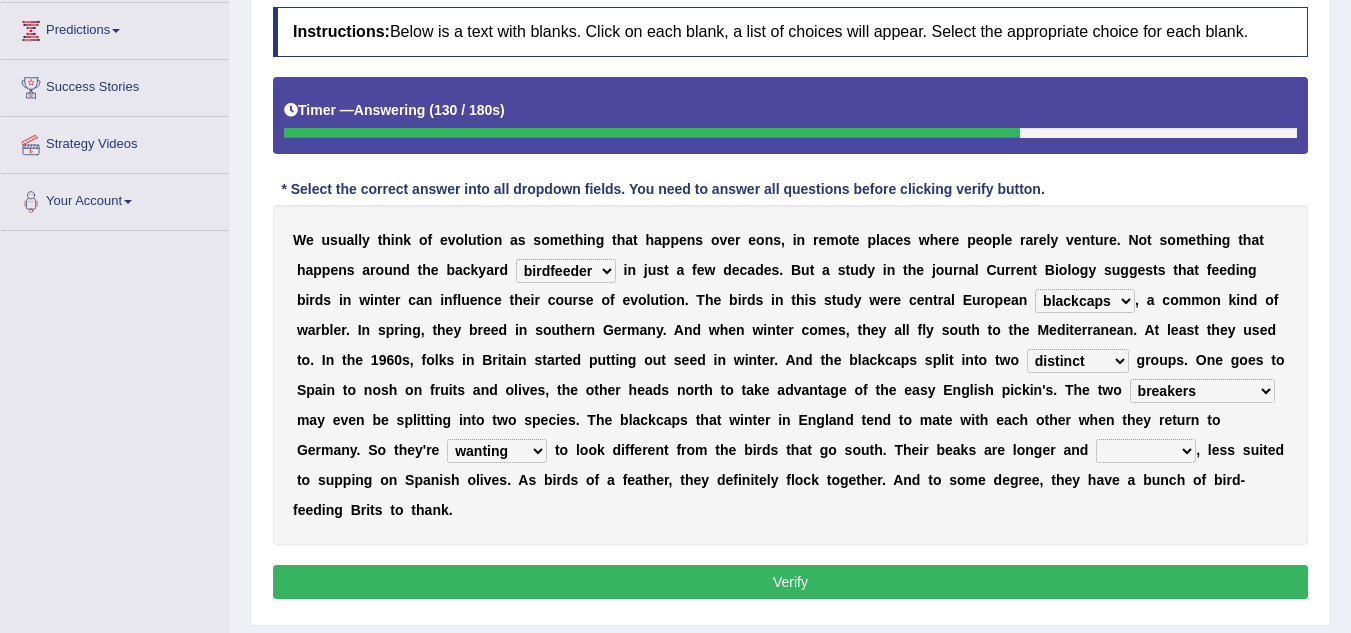 click on "starting blotting wanting padding" at bounding box center (497, 451) 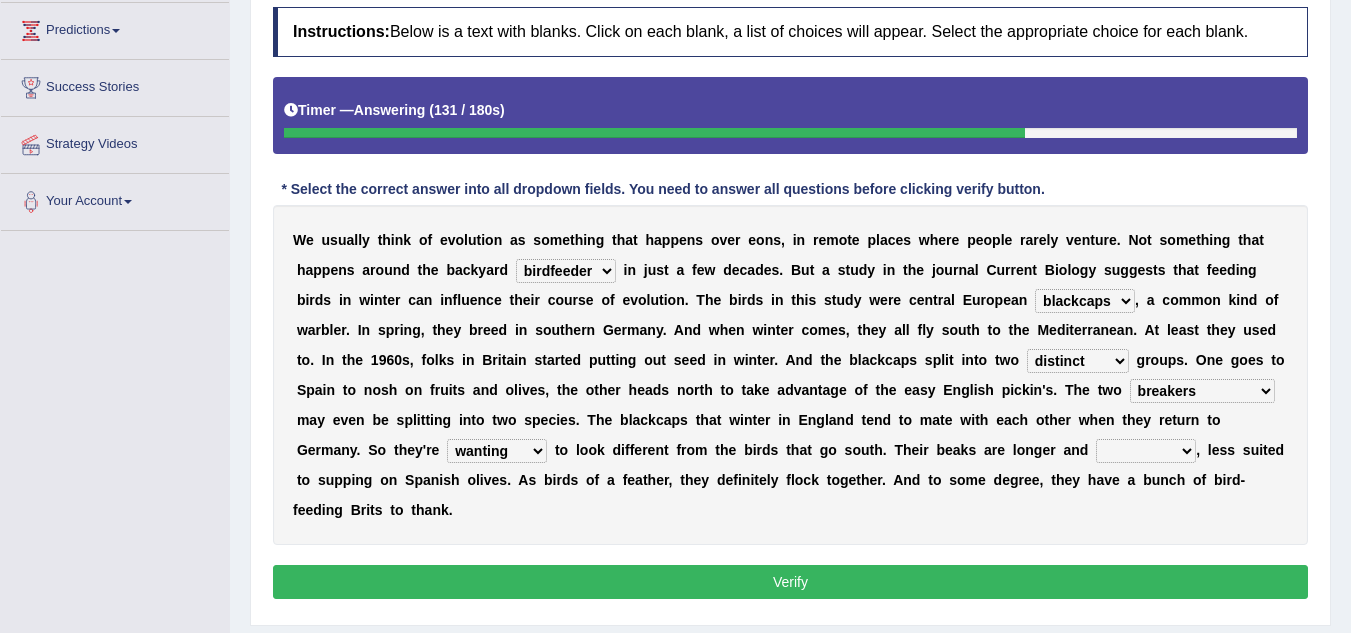 click on "W e    u s u a l l y    t h i n k    o f    e v o l u t i o n    a s    s o m e t h i n g    t h a t    h a p p e n s    o v e r    e o n s ,    i n    r e m o t e    p l a c e s    w h e r e    p e o p l e    r a r e l y    v e n t u r e .    N o t    s o m e t h i n g    t h a t    h a p p e n s    a r o u n d    t h e    b a c k y a r d    beaver believer birdfeeder phonier    i n    j u s t    a    f e w    d e c a d e s .    B u t    a    s t u d y    i n    t h e    j o u r n a l    C u r r e n t    B i o l o g y    s u g g e s t s    t h a t    f e e d i n g    b i r d s    i n    w i n t e r    c a n    i n f l u e n c e    t h e i r    c o u r s e    o f    e v o l u t i o n .    T h e    b i r d s    i n    t h i s    s t u d y    w e r e    c e n t r a l    E u r o p e a n    blackcaps pox flaps chats ,    a    c o m m o n    k i n d    o f    w a r b l e r .    I n    s p r i n g ,    t h e y    b r e e d    i n    s o u t h e r" at bounding box center [790, 375] 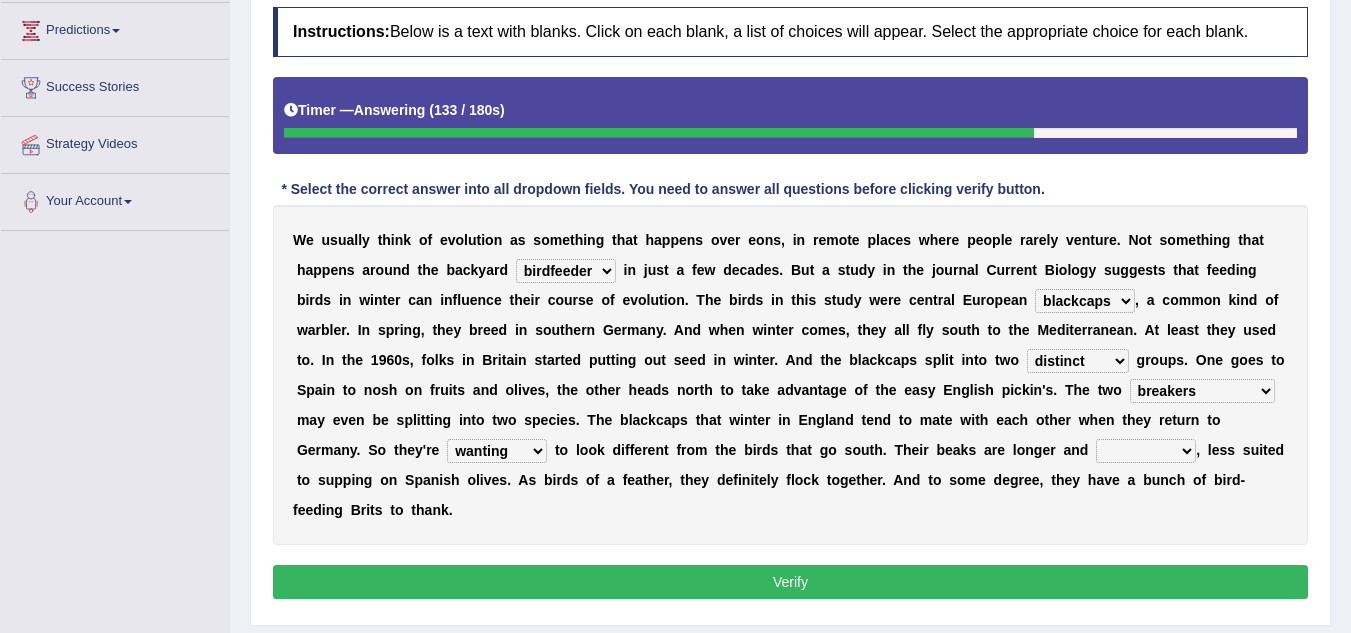 click on "freshwater spillover scheduler narrower" at bounding box center (1146, 451) 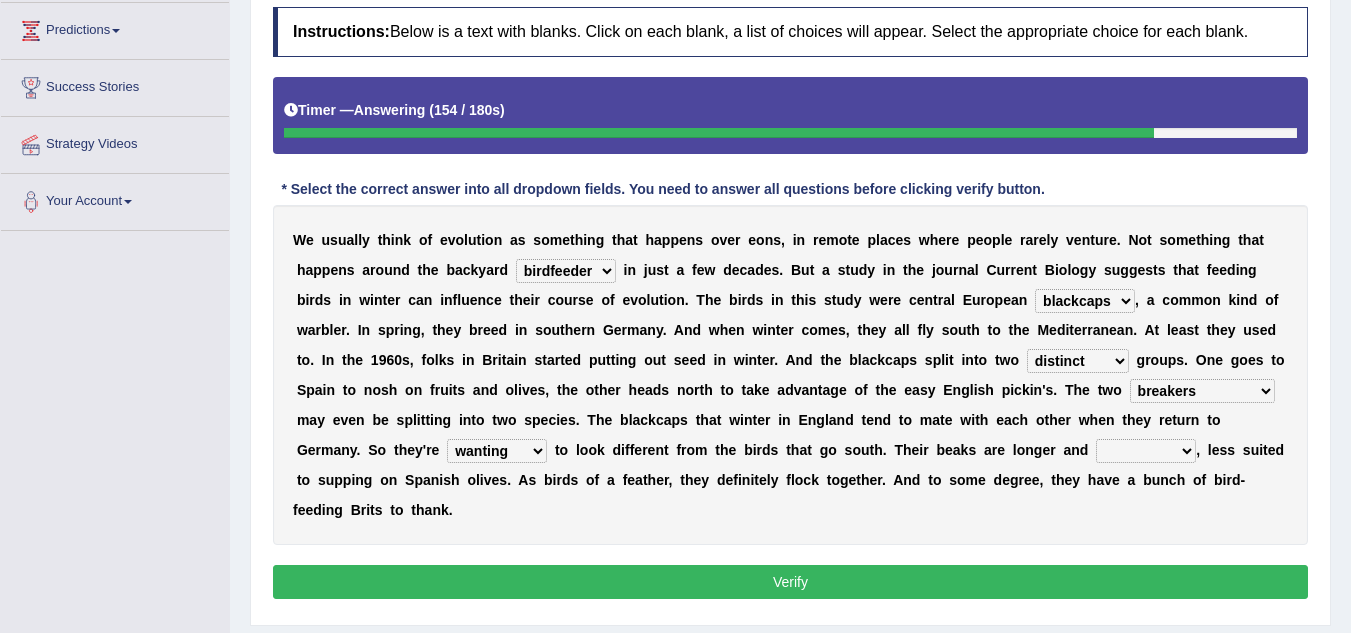 select on "narrower" 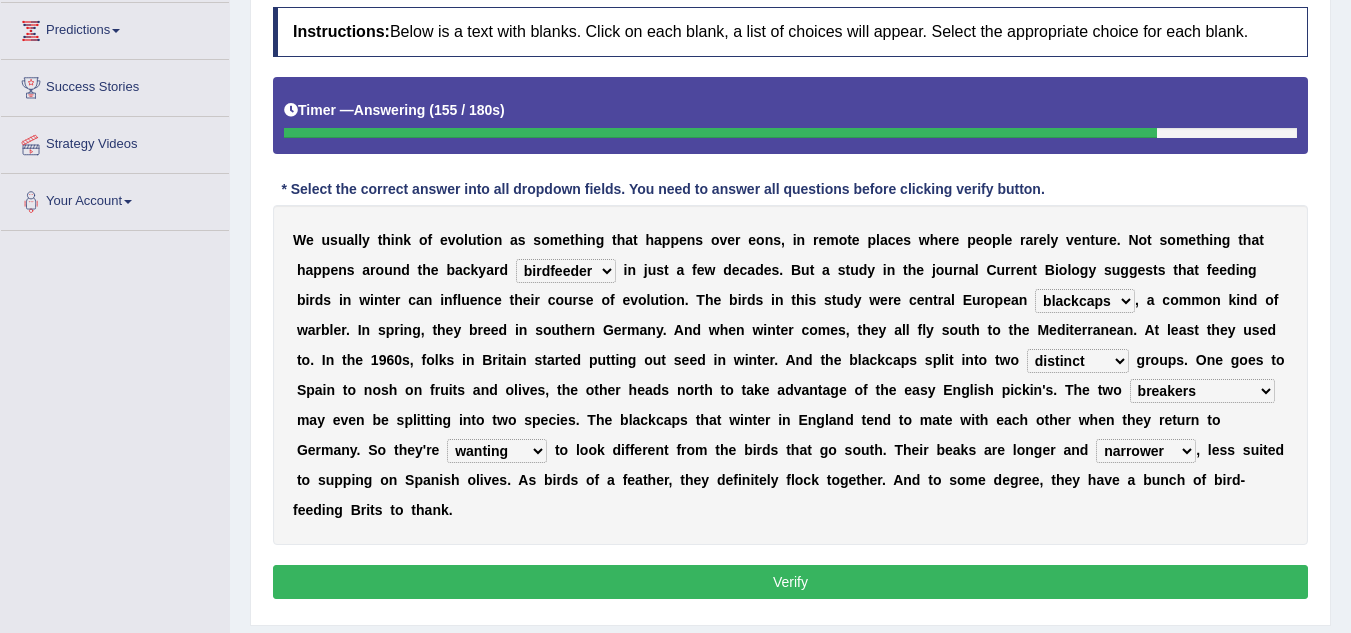 click on "W e    u s u a l l y    t h i n k    o f    e v o l u t i o n    a s    s o m e t h i n g    t h a t    h a p p e n s    o v e r    e o n s ,    i n    r e m o t e    p l a c e s    w h e r e    p e o p l e    r a r e l y    v e n t u r e .    N o t    s o m e t h i n g    t h a t    h a p p e n s    a r o u n d    t h e    b a c k y a r d    beaver believer birdfeeder phonier    i n    j u s t    a    f e w    d e c a d e s .    B u t    a    s t u d y    i n    t h e    j o u r n a l    C u r r e n t    B i o l o g y    s u g g e s t s    t h a t    f e e d i n g    b i r d s    i n    w i n t e r    c a n    i n f l u e n c e    t h e i r    c o u r s e    o f    e v o l u t i o n .    T h e    b i r d s    i n    t h i s    s t u d y    w e r e    c e n t r a l    E u r o p e a n    blackcaps pox flaps chats ,    a    c o m m o n    k i n d    o f    w a r b l e r .    I n    s p r i n g ,    t h e y    b r e e d    i n    s o u t h e r" at bounding box center (790, 375) 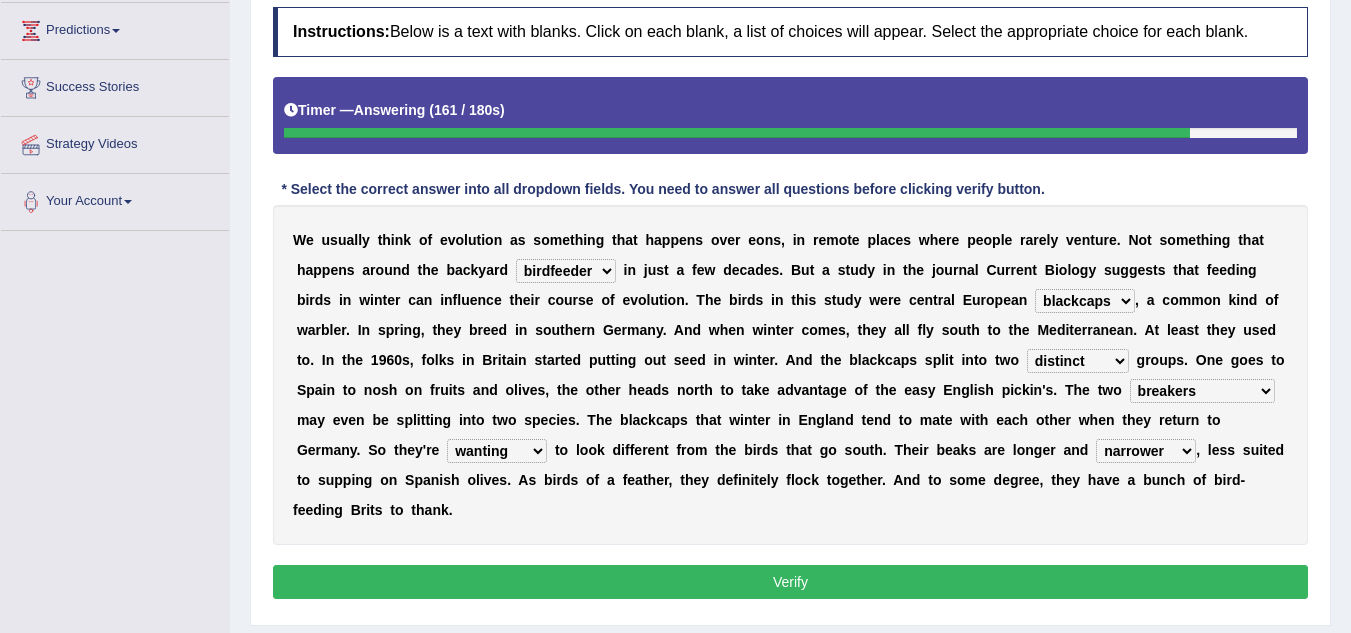 click on "freshwater spillover scheduler narrower" at bounding box center (1146, 451) 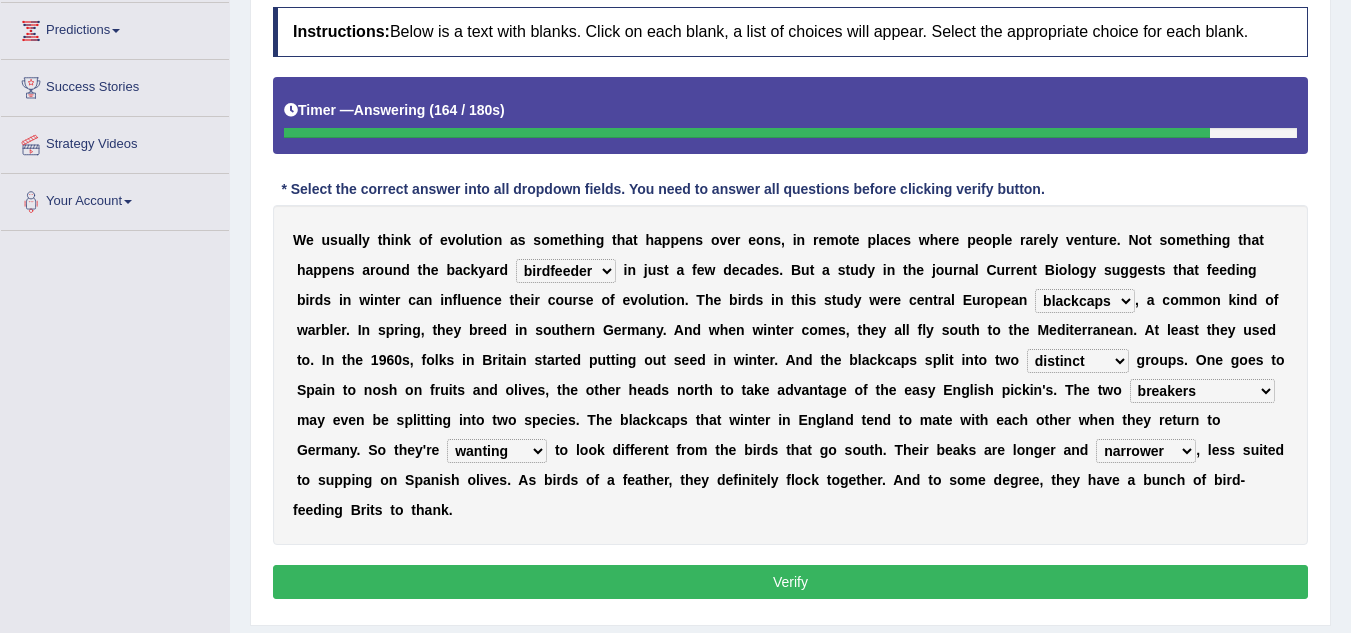 click on "g" at bounding box center (1038, 450) 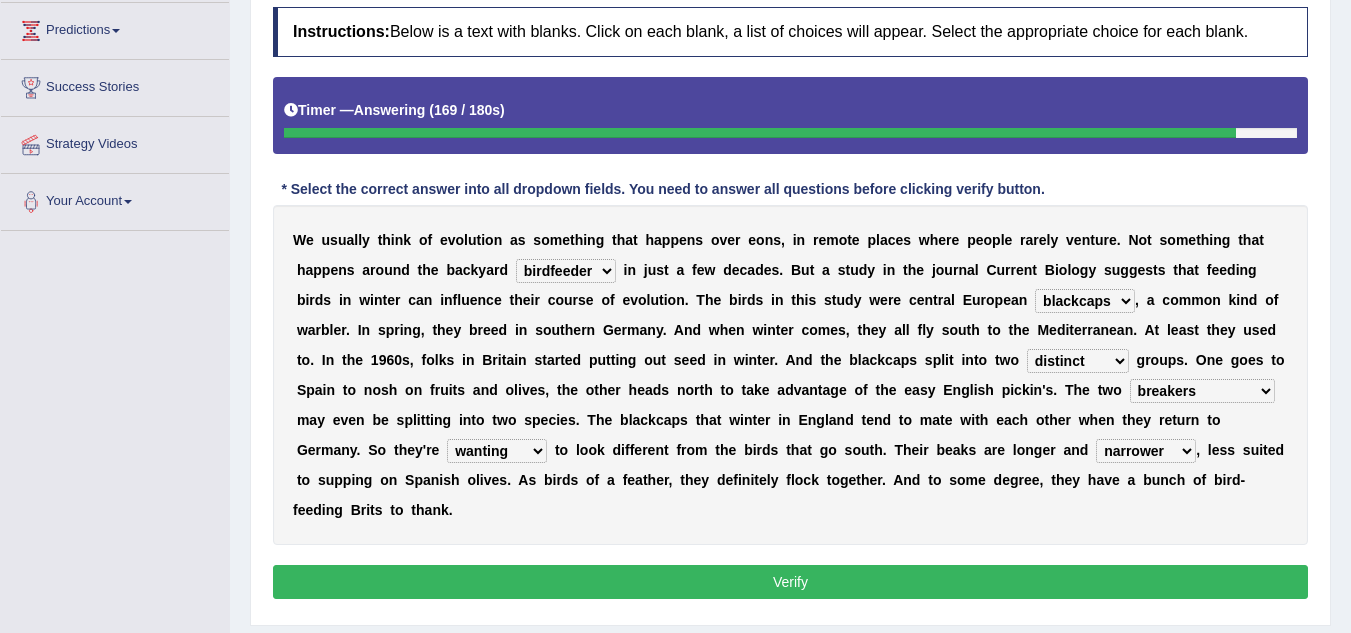 click on "starting blotting wanting padding" at bounding box center (497, 451) 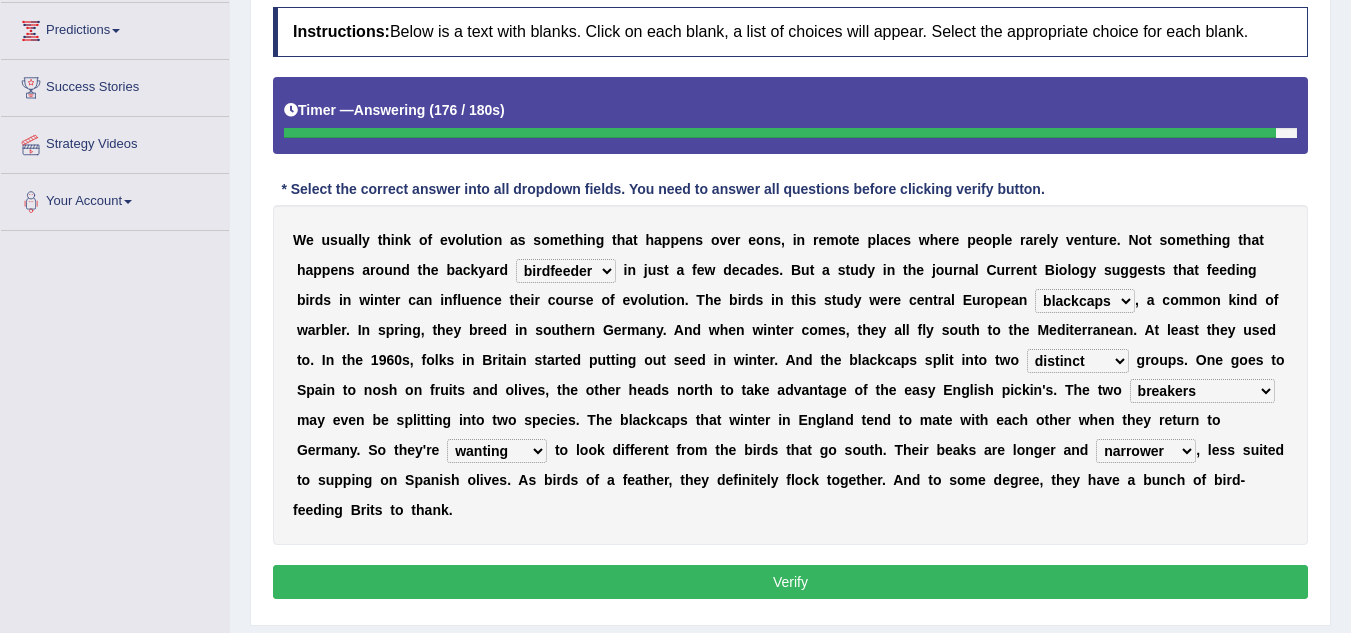 select on "blotting" 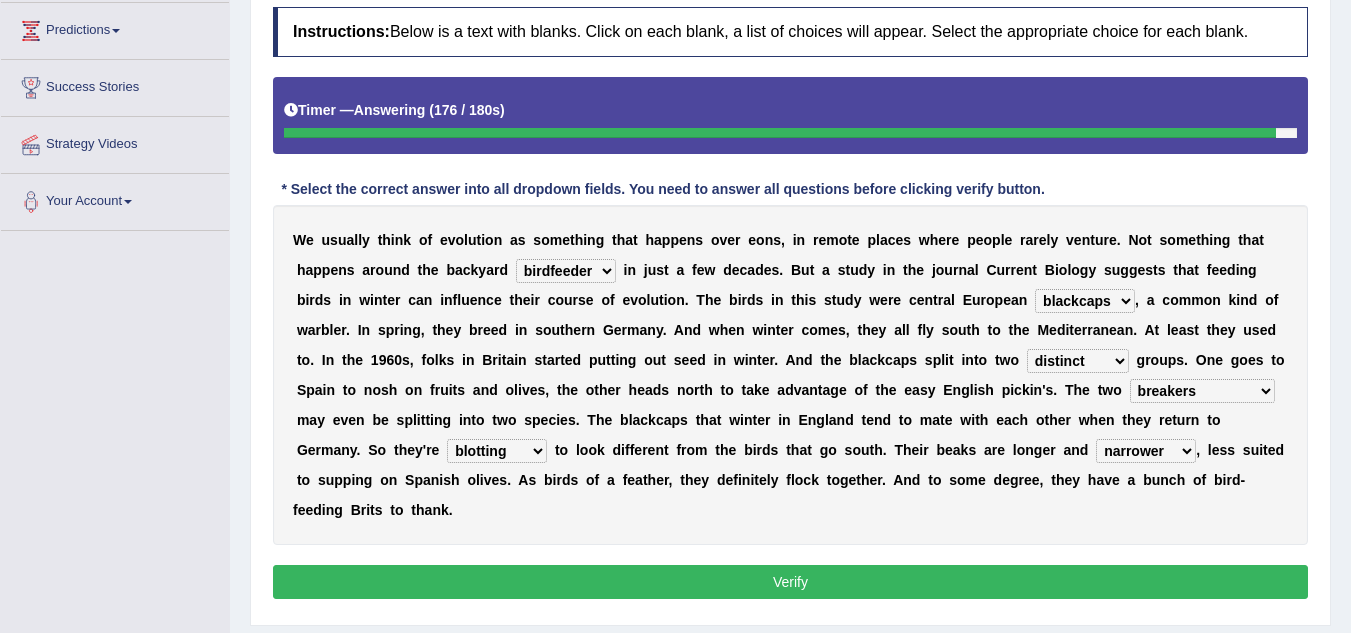 click on "starting blotting wanting padding" at bounding box center (497, 451) 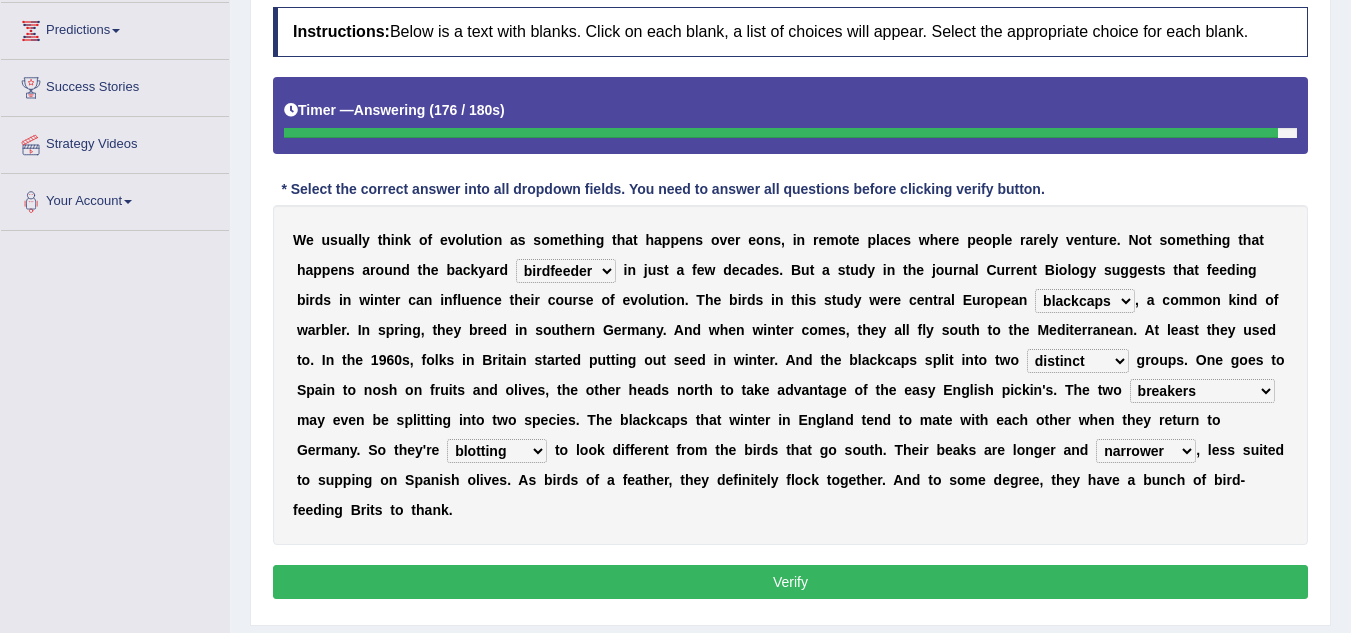 click on "W e    u s u a l l y    t h i n k    o f    e v o l u t i o n    a s    s o m e t h i n g    t h a t    h a p p e n s    o v e r    e o n s ,    i n    r e m o t e    p l a c e s    w h e r e    p e o p l e    r a r e l y    v e n t u r e .    N o t    s o m e t h i n g    t h a t    h a p p e n s    a r o u n d    t h e    b a c k y a r d    beaver believer birdfeeder phonier    i n    j u s t    a    f e w    d e c a d e s .    B u t    a    s t u d y    i n    t h e    j o u r n a l    C u r r e n t    B i o l o g y    s u g g e s t s    t h a t    f e e d i n g    b i r d s    i n    w i n t e r    c a n    i n f l u e n c e    t h e i r    c o u r s e    o f    e v o l u t i o n .    T h e    b i r d s    i n    t h i s    s t u d y    w e r e    c e n t r a l    E u r o p e a n    blackcaps pox flaps chats ,    a    c o m m o n    k i n d    o f    w a r b l e r .    I n    s p r i n g ,    t h e y    b r e e d    i n    s o u t h e r" at bounding box center [790, 375] 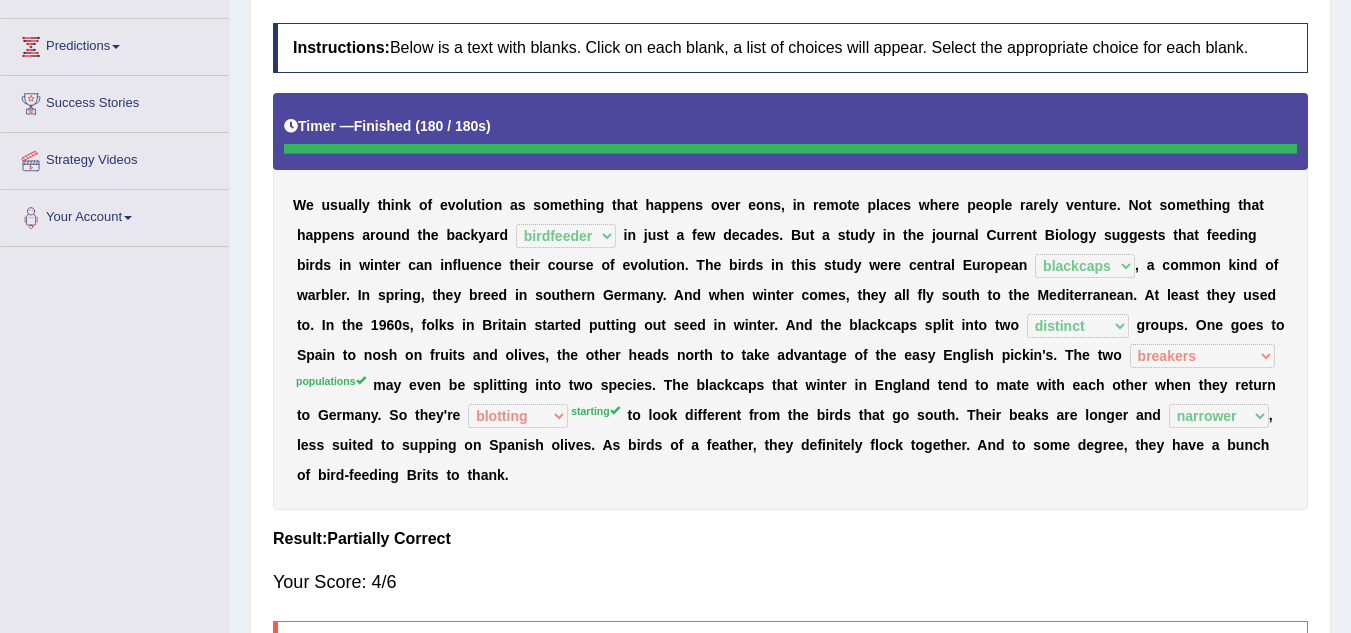 scroll, scrollTop: 250, scrollLeft: 0, axis: vertical 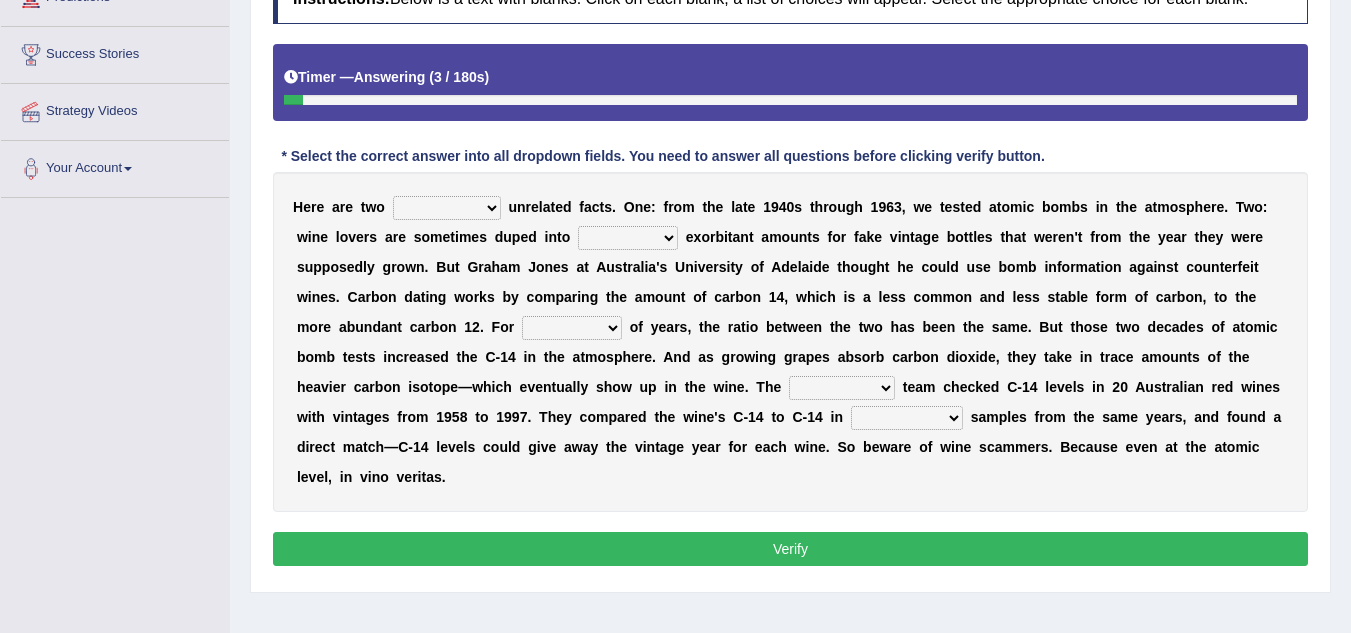 click on "seemingly feelingly endearingly entreatingly" at bounding box center (447, 208) 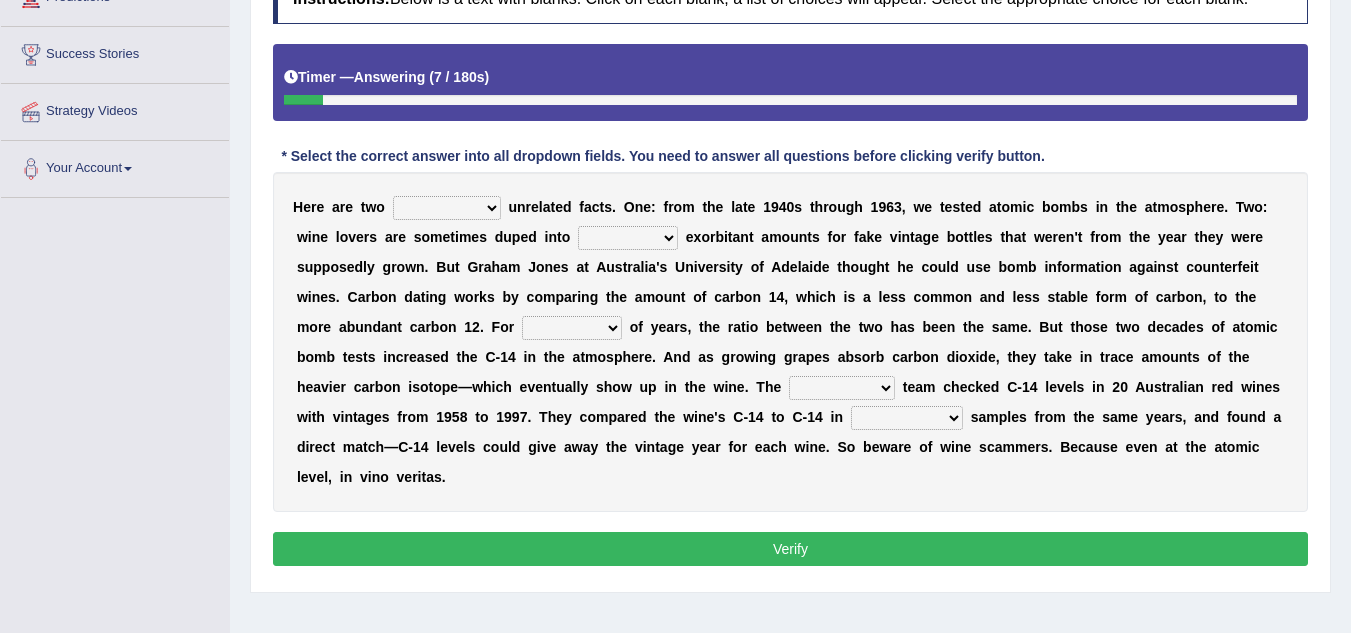 select on "seemingly" 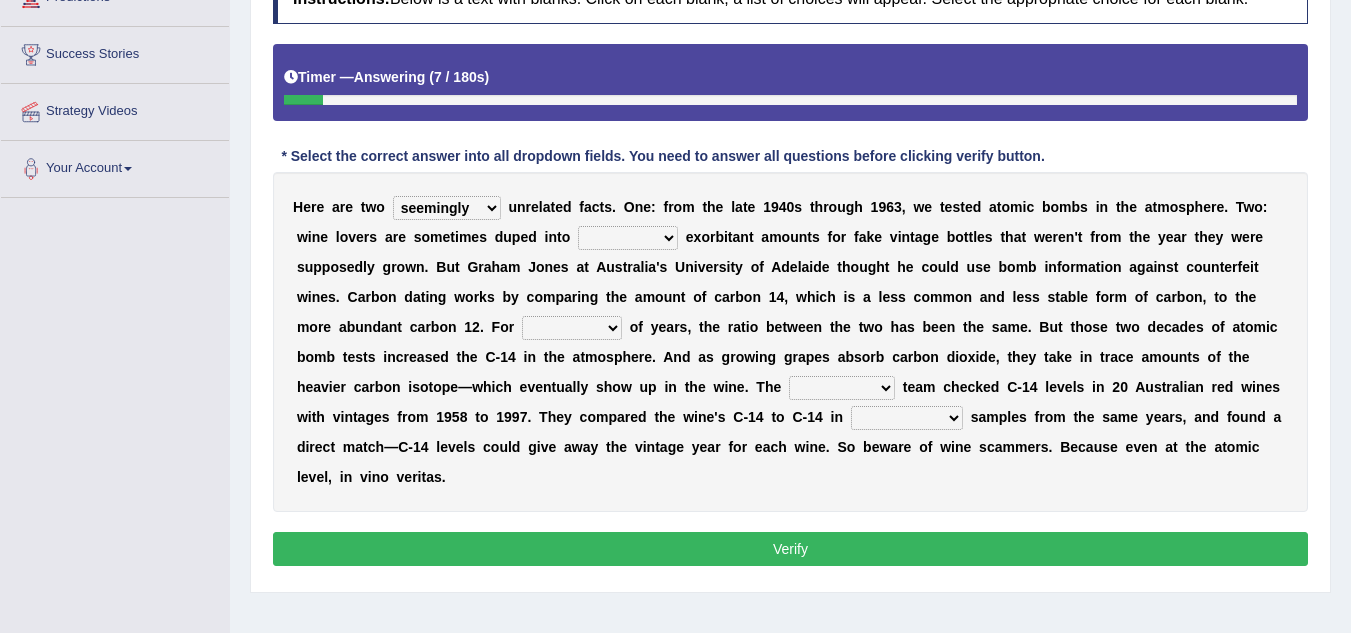 click on "seemingly feelingly endearingly entreatingly" at bounding box center (447, 208) 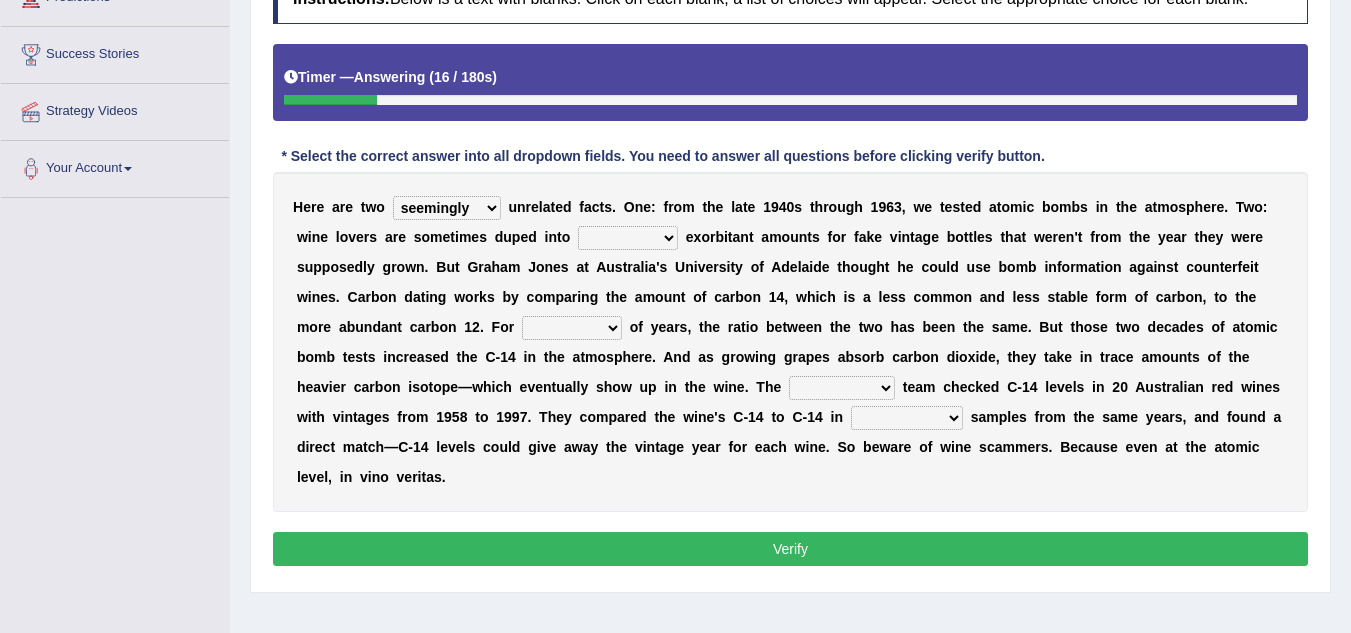 click on "dipping trekking spending swinging" at bounding box center [628, 238] 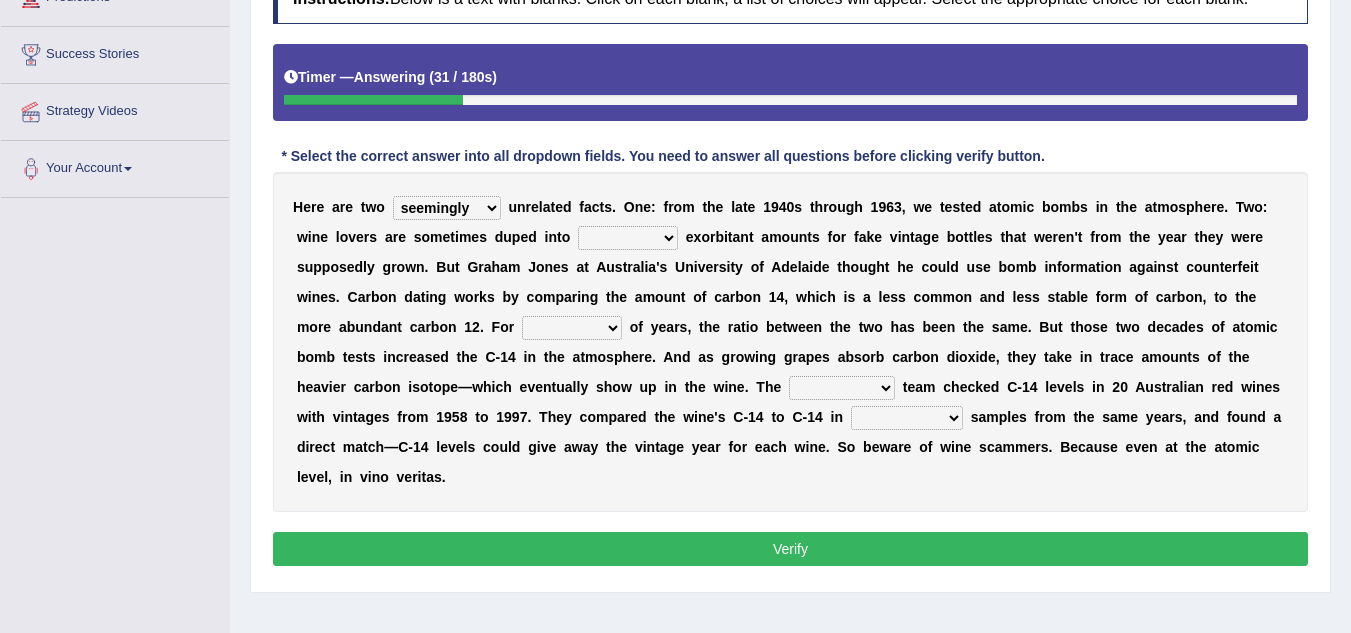 select on "spending" 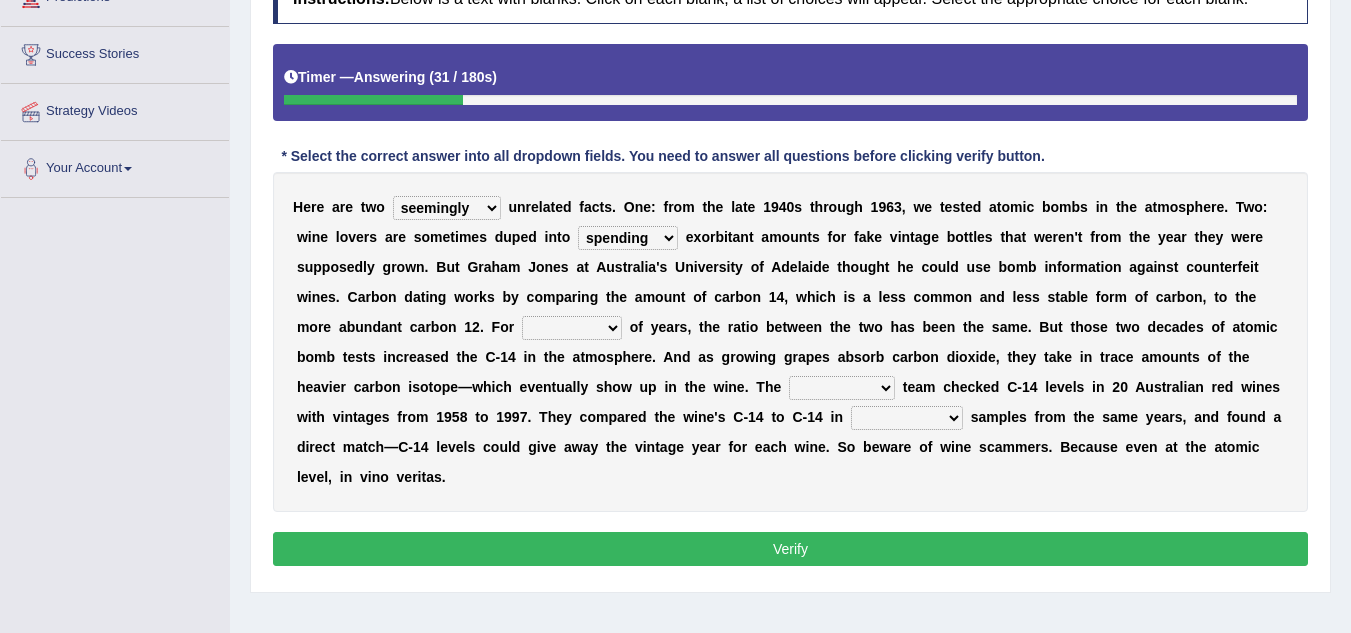 click on "dipping trekking spending swinging" at bounding box center (628, 238) 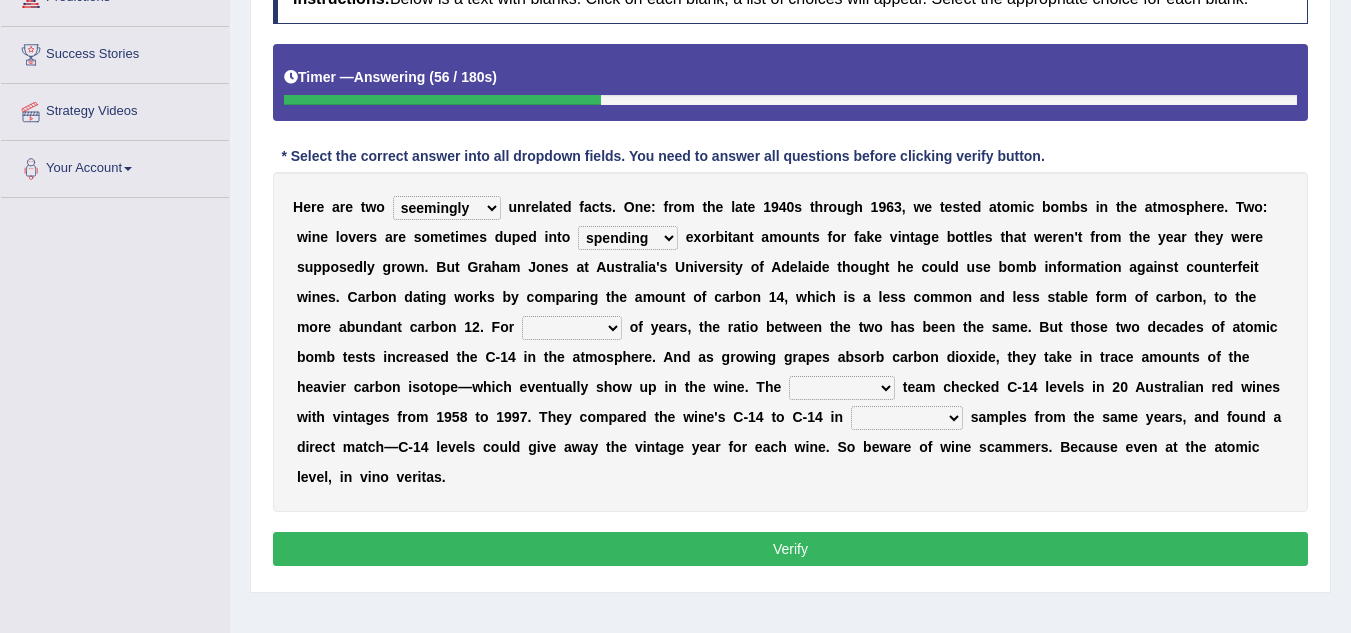 click on "couples much thousands numerous" at bounding box center (572, 328) 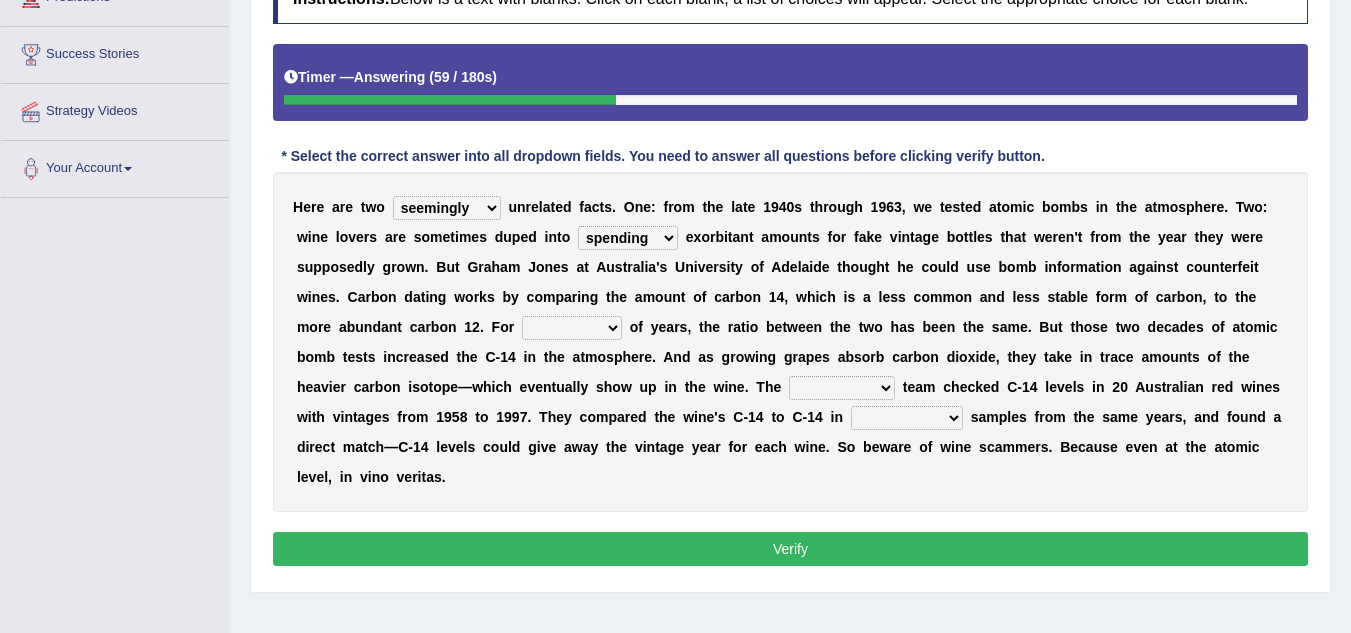 select on "thousands" 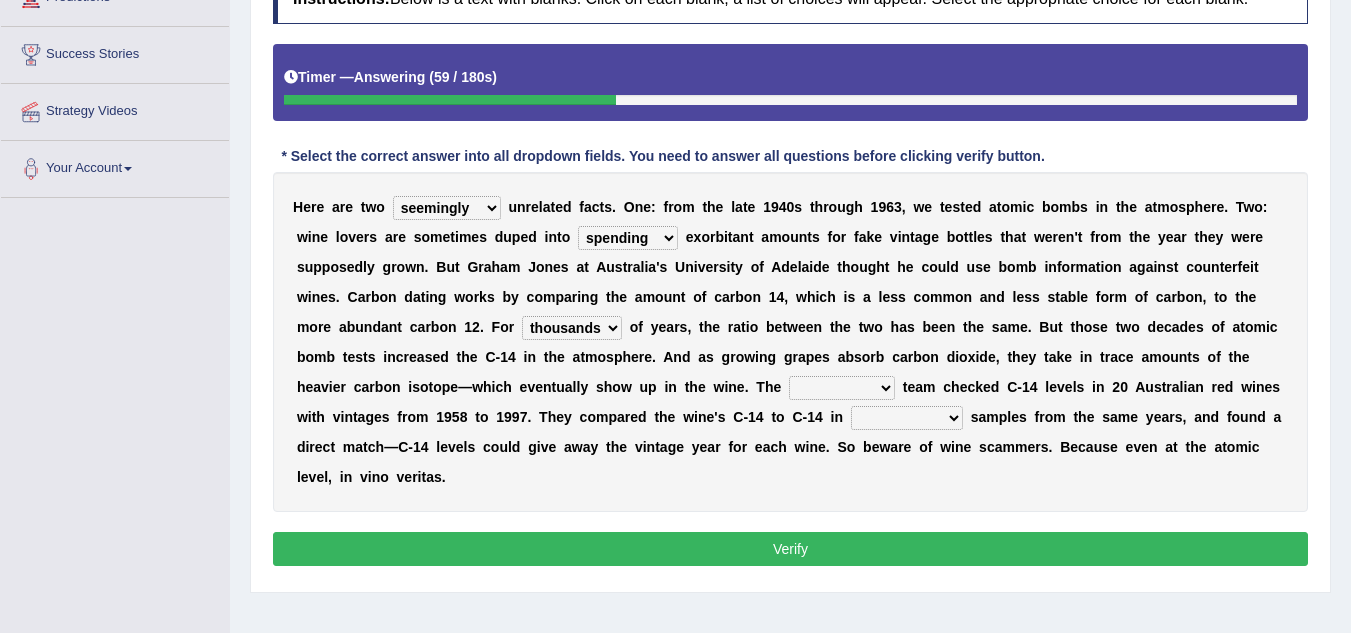 click on "couples much thousands numerous" at bounding box center [572, 328] 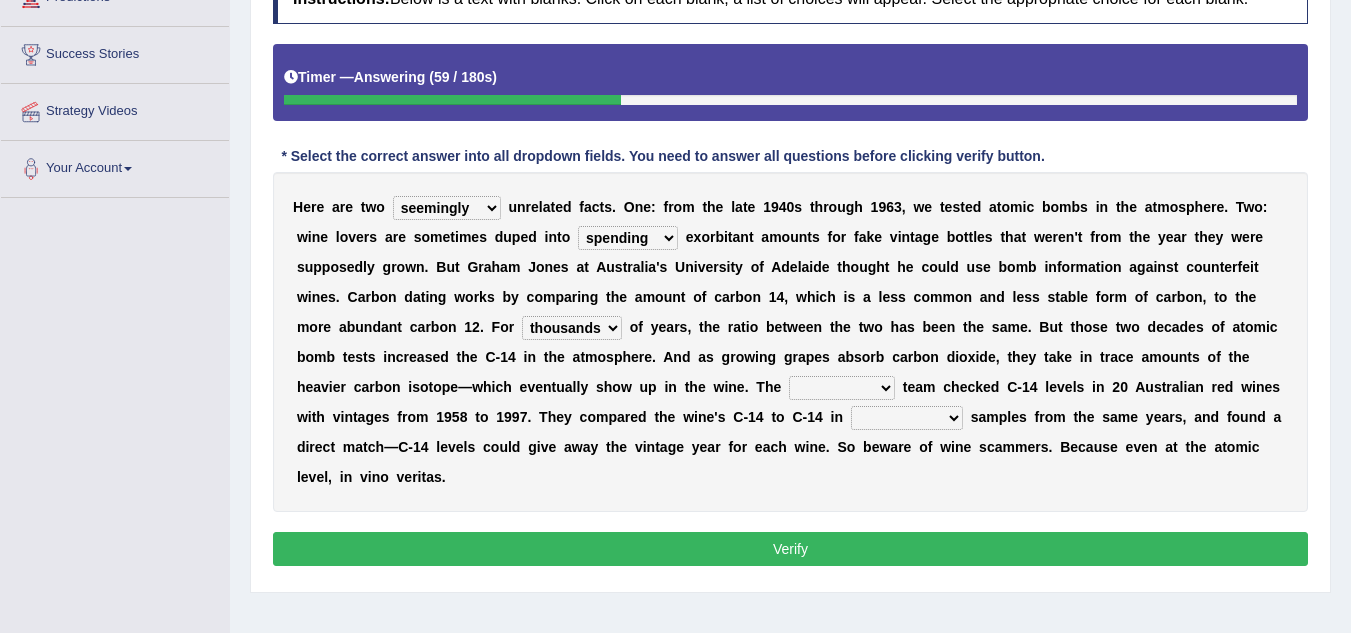 click on "H e r e    a r e    t w o    seemingly feelingly endearingly entreatingly    u n r e l a t e d    f a c t s .    O n e :    f r o m    t h e    l a t e    1 9 4 0 s    t h r o u g h    1 9 6 3 ,    w e    t e s t e d    a t o m i c    b o m b s    i n    t h e    a t m o s p h e r e .    T w o :    w i n e    l o v e r s    a r e    s o m e t i m e s    d u p e d    i n t o    dipping trekking spending swinging    e x o r b i t a n t    a m o u n t s    f o r    f a k e    v i n t a g e    b o t t l e s    t h a t    w e r e n ' t    f r o m    t h e    y e a r    t h e y    w e r e    s u p p o s e d l y    g r o w n .    B u t    G r a h a m    J o n e s    a t    A u s t r a l i a ' s    U n i v e r s i t y    o f    A d e l a i d e    t h o u g h t    h e    c o u l d    u s e    b o m b    i n f o r m a t i o n    a g a i n s t    c o u n t e r f e i t    w i n e s .    C a r b o n    d a t i n g    w o r k s    b y    c o m p a r i n g" at bounding box center (790, 342) 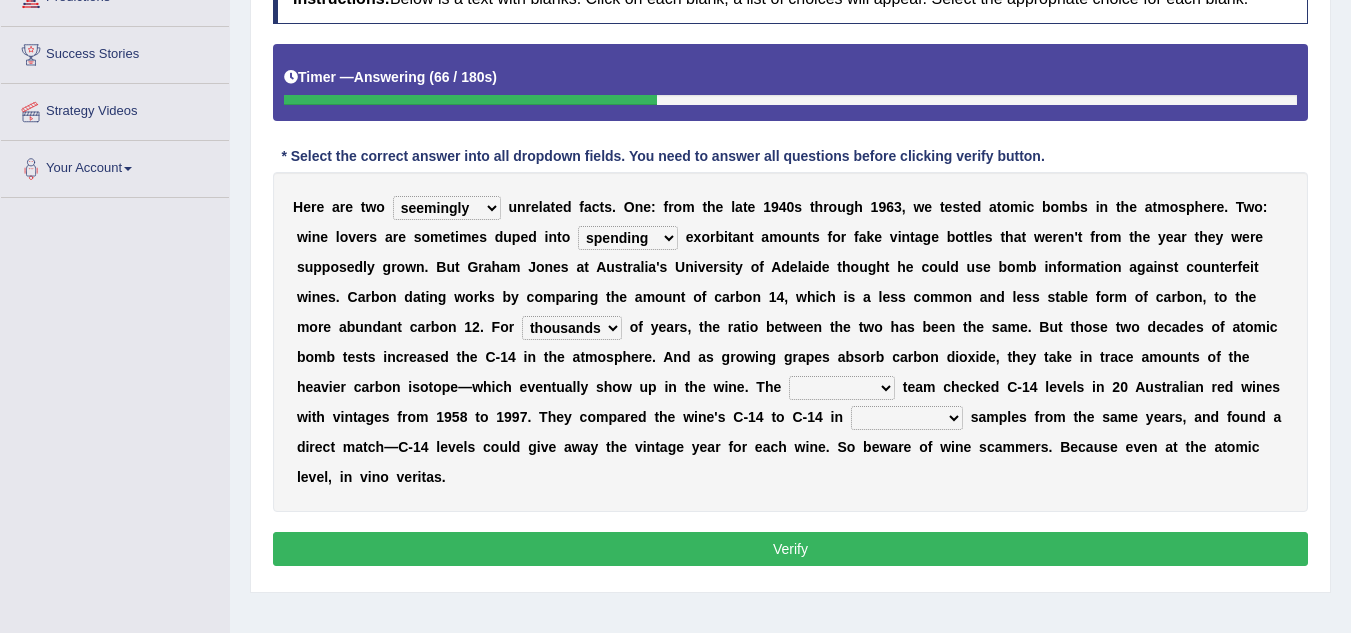 click on "research individual preparation strange" at bounding box center (842, 388) 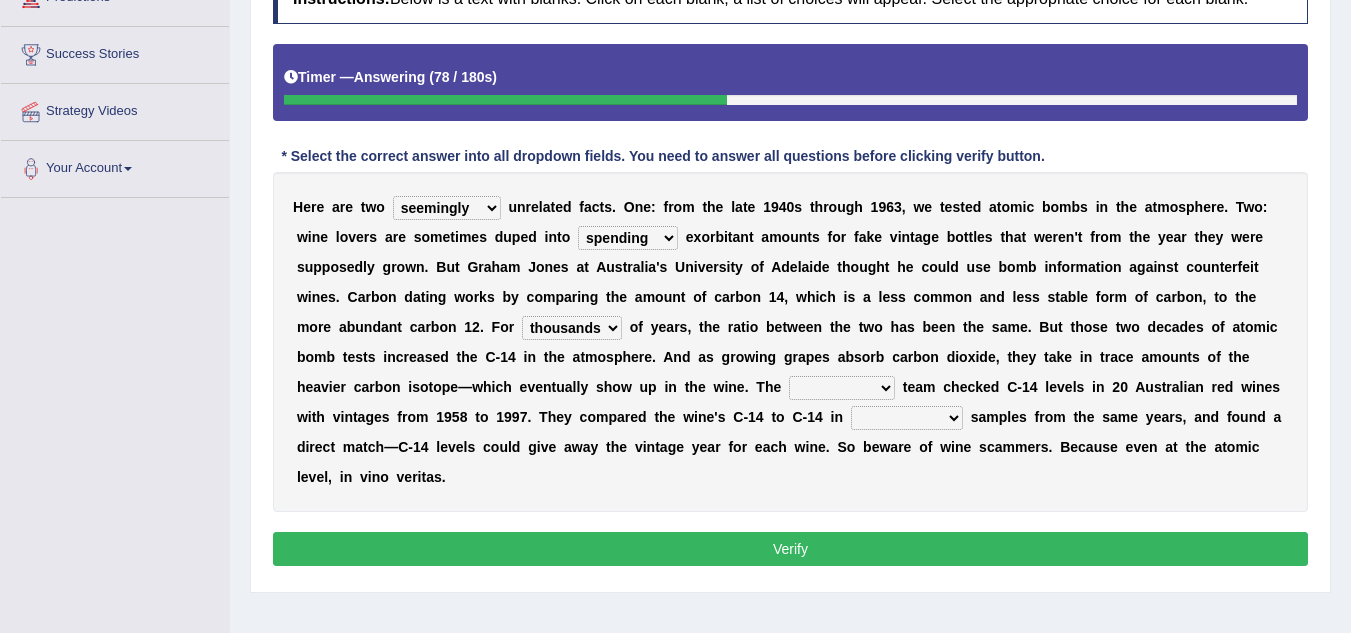 select on "preparation" 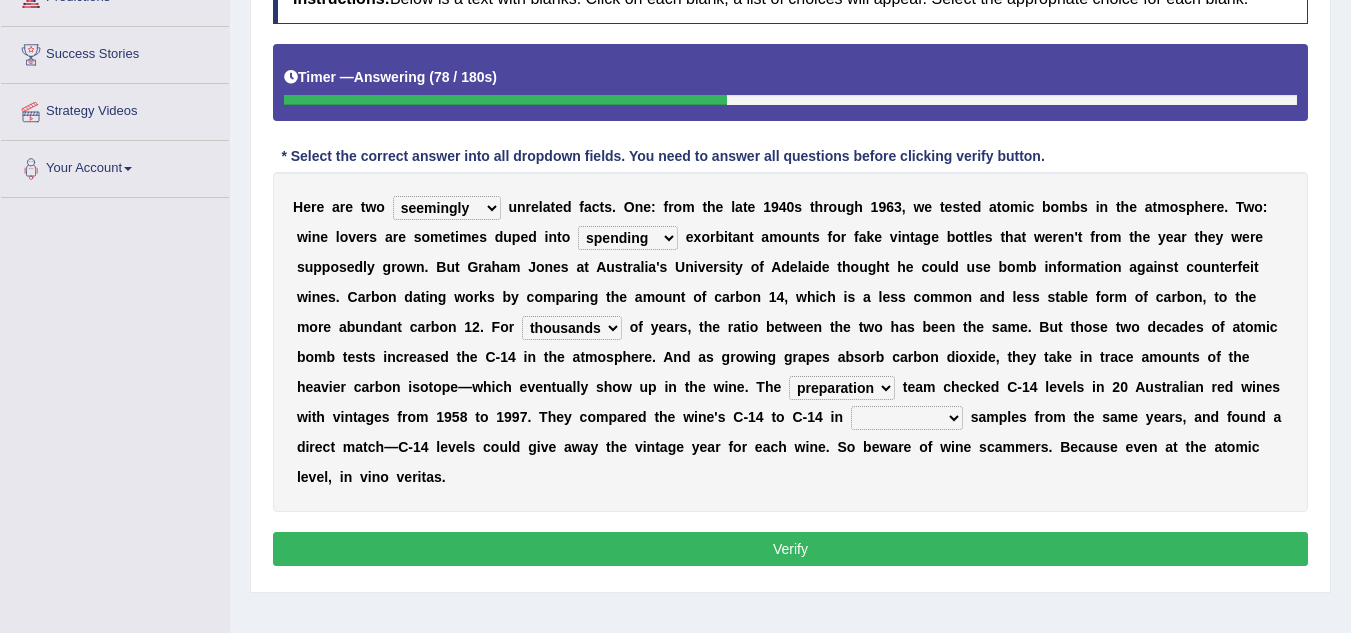 click on "research individual preparation strange" at bounding box center (842, 388) 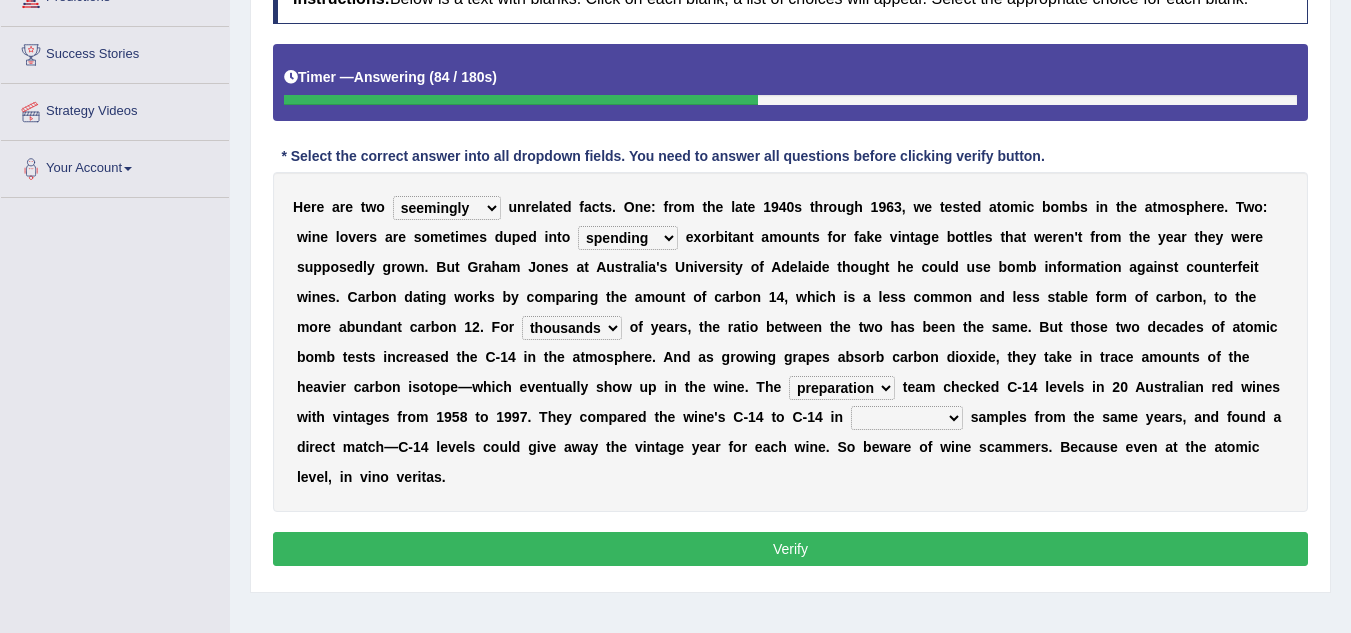 click on "physical atmospheric fluid solid" at bounding box center (907, 418) 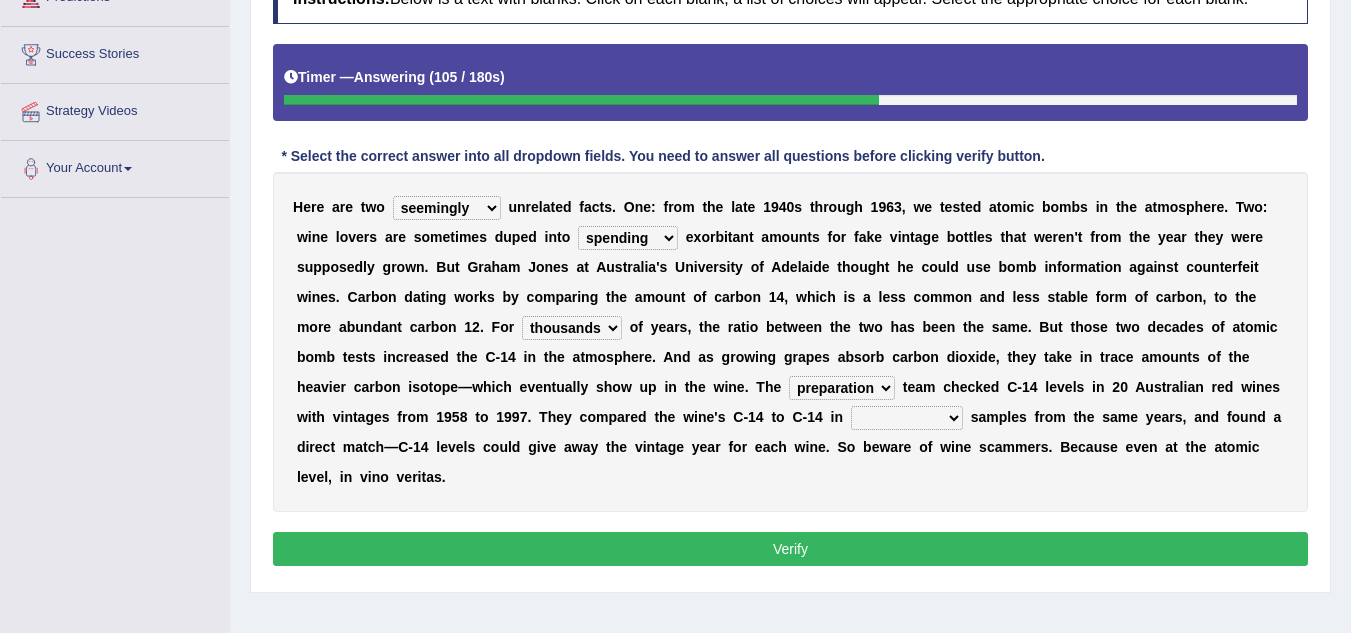 select on "physical" 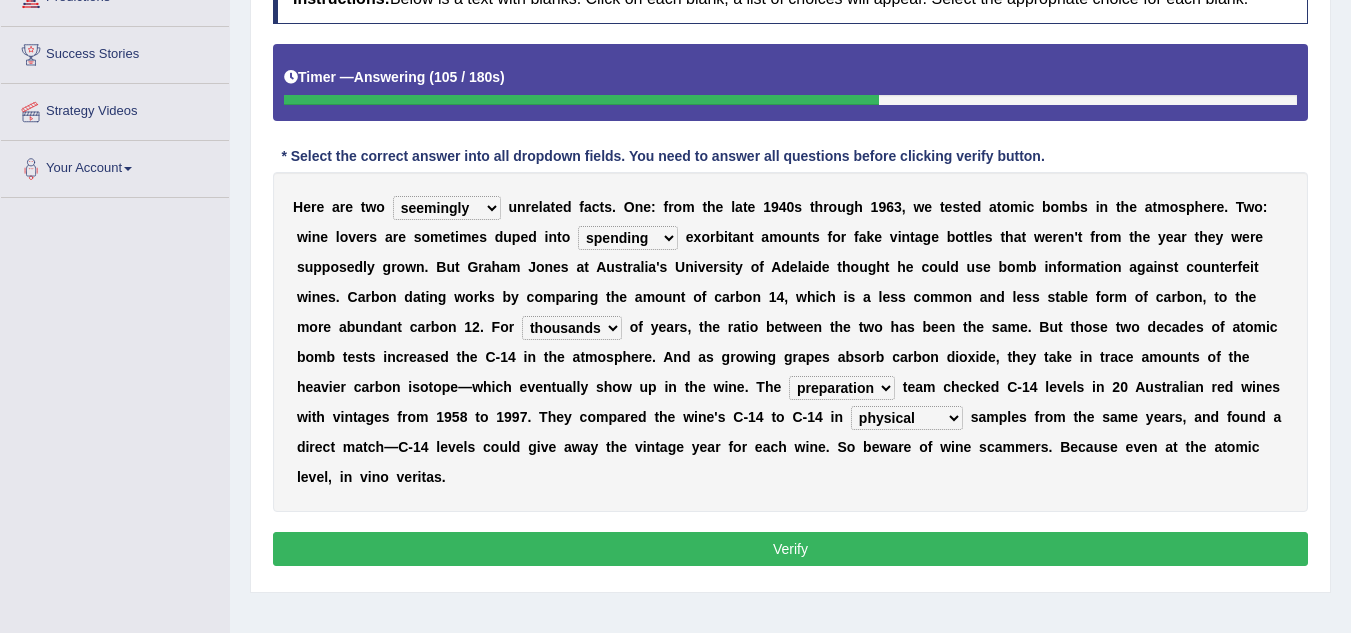click on "physical atmospheric fluid solid" at bounding box center [907, 418] 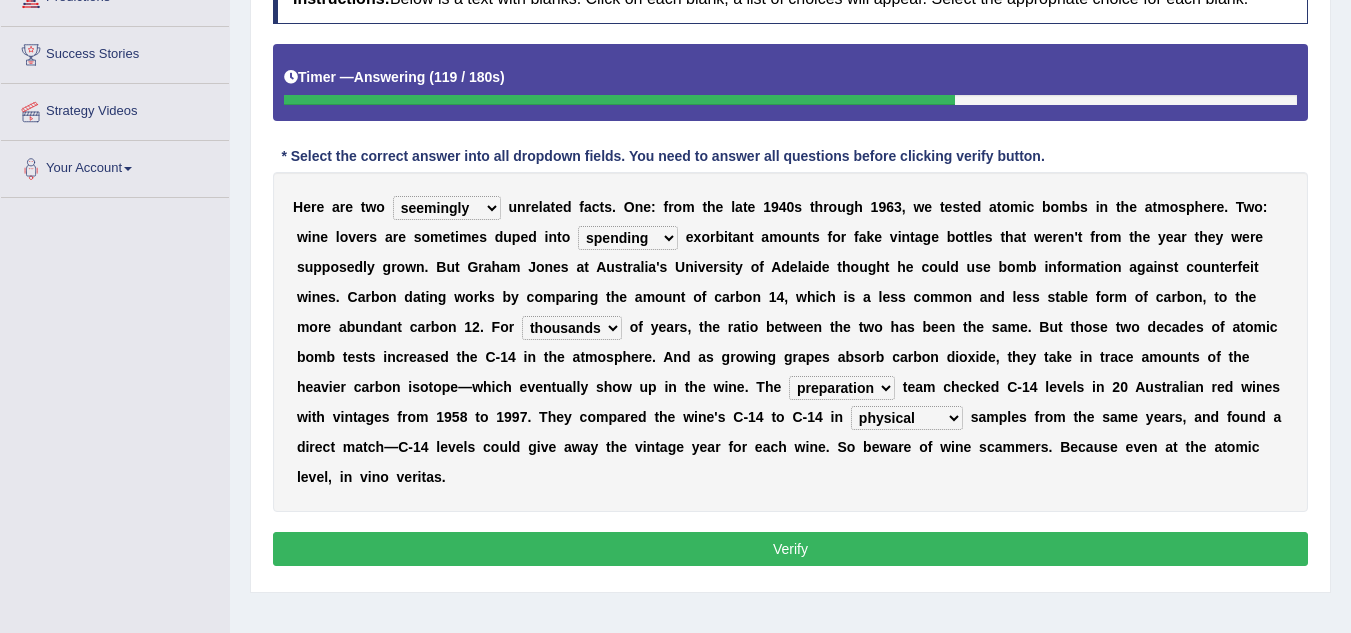 click on "dipping trekking spending swinging" at bounding box center [628, 238] 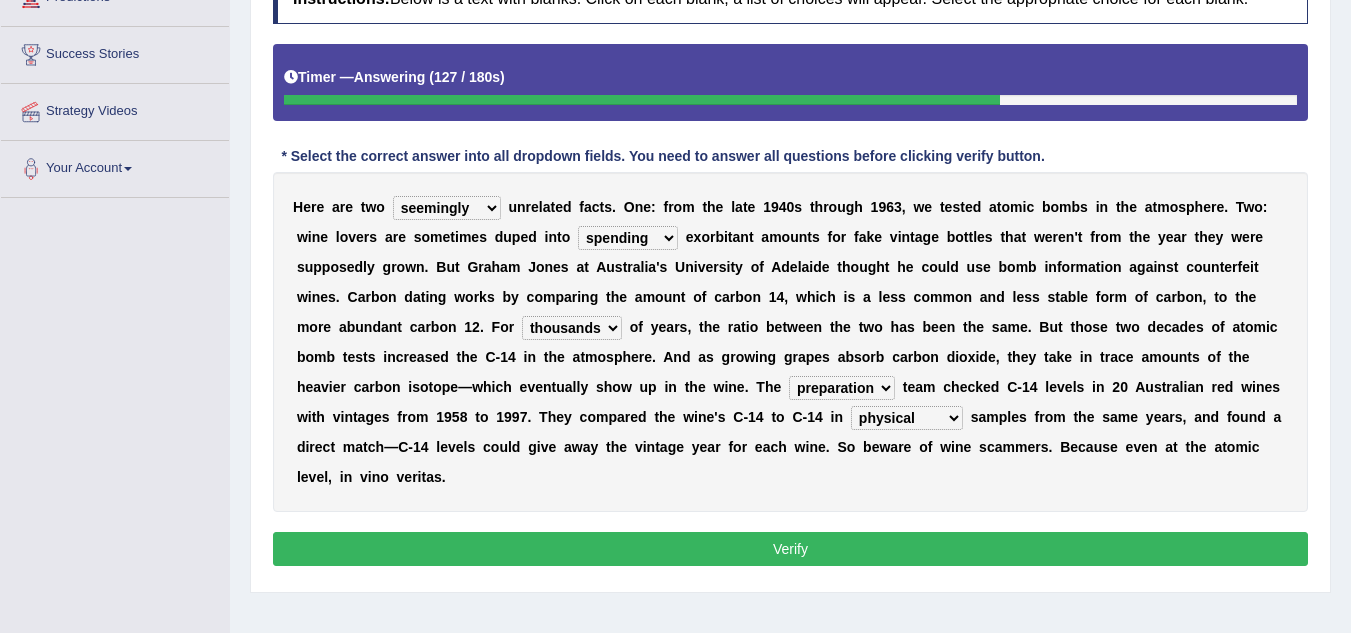 click on "H e r e    a r e    t w o    seemingly feelingly endearingly entreatingly    u n r e l a t e d    f a c t s .    O n e :    f r o m    t h e    l a t e    1 9 4 0 s    t h r o u g h    1 9 6 3 ,    w e    t e s t e d    a t o m i c    b o m b s    i n    t h e    a t m o s p h e r e .    T w o :    w i n e    l o v e r s    a r e    s o m e t i m e s    d u p e d    i n t o    dipping trekking spending swinging    e x o r b i t a n t    a m o u n t s    f o r    f a k e    v i n t a g e    b o t t l e s    t h a t    w e r e n ' t    f r o m    t h e    y e a r    t h e y    w e r e    s u p p o s e d l y    g r o w n .    B u t    G r a h a m    J o n e s    a t    A u s t r a l i a ' s    U n i v e r s i t y    o f    A d e l a i d e    t h o u g h t    h e    c o u l d    u s e    b o m b    i n f o r m a t i o n    a g a i n s t    c o u n t e r f e i t    w i n e s .    C a r b o n    d a t i n g    w o r k s    b y    c o m p a r i n g" at bounding box center [790, 342] 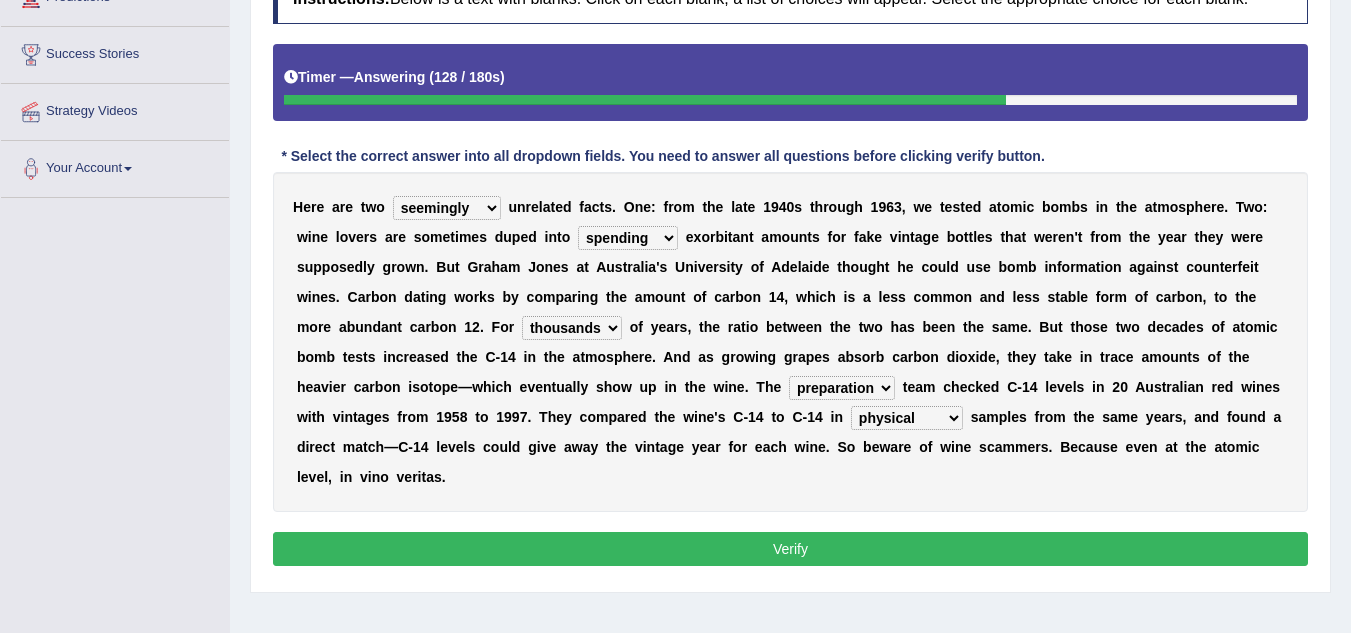 click on "seemingly feelingly endearingly entreatingly" at bounding box center [447, 208] 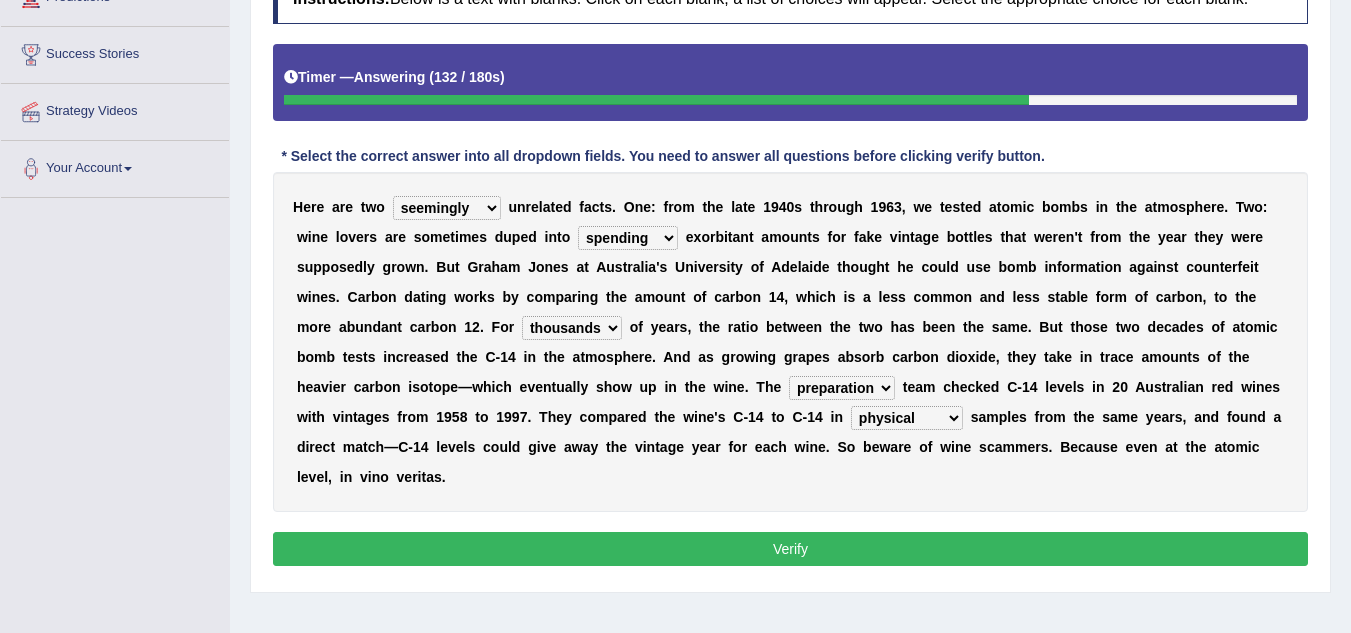 click on "o" at bounding box center (566, 237) 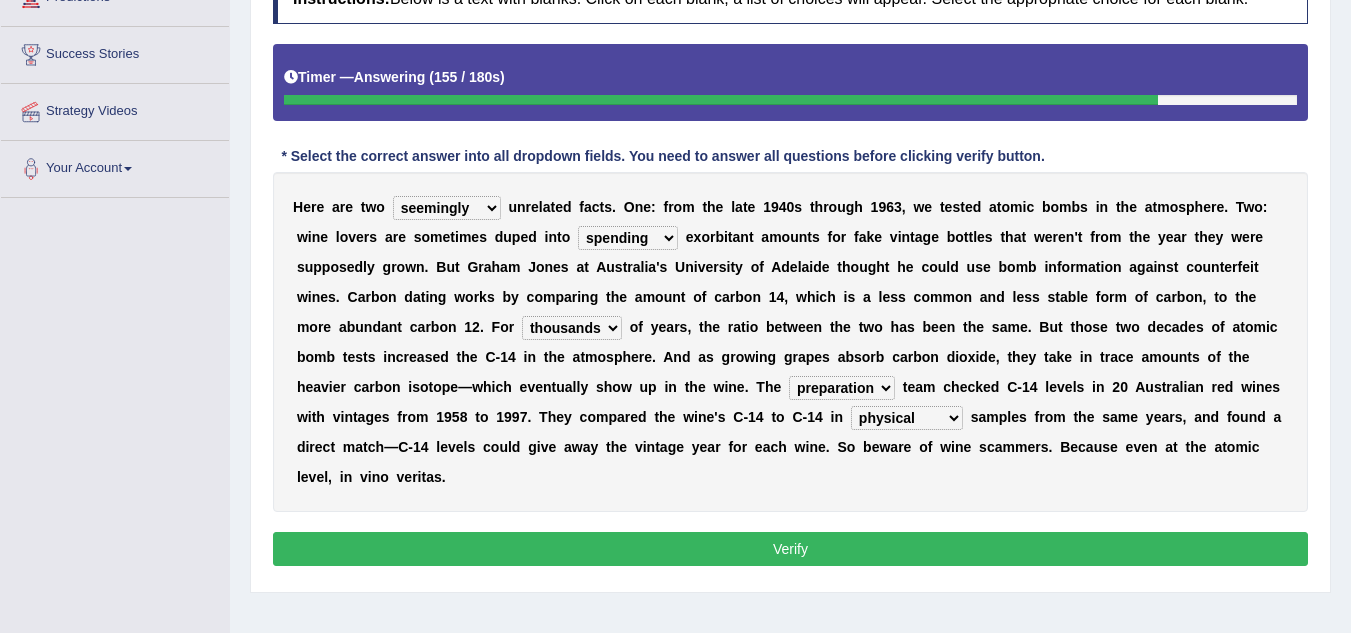 click on "dipping trekking spending swinging" at bounding box center [628, 238] 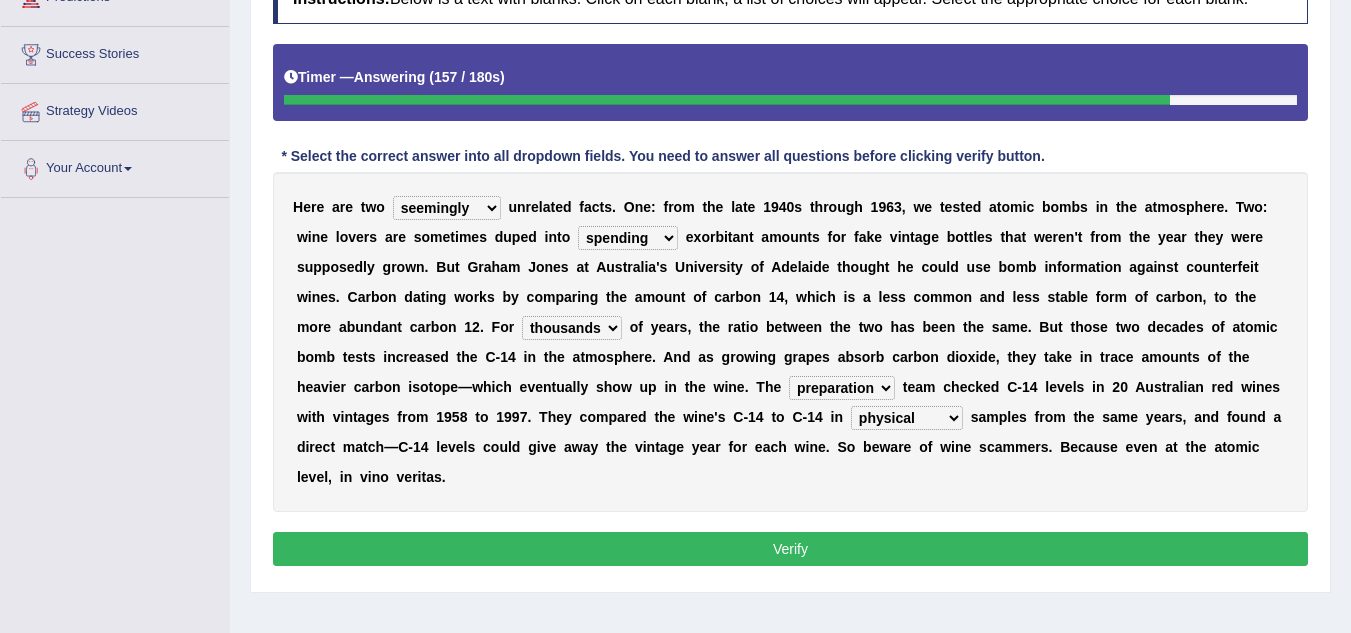 select on "dipping" 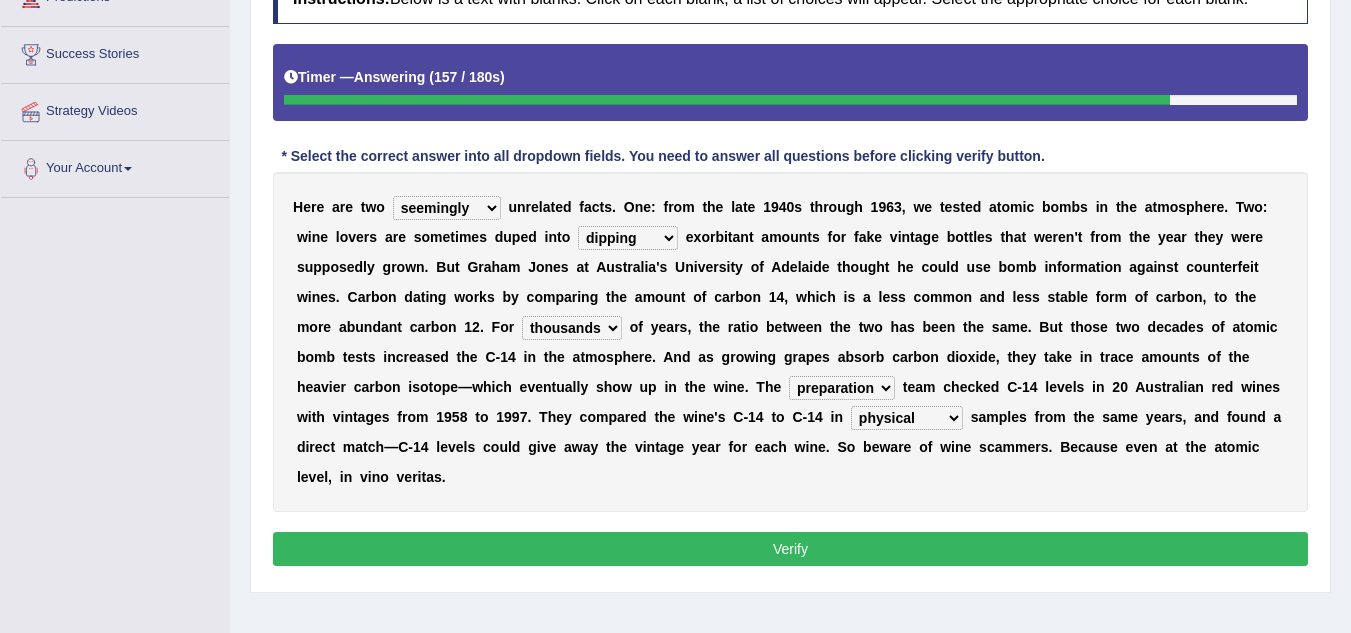 click on "dipping trekking spending swinging" at bounding box center (628, 238) 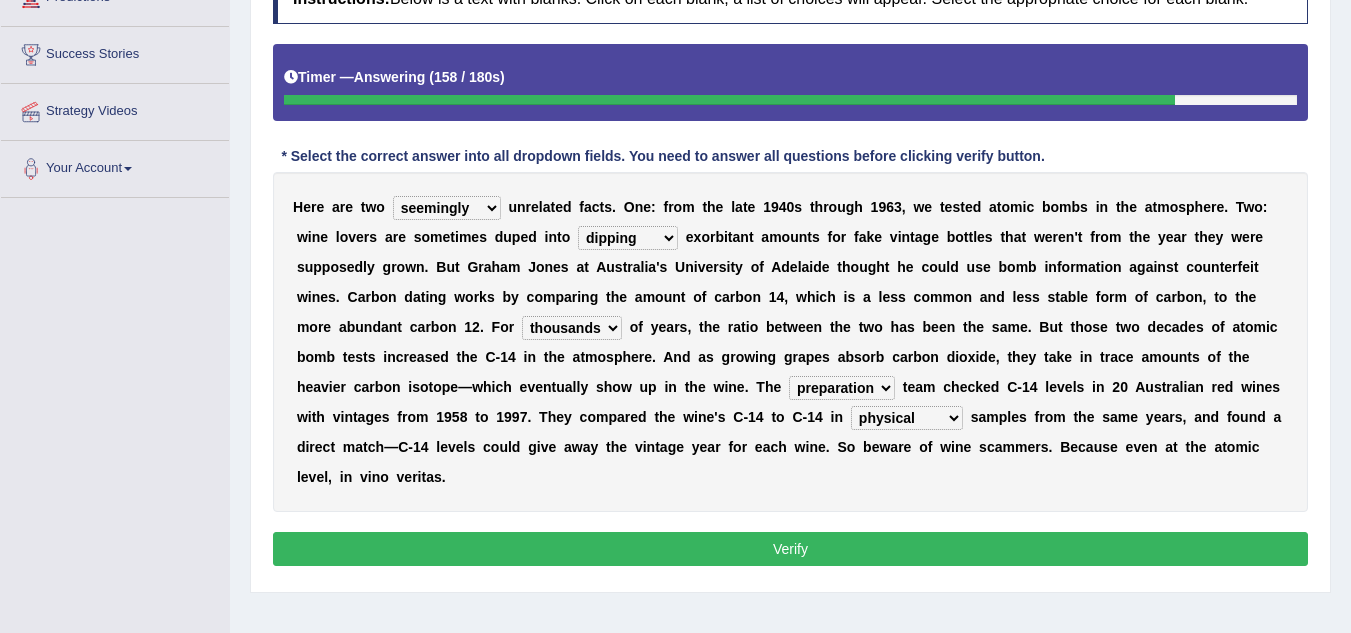 click on "a" at bounding box center [670, 327] 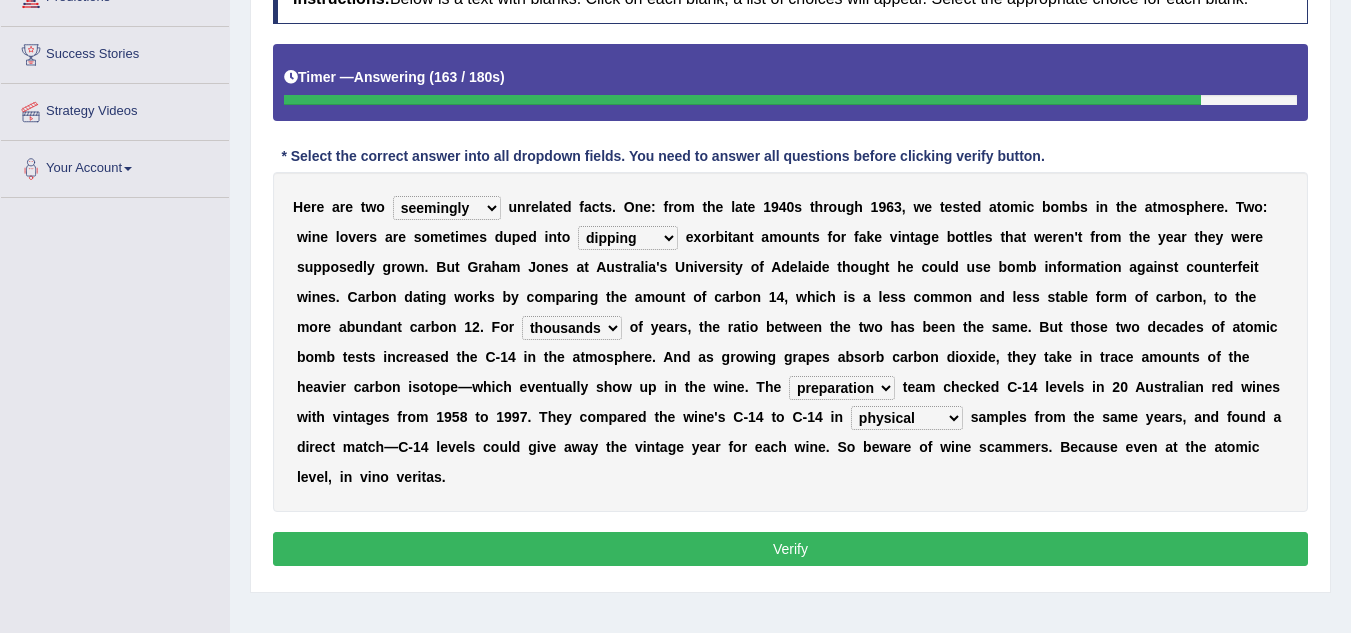 click on "physical atmospheric fluid solid" at bounding box center [907, 418] 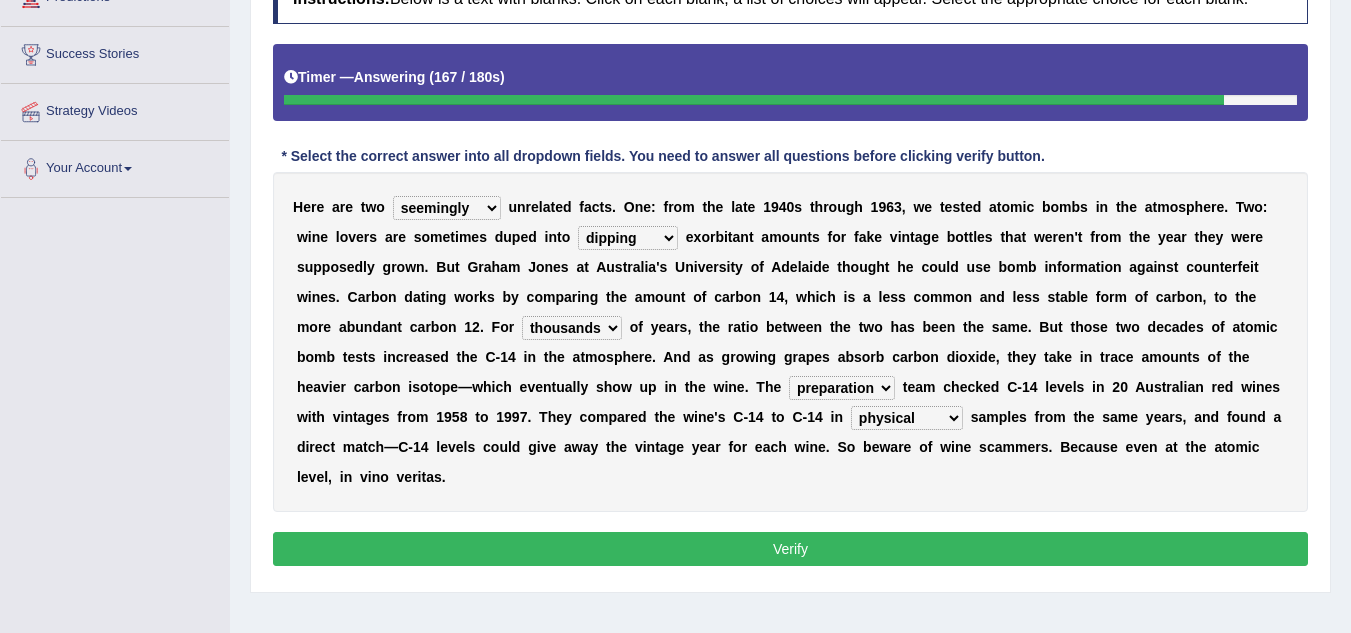 click on "-" at bounding box center [805, 417] 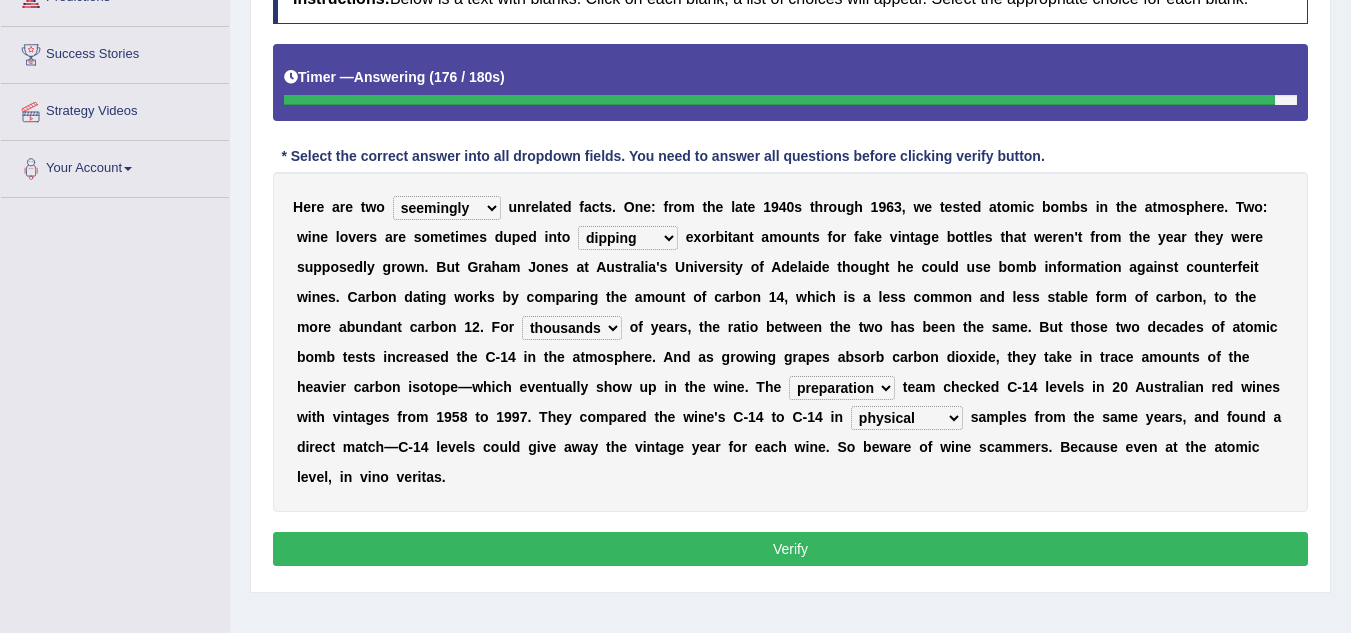 drag, startPoint x: 766, startPoint y: 546, endPoint x: 763, endPoint y: 416, distance: 130.0346 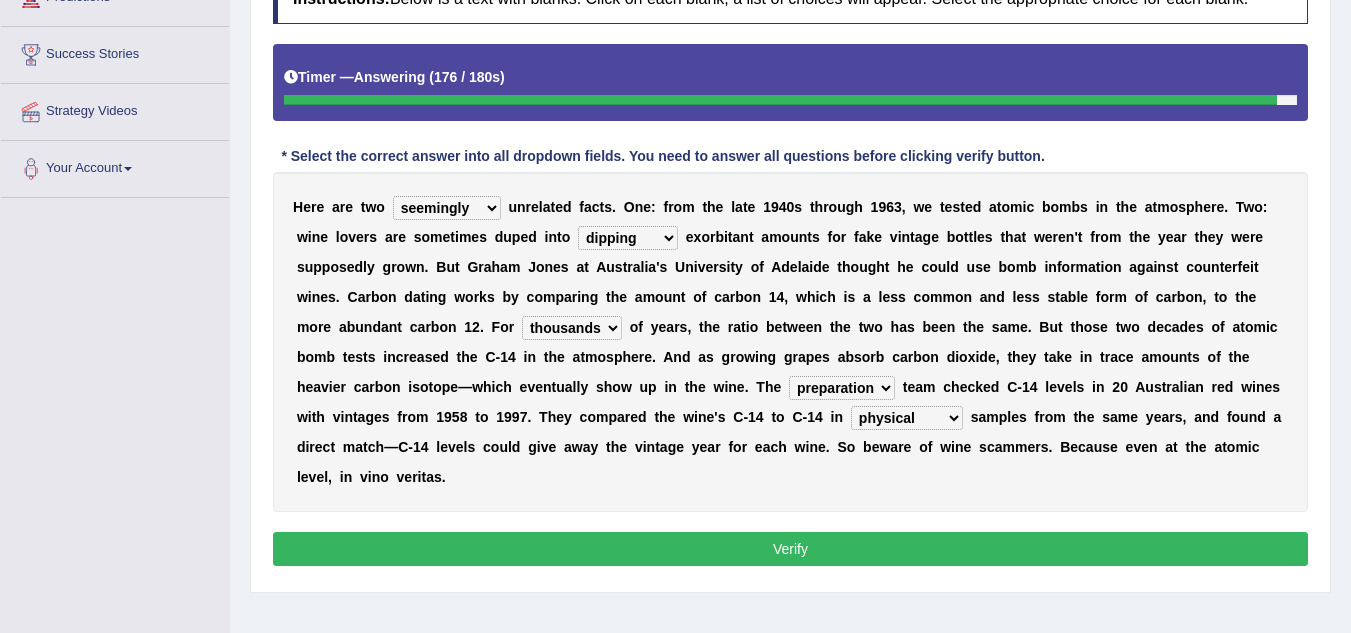 click on "research individual preparation strange" at bounding box center (842, 388) 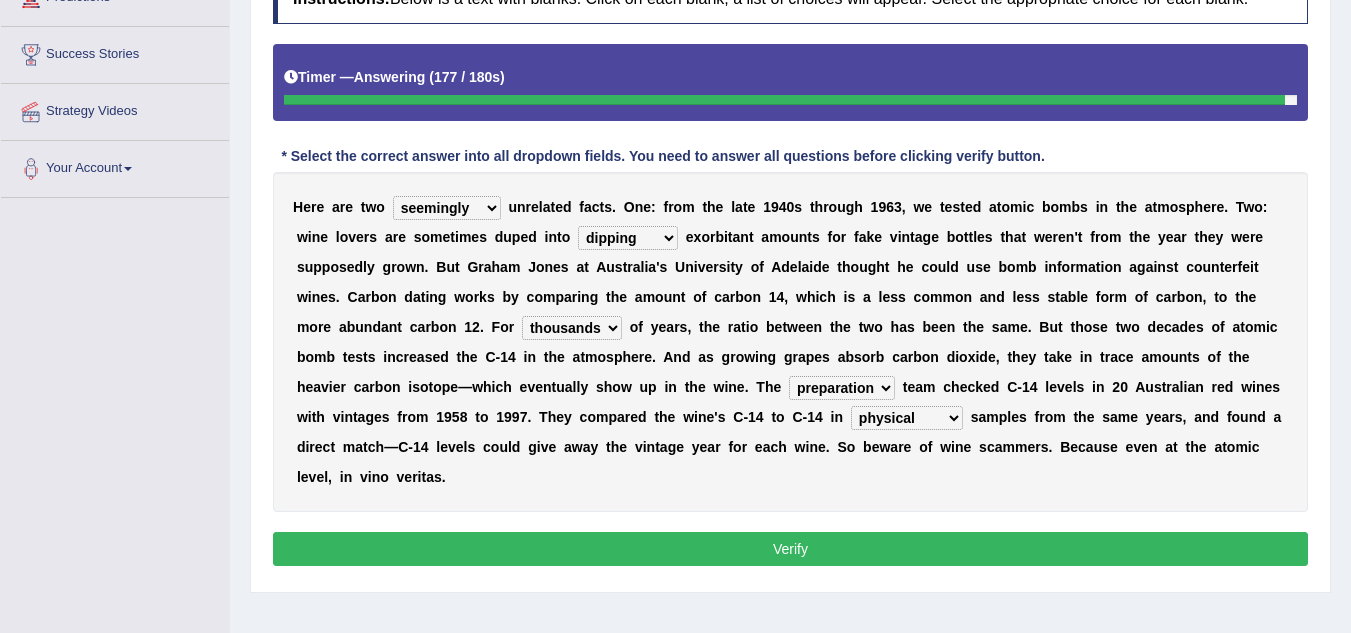 click on "H e r e    a r e    t w o    seemingly feelingly endearingly entreatingly    u n r e l a t e d    f a c t s .    O n e :    f r o m    t h e    l a t e    1 9 4 0 s    t h r o u g h    1 9 6 3 ,    w e    t e s t e d    a t o m i c    b o m b s    i n    t h e    a t m o s p h e r e .    T w o :    w i n e    l o v e r s    a r e    s o m e t i m e s    d u p e d    i n t o    dipping trekking spending swinging    e x o r b i t a n t    a m o u n t s    f o r    f a k e    v i n t a g e    b o t t l e s    t h a t    w e r e n ' t    f r o m    t h e    y e a r    t h e y    w e r e    s u p p o s e d l y    g r o w n .    B u t    G r a h a m    J o n e s    a t    A u s t r a l i a ' s    U n i v e r s i t y    o f    A d e l a i d e    t h o u g h t    h e    c o u l d    u s e    b o m b    i n f o r m a t i o n    a g a i n s t    c o u n t e r f e i t    w i n e s .    C a r b o n    d a t i n g    w o r k s    b y    c o m p a r i n g" at bounding box center (790, 342) 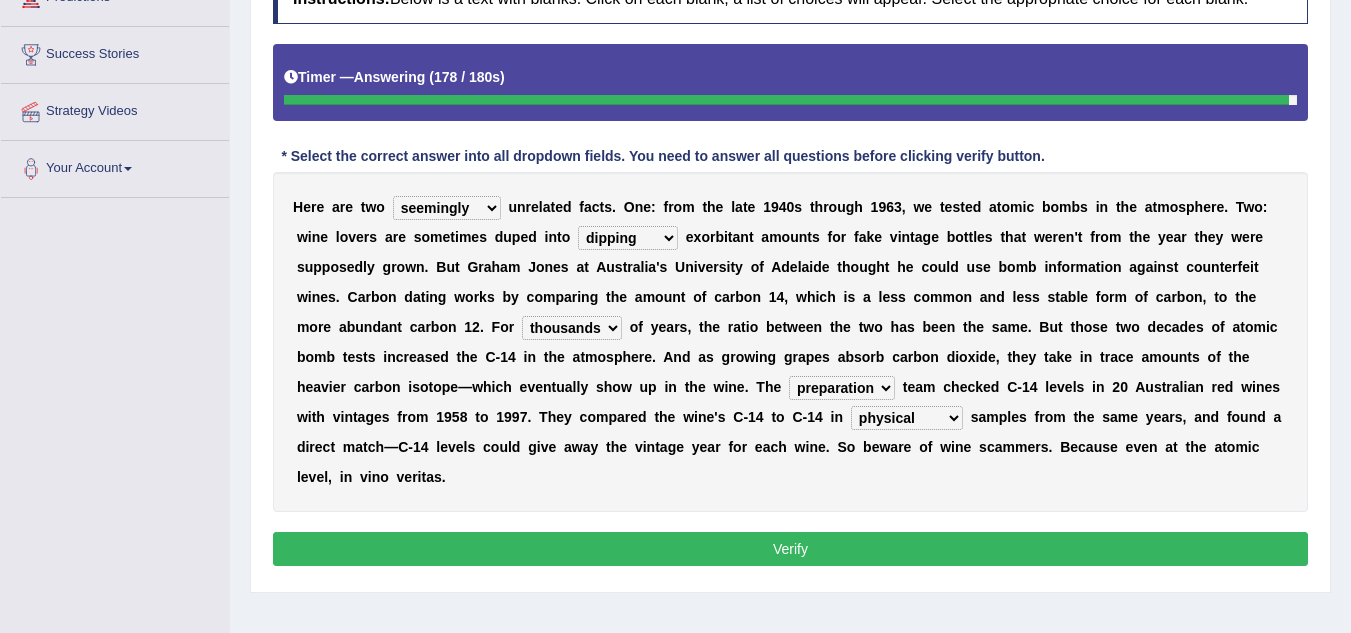 click on "Verify" at bounding box center [790, 549] 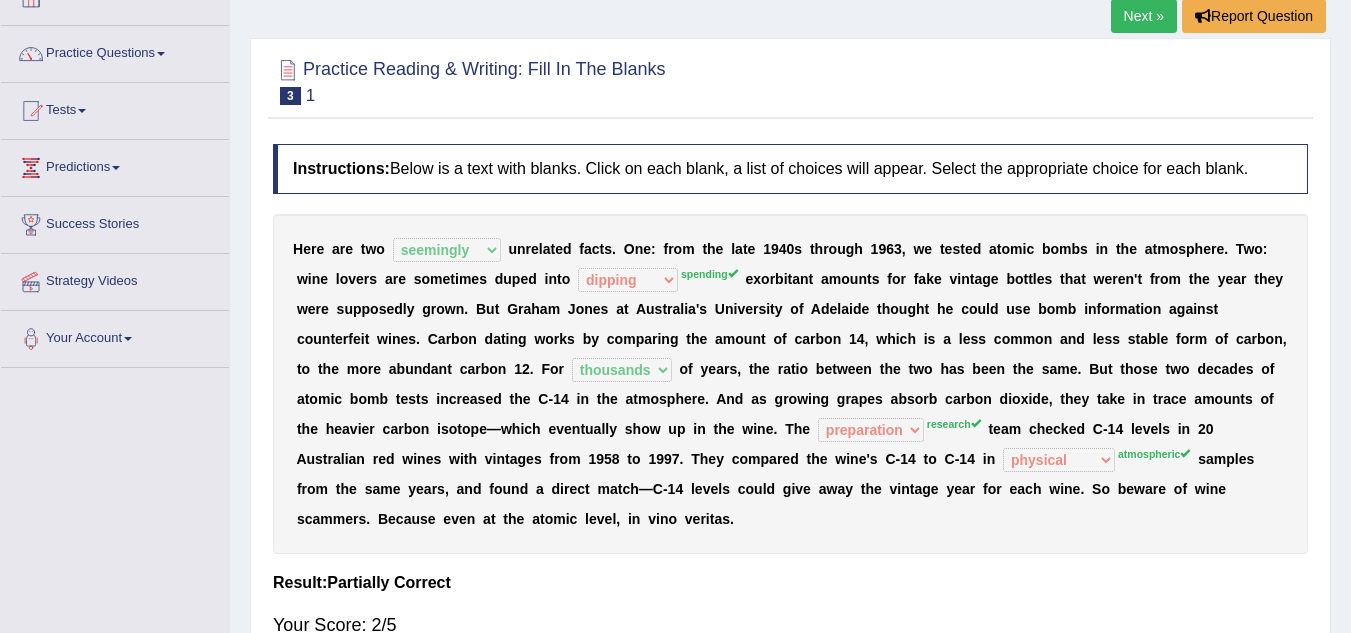 scroll, scrollTop: 0, scrollLeft: 0, axis: both 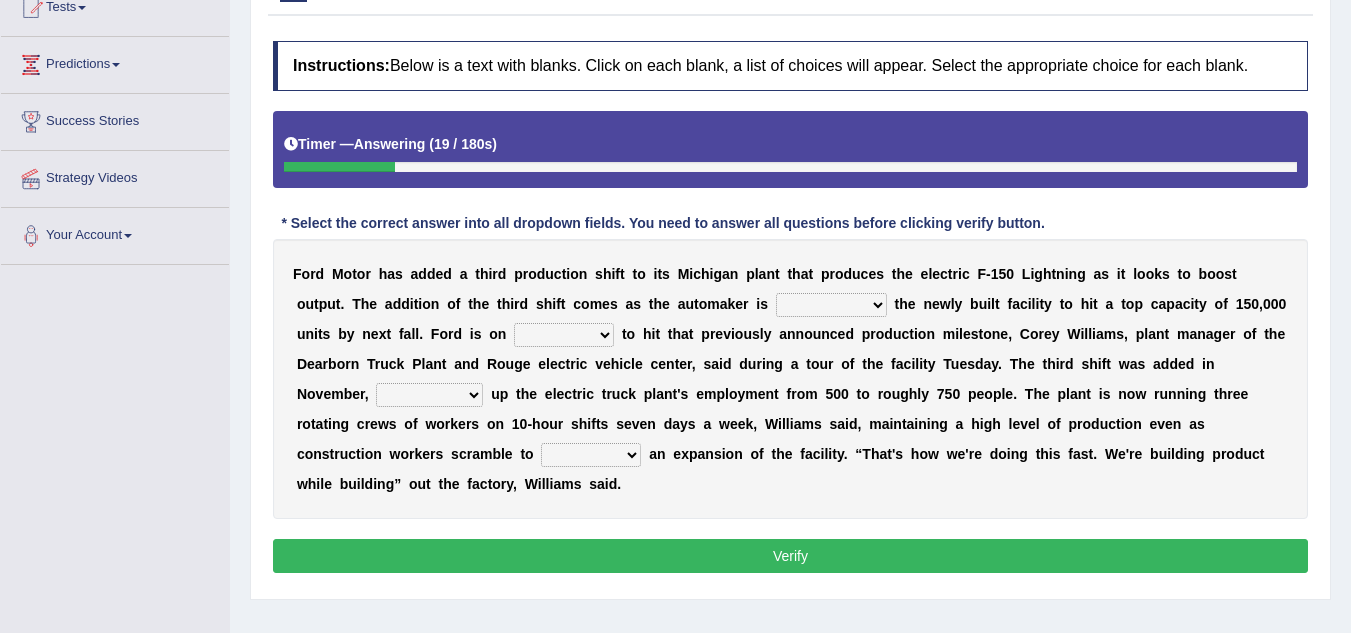 click on "selling decorating demolishing expanding" at bounding box center (831, 305) 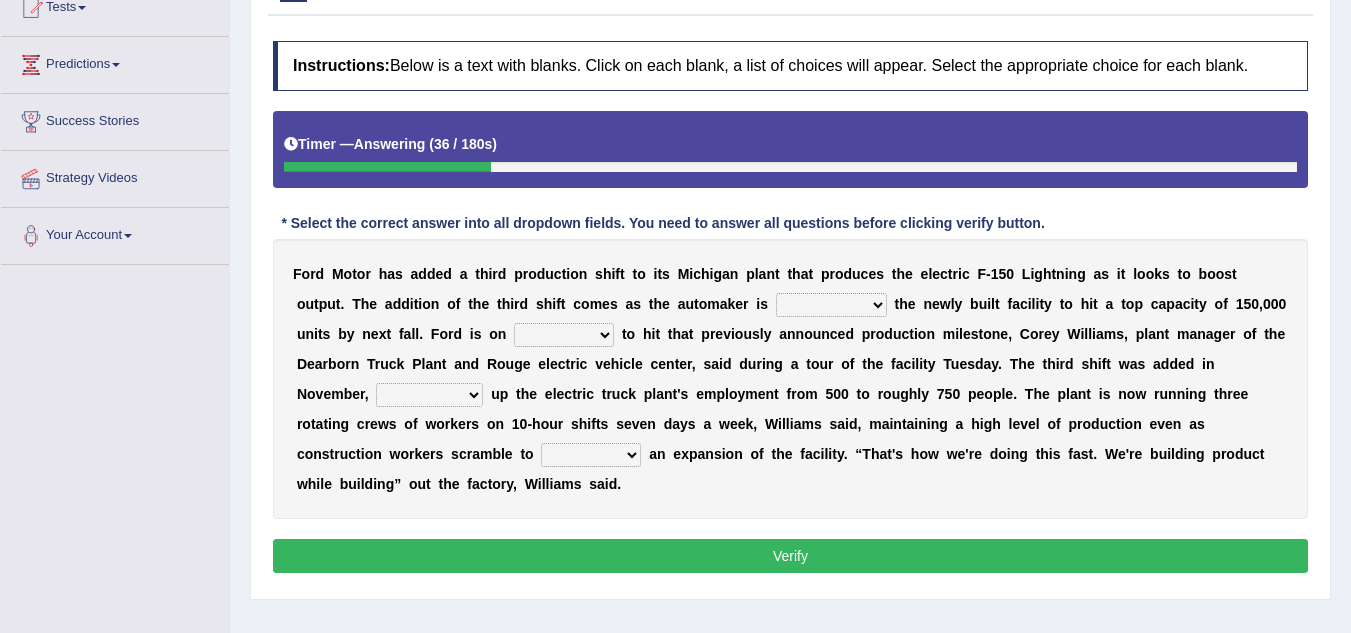 select on "expanding" 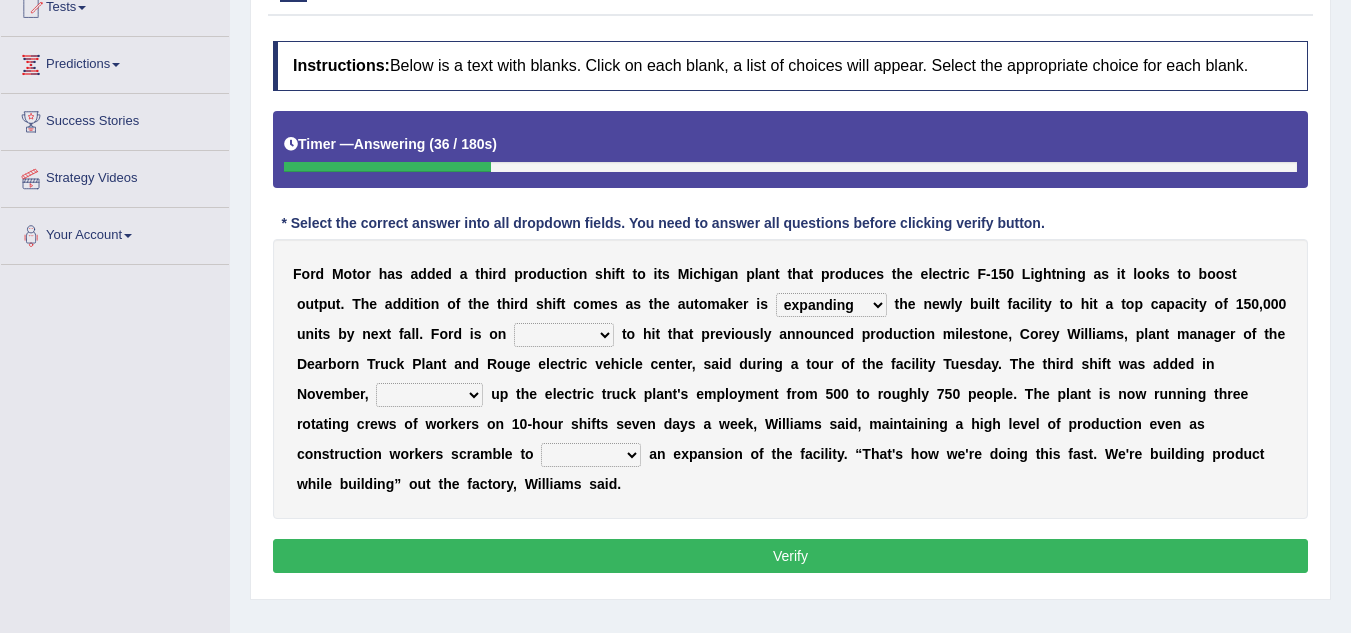 click on "selling decorating demolishing expanding" at bounding box center [831, 305] 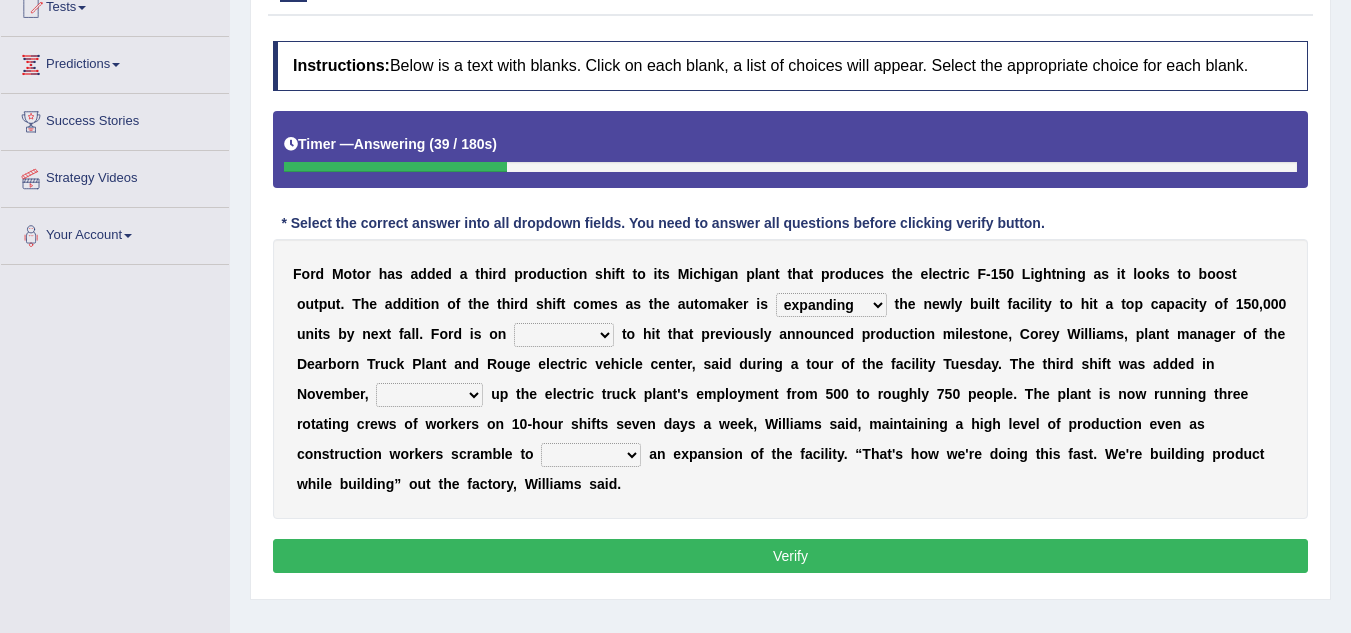 click on "foot table time track" at bounding box center [564, 335] 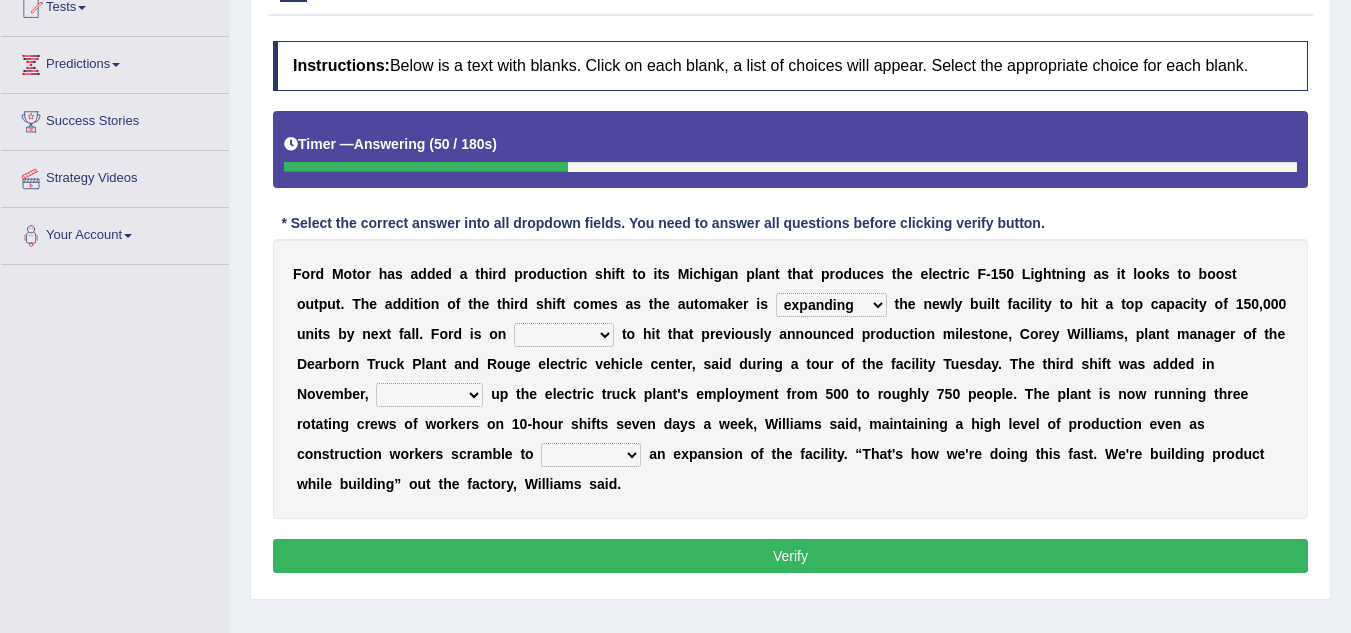 select on "track" 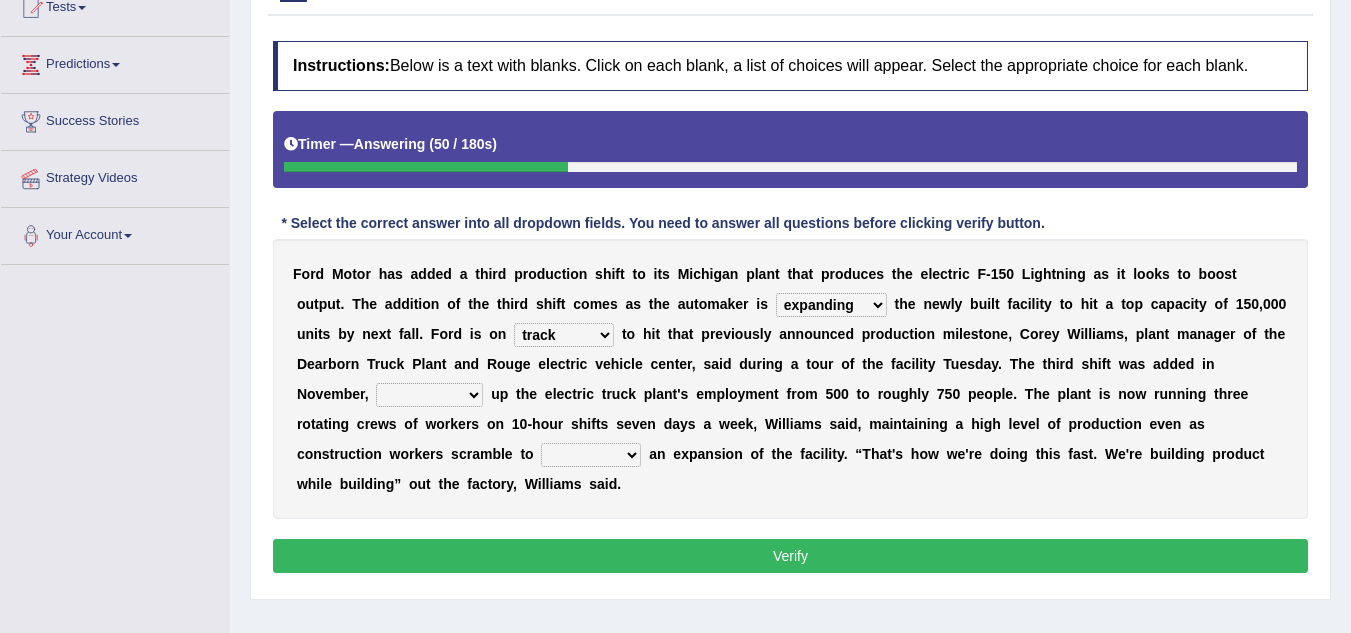 click on "foot table time track" at bounding box center (564, 335) 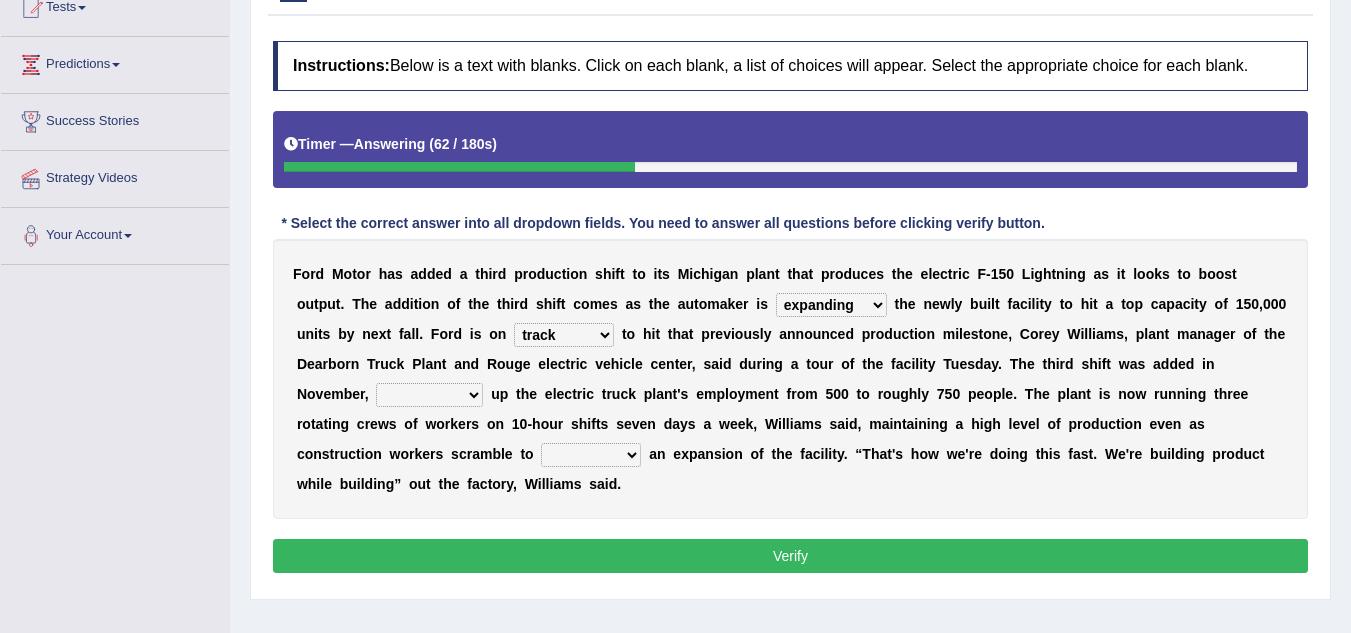 click on "maintaining diminishing decreasing bumping" at bounding box center (429, 395) 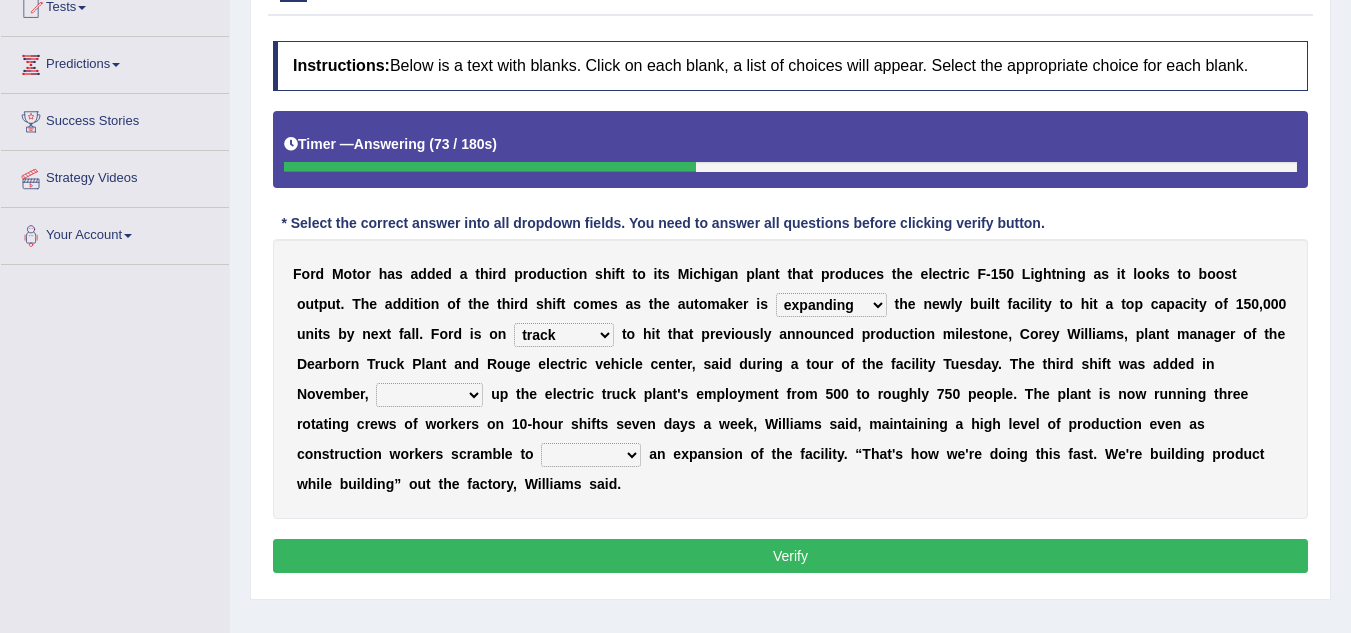 select on "bumping" 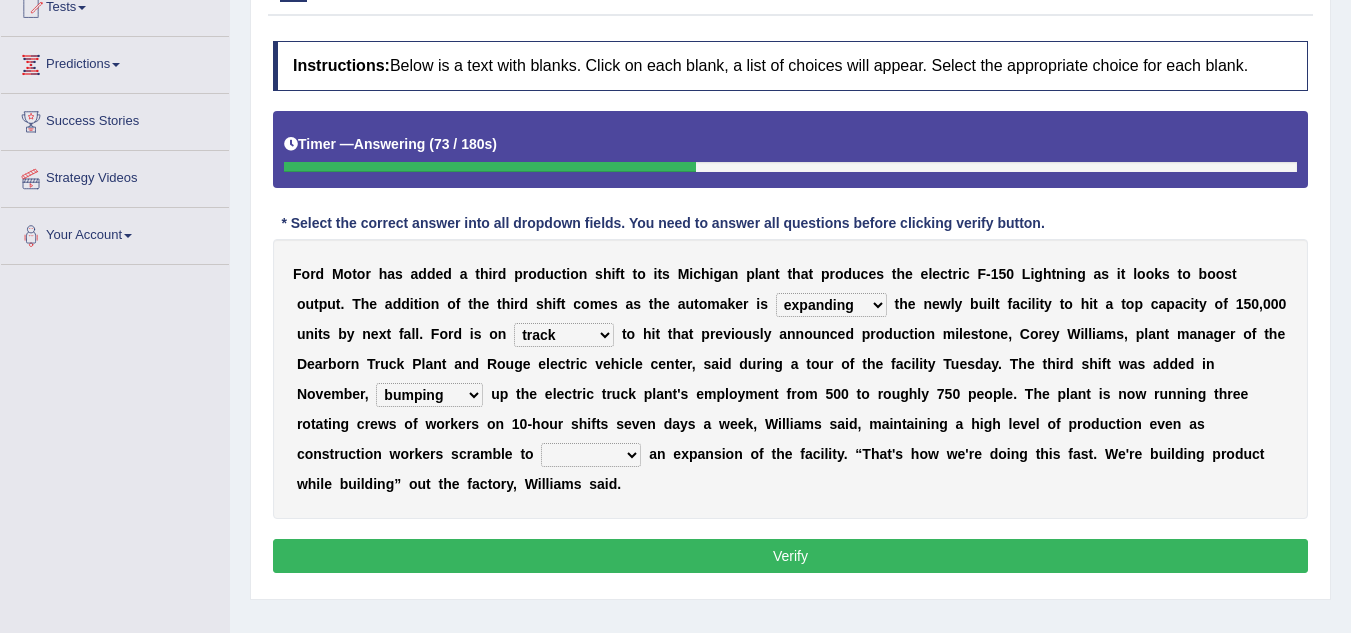 click on "maintaining diminishing decreasing bumping" at bounding box center [429, 395] 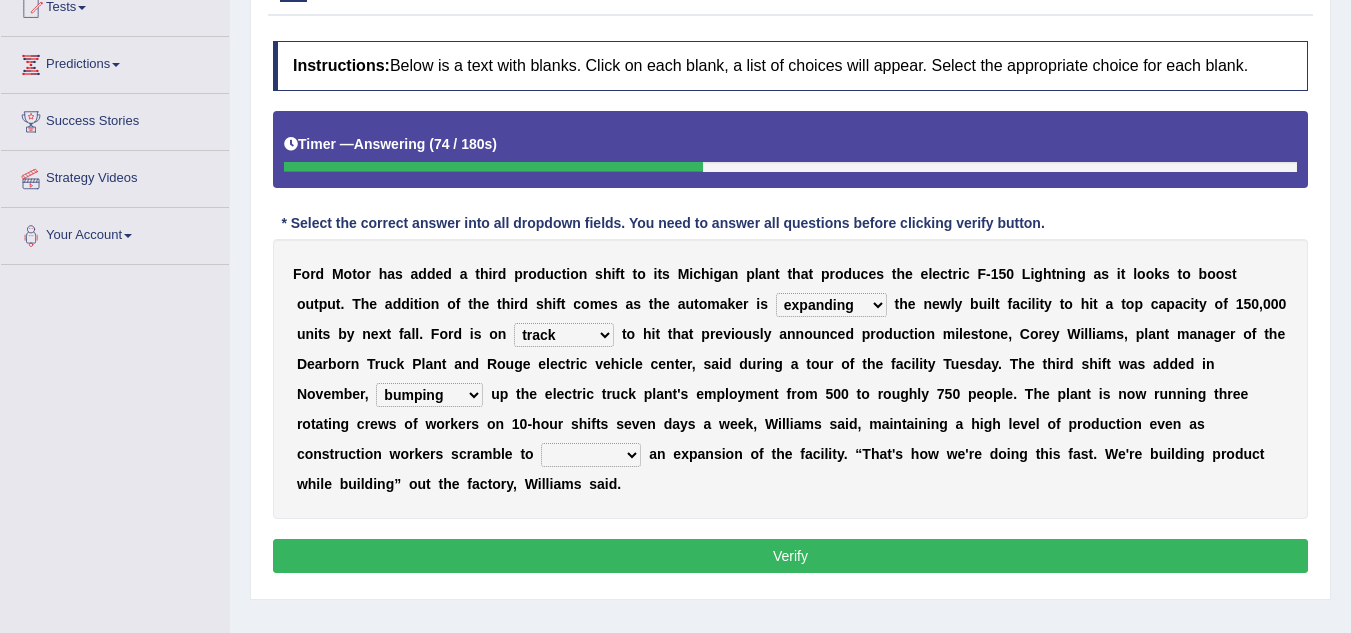 click on "F o r d    M o t o r    h a s    a d d e d    a    t h i r d    p r o d u c t i o n    s h i f t    t o    i t s    [STATE]    p l a n t    t h a t    p r o d u c e s    t h e    e l e c t r i c    F - 1 5 0    L i g h t n i n g    a s    i t    l o o k s    t o    b o o s t    o u t p u t .    T h e    a d d i t i o n    o f    t h e    t h i r d    s h i f t    c o m e s    a s    t h e    a u t o m a k e r    i s    selling decorating demolishing expanding    t h e    n e w l y    b u i l t    f a c i l i t y    t o    h i t    a    t o p    c a p a c i t y    o f    1 5 0 , 0 0 0    u n i t s    b y    n e x t    f a l l .    F o r d    i s    o n    foot table time track    t o    h i t    t h a t    p r e v i o u s l y    a n n o u n c e d    p r o d u c t i o n    m i l e s t o n e ,    [FIRST]    [LAST] ,    p l a n t    m a n a g e r    o f    t h e    [CITY]    T r u c k    P l a n t    a n d    R o u" at bounding box center (790, 379) 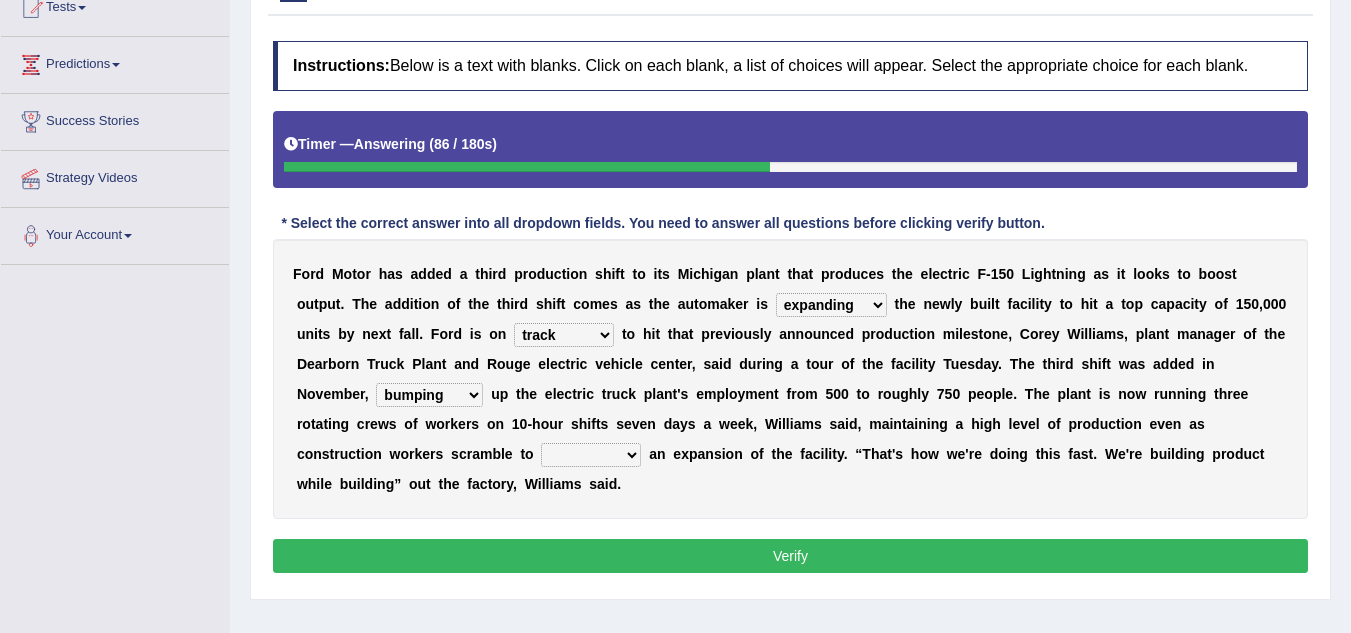 click on "cease postpone complete reverse" at bounding box center (591, 455) 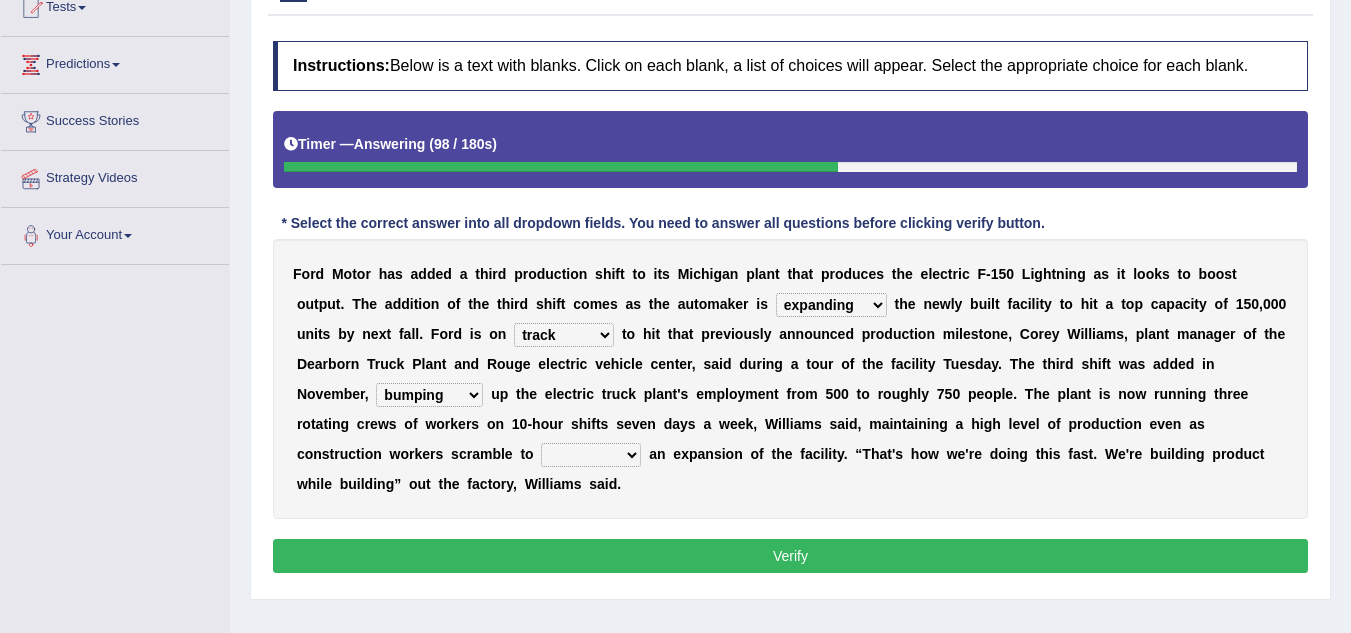click on "cease postpone complete reverse" at bounding box center [591, 455] 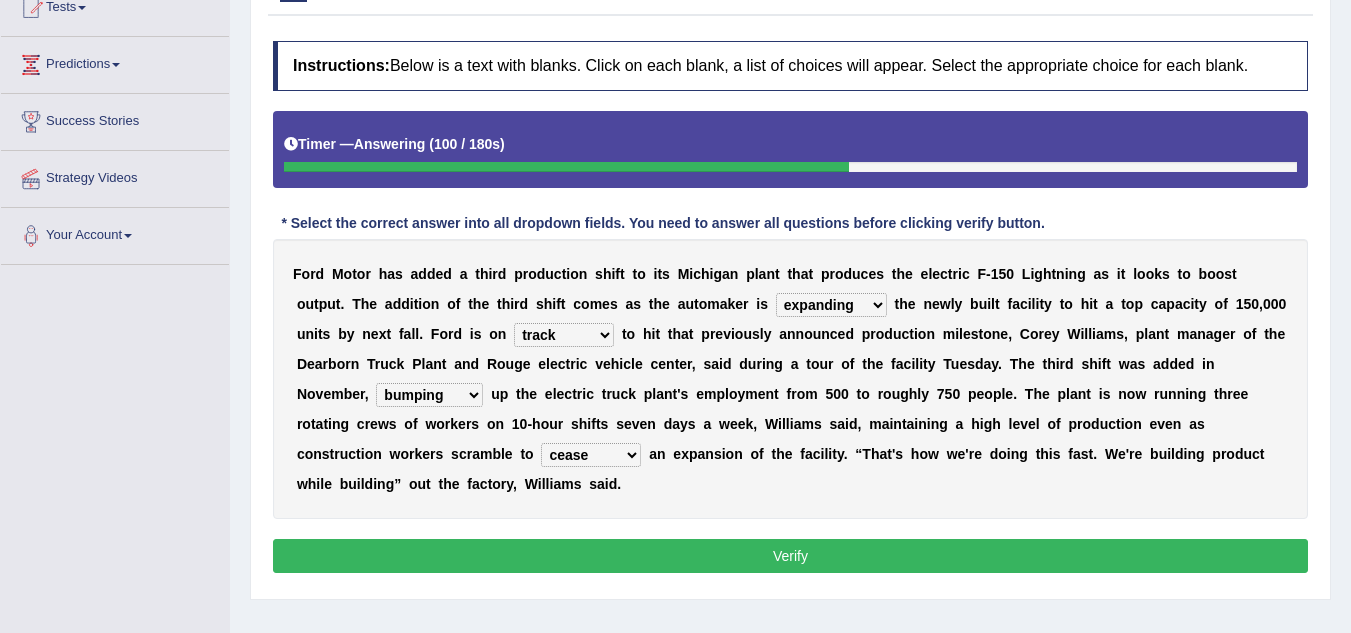 click on "cease postpone complete reverse" at bounding box center [591, 455] 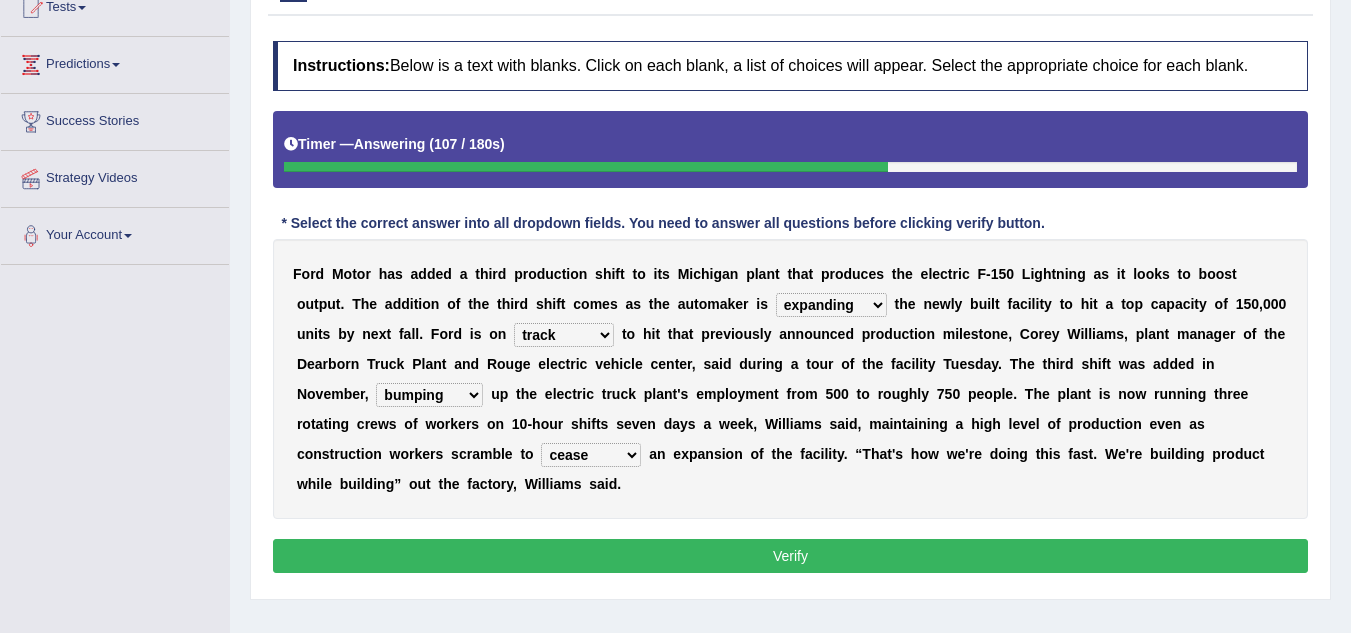 select on "complete" 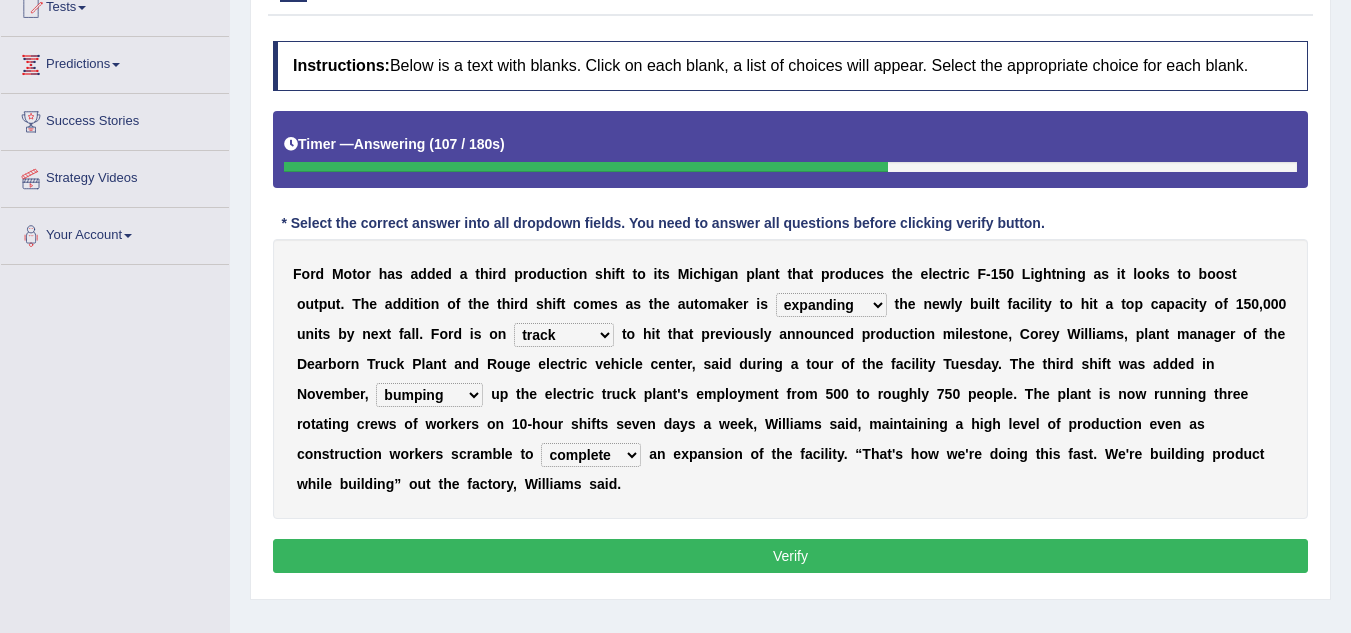 click on "cease postpone complete reverse" at bounding box center (591, 455) 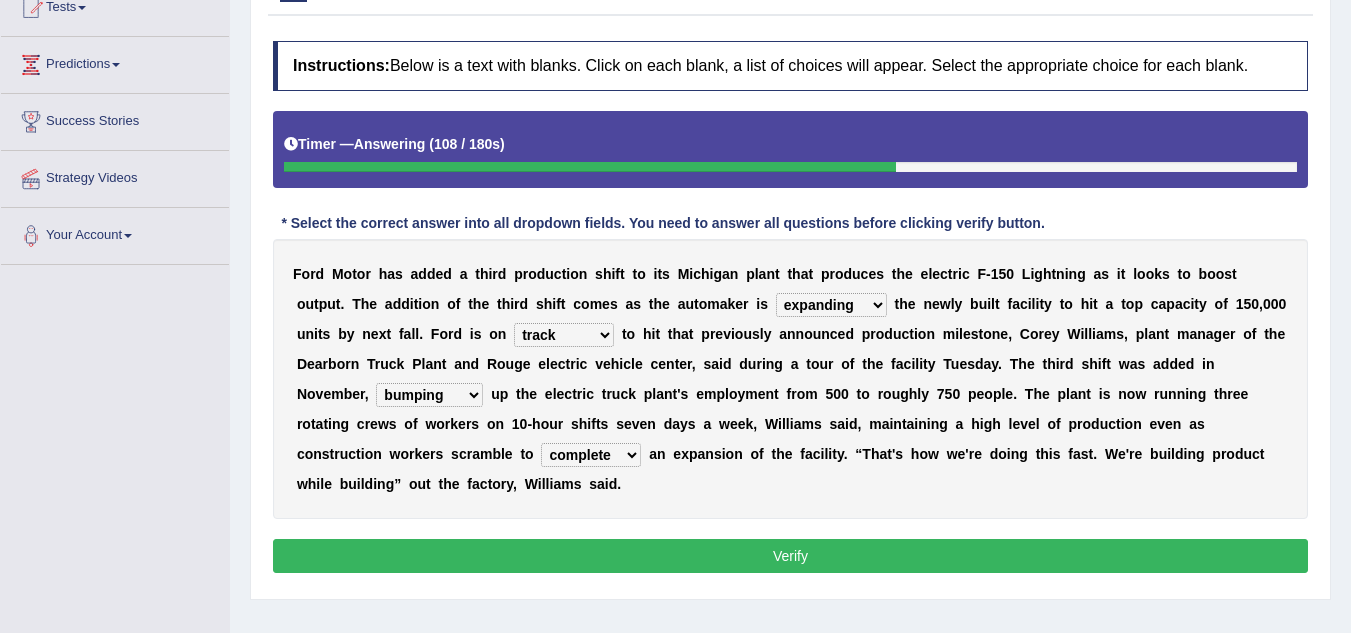 click on "F o r d    M o t o r    h a s    a d d e d    a    t h i r d    p r o d u c t i o n    s h i f t    t o    i t s    [STATE]    p l a n t    t h a t    p r o d u c e s    t h e    e l e c t r i c    F - 1 5 0    L i g h t n i n g    a s    i t    l o o k s    t o    b o o s t    o u t p u t .    T h e    a d d i t i o n    o f    t h e    t h i r d    s h i f t    c o m e s    a s    t h e    a u t o m a k e r    i s    selling decorating demolishing expanding    t h e    n e w l y    b u i l t    f a c i l i t y    t o    h i t    a    t o p    c a p a c i t y    o f    1 5 0 , 0 0 0    u n i t s    b y    n e x t    f a l l .    F o r d    i s    o n    foot table time track    t o    h i t    t h a t    p r e v i o u s l y    a n n o u n c e d    p r o d u c t i o n    m i l e s t o n e ,    [FIRST]    [LAST] ,    p l a n t    m a n a g e r    o f    t h e    [CITY]    T r u c k    P l a n t    a n d    R o u" at bounding box center (790, 379) 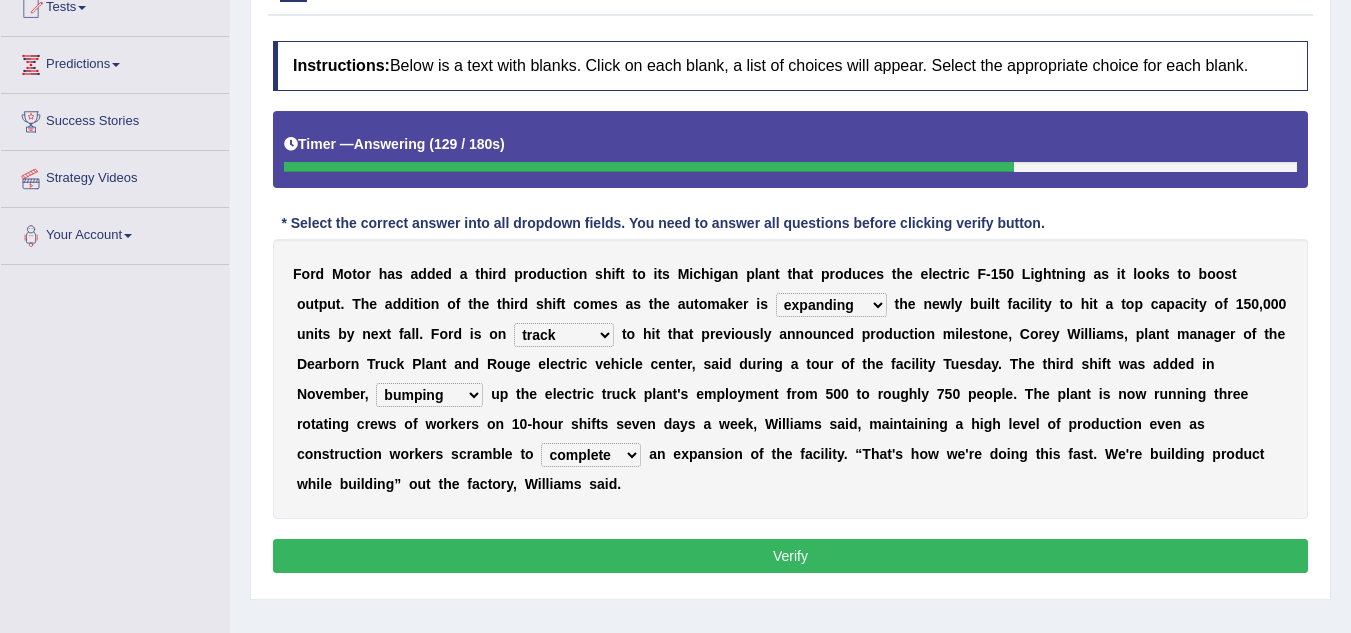 click on "foot table time track" at bounding box center (564, 335) 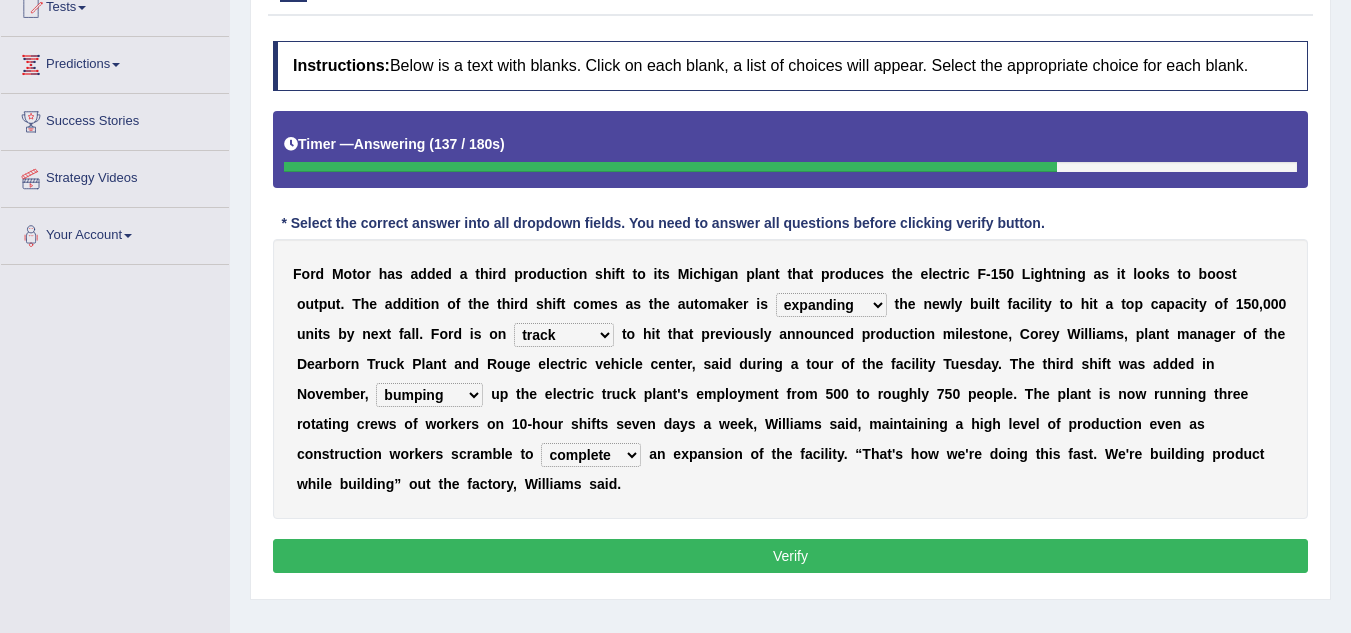 click on "foot table time track" at bounding box center [564, 335] 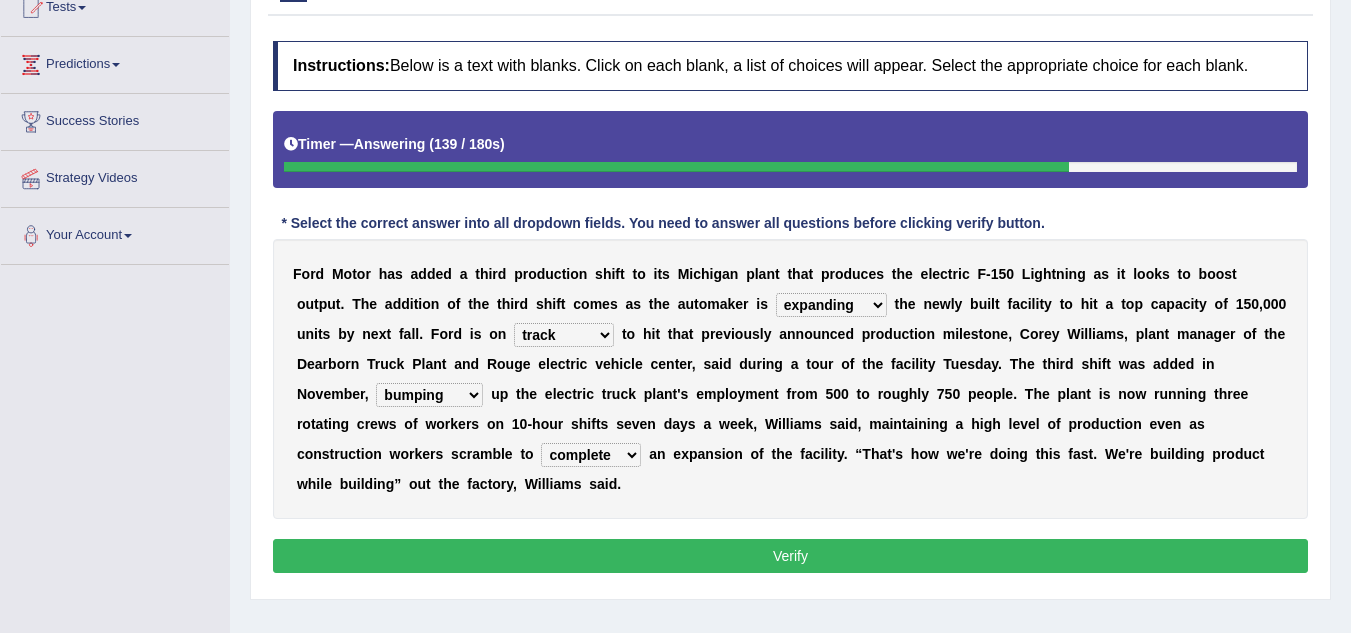 click on "F o r d    M o t o r    h a s    a d d e d    a    t h i r d    p r o d u c t i o n    s h i f t    t o    i t s    [STATE]    p l a n t    t h a t    p r o d u c e s    t h e    e l e c t r i c    F - 1 5 0    L i g h t n i n g    a s    i t    l o o k s    t o    b o o s t    o u t p u t .    T h e    a d d i t i o n    o f    t h e    t h i r d    s h i f t    c o m e s    a s    t h e    a u t o m a k e r    i s    selling decorating demolishing expanding    t h e    n e w l y    b u i l t    f a c i l i t y    t o    h i t    a    t o p    c a p a c i t y    o f    1 5 0 , 0 0 0    u n i t s    b y    n e x t    f a l l .    F o r d    i s    o n    foot table time track    t o    h i t    t h a t    p r e v i o u s l y    a n n o u n c e d    p r o d u c t i o n    m i l e s t o n e ,    [FIRST]    [LAST] ,    p l a n t    m a n a g e r    o f    t h e    [CITY]    T r u c k    P l a n t    a n d    R o u" at bounding box center (790, 379) 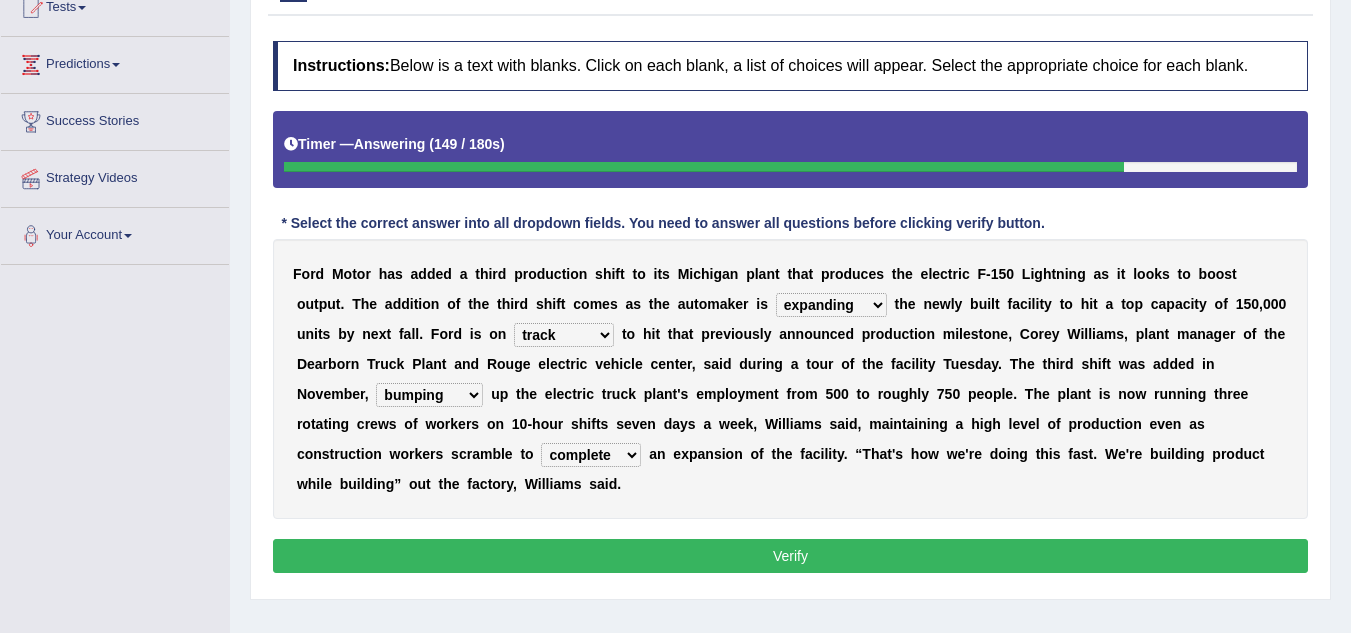 click on "cease postpone complete reverse" at bounding box center [591, 455] 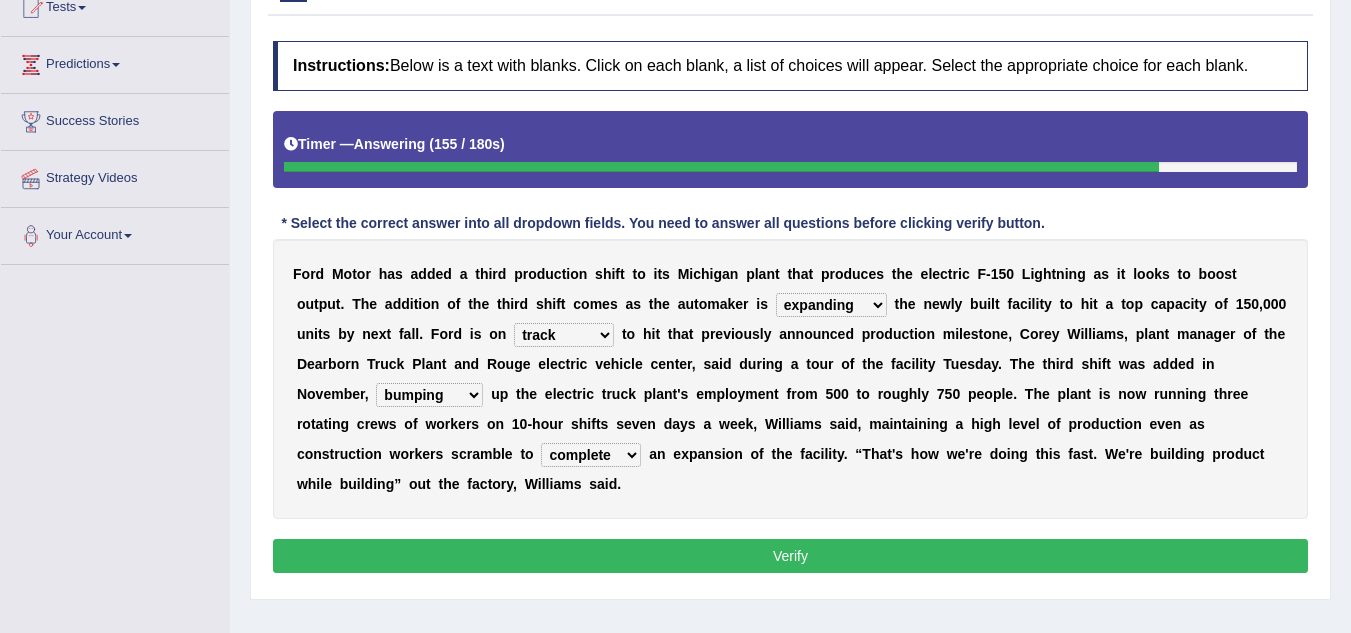 drag, startPoint x: 652, startPoint y: 464, endPoint x: 725, endPoint y: 552, distance: 114.33722 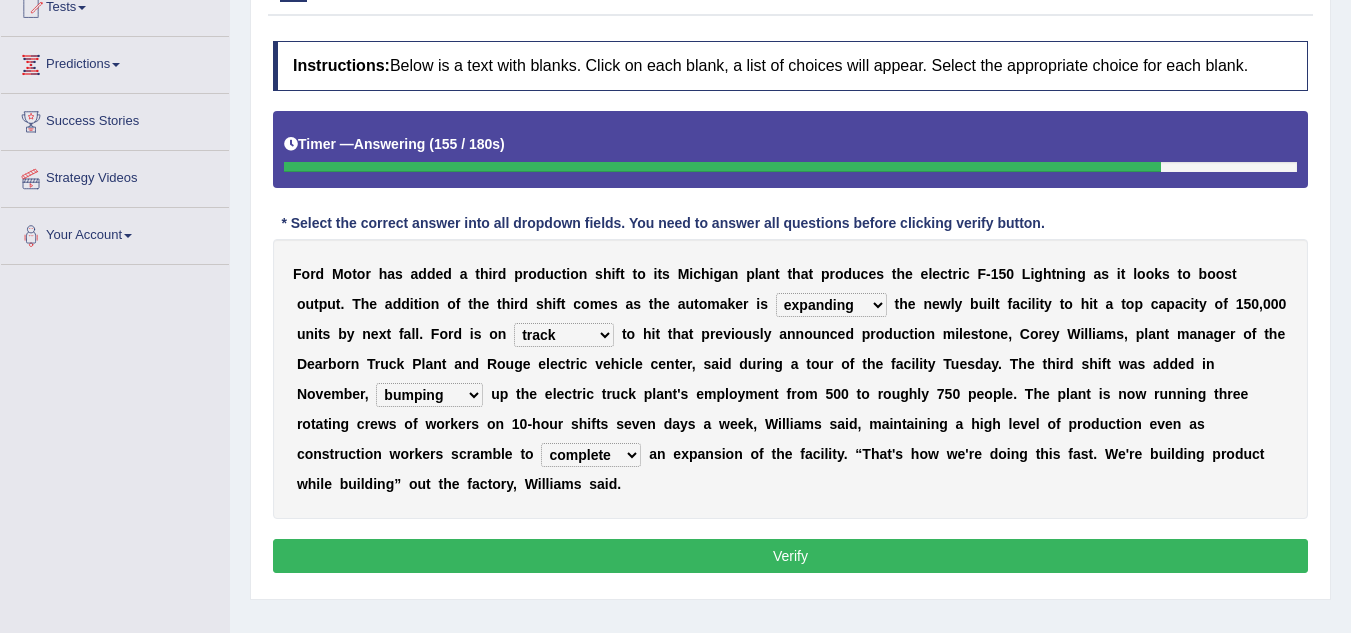click on "Verify" at bounding box center (790, 556) 